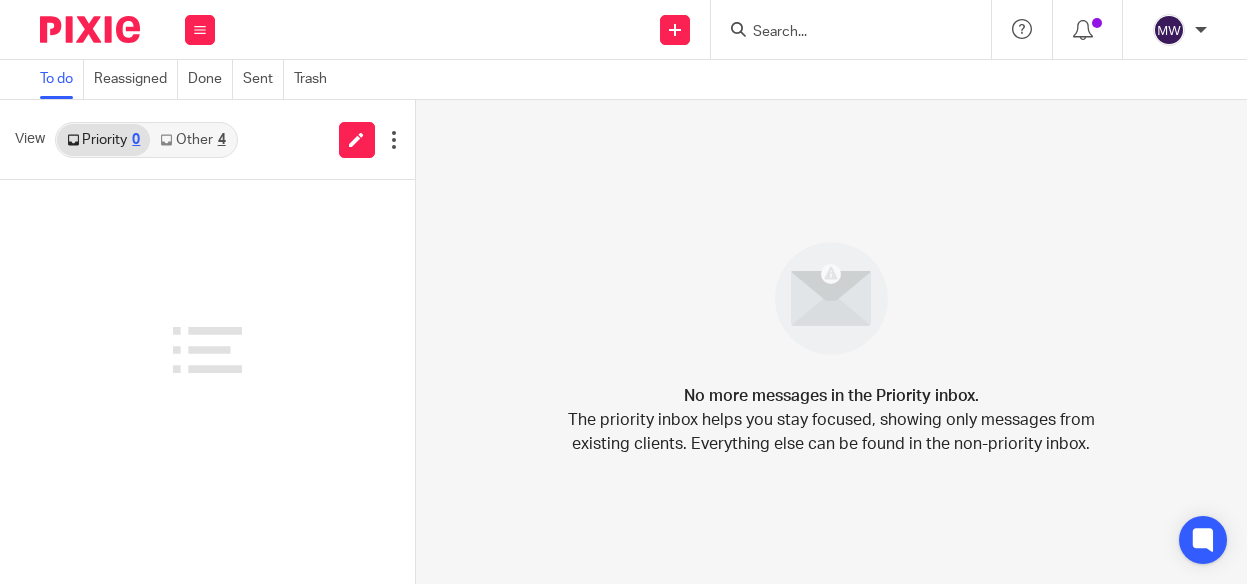 scroll, scrollTop: 0, scrollLeft: 0, axis: both 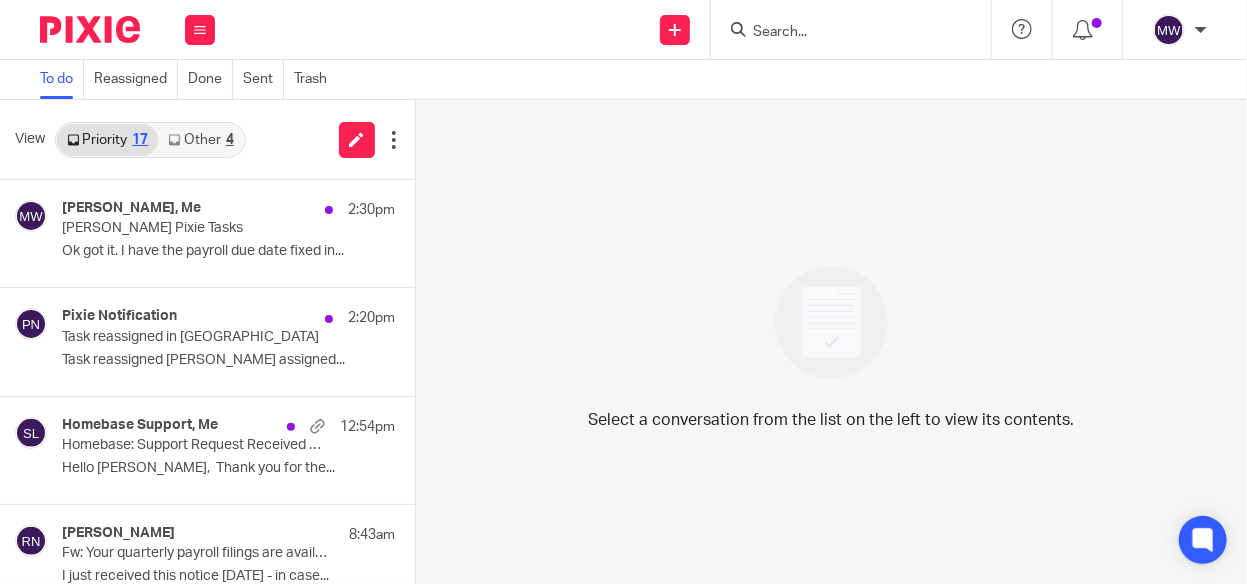 click on "Other
4" at bounding box center [200, 140] 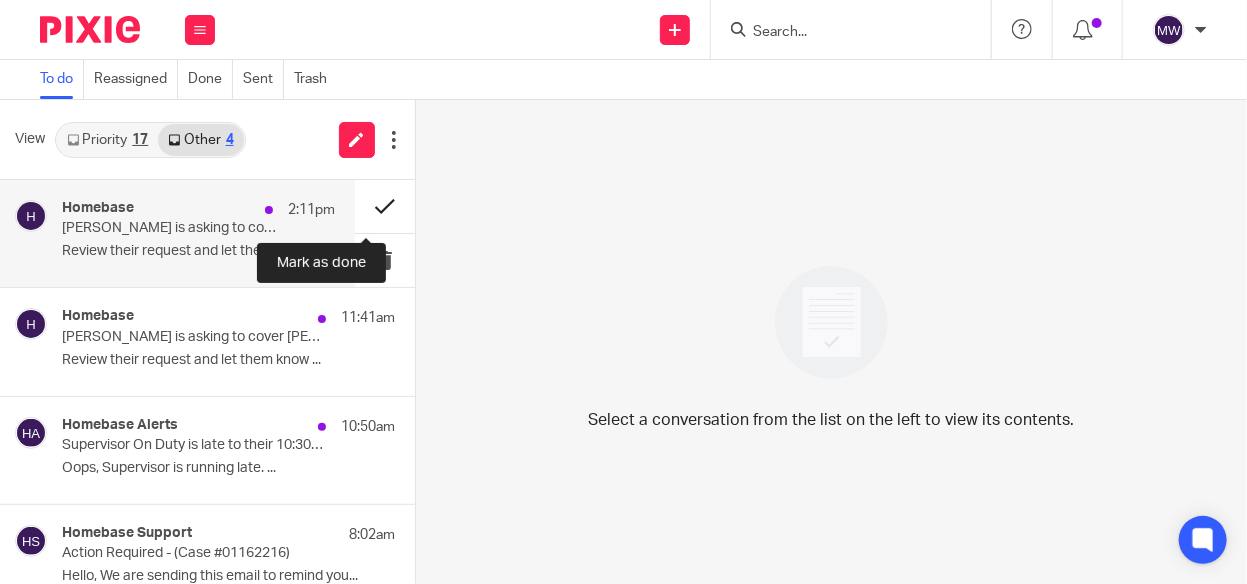 click at bounding box center [385, 206] 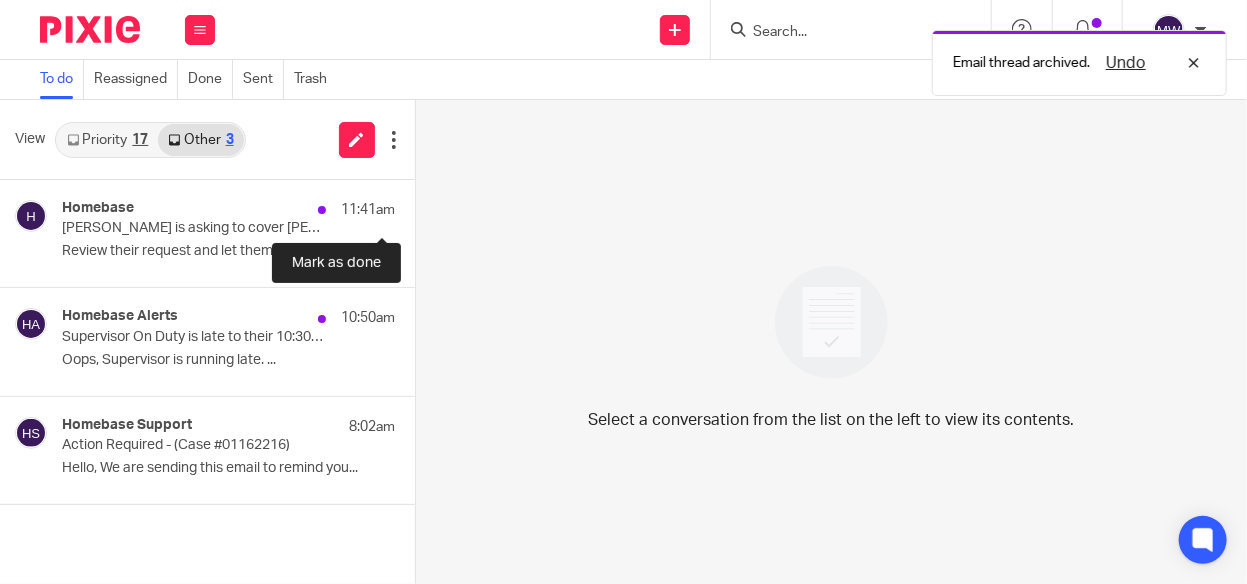 click at bounding box center [423, 206] 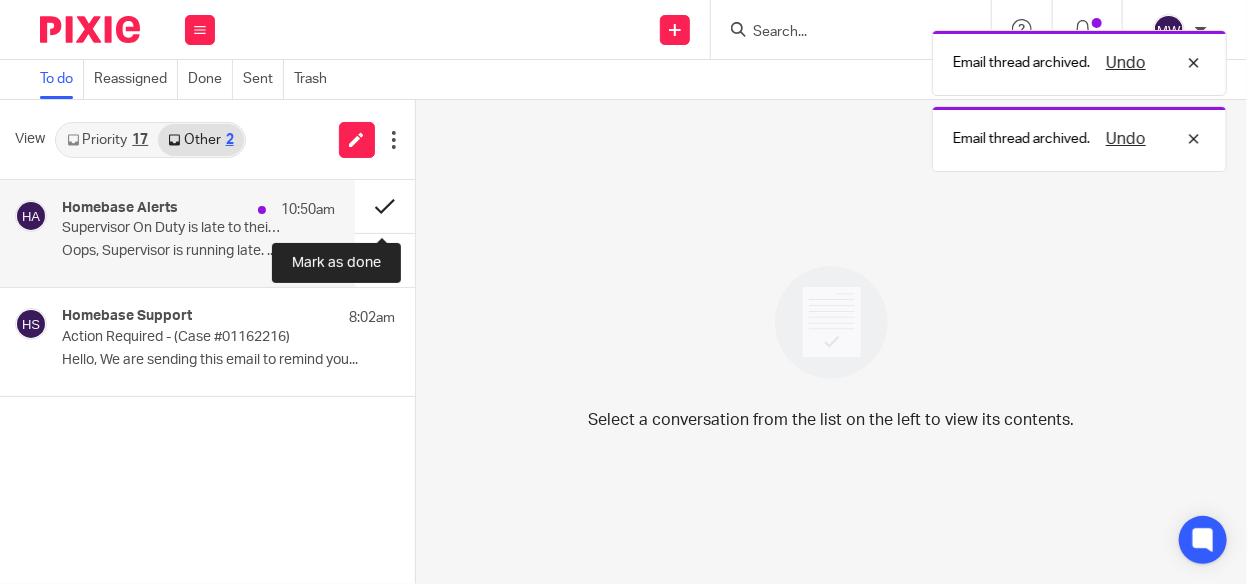 click at bounding box center [385, 206] 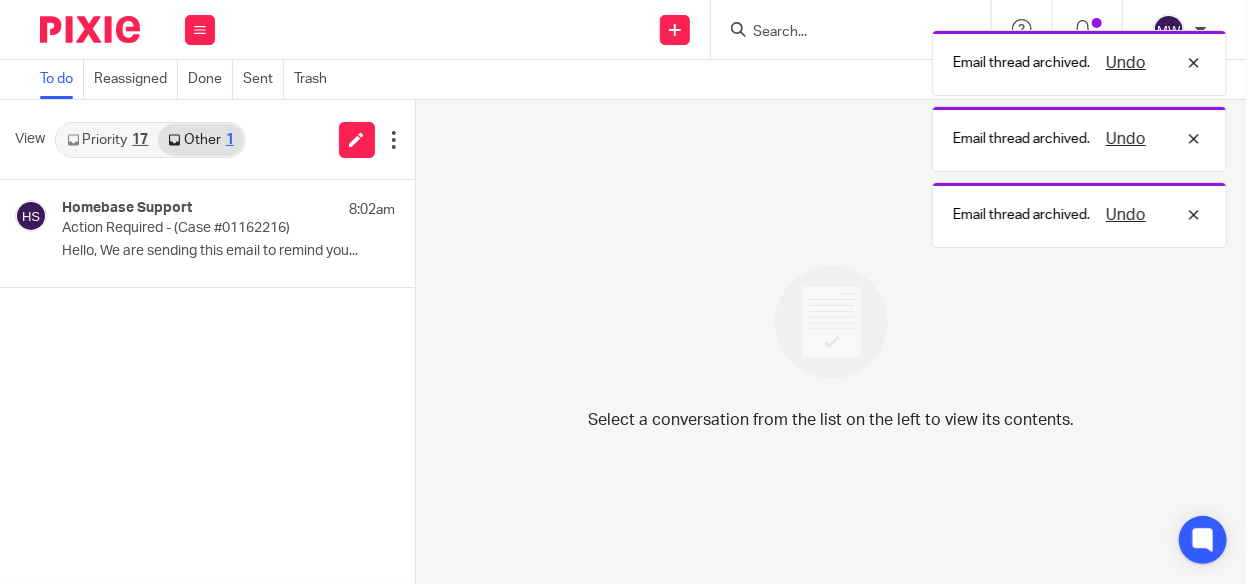 click on "17" at bounding box center (140, 140) 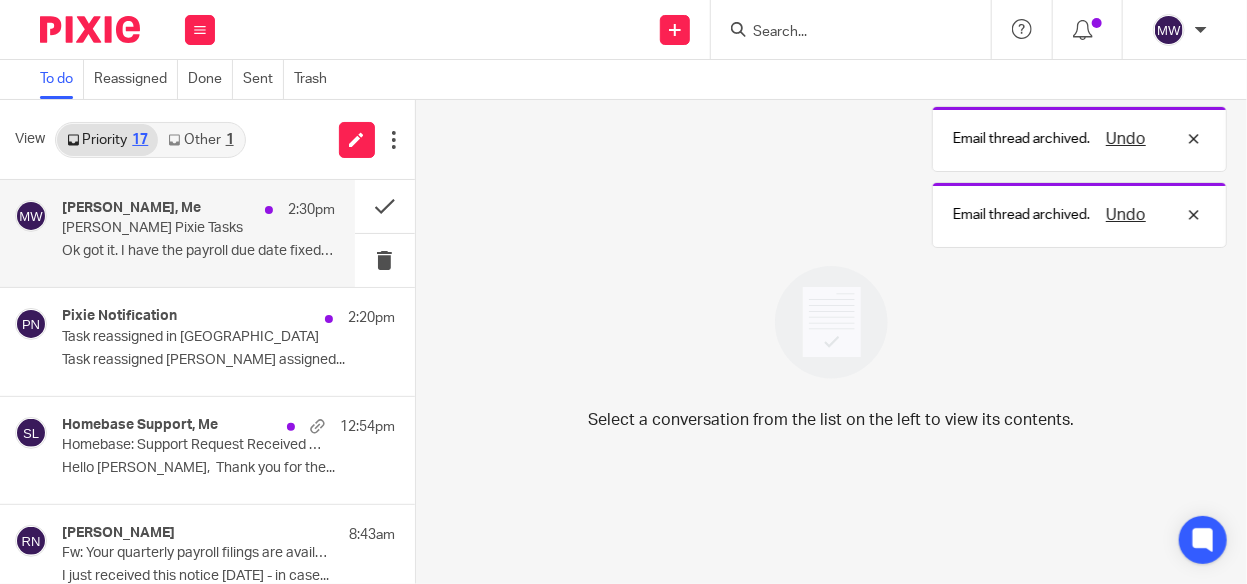 click on "Amy Corfixsen, Me
2:30pm   JB Wood Pixie Tasks   Ok got it. I have the payroll due date fixed in..." at bounding box center (198, 233) 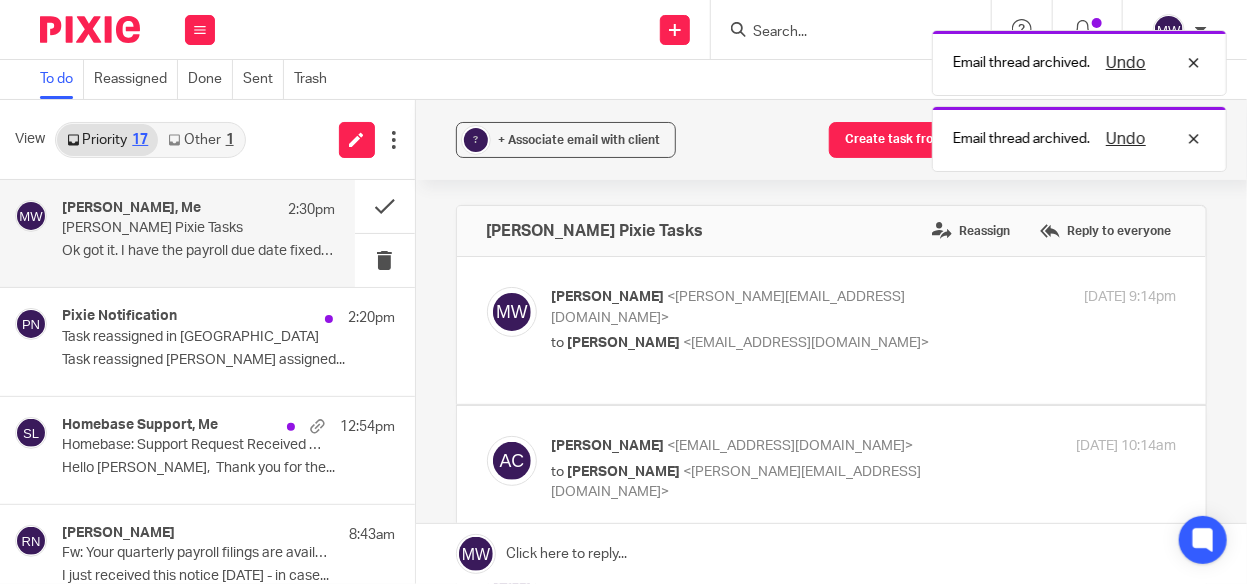 scroll, scrollTop: 0, scrollLeft: 0, axis: both 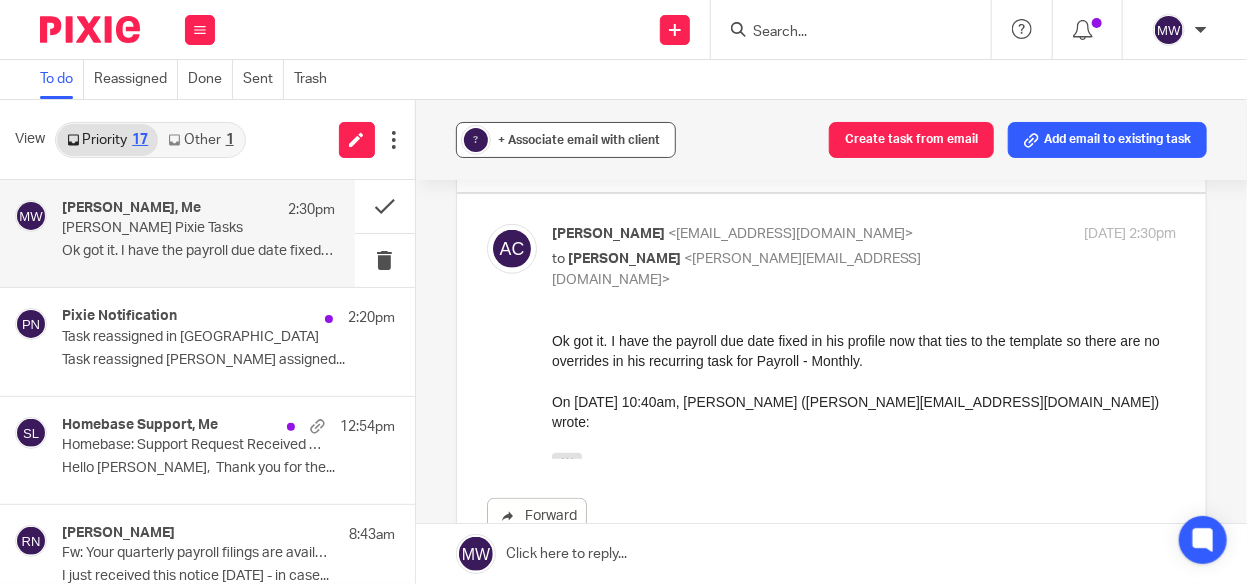 click on "?" at bounding box center (476, 140) 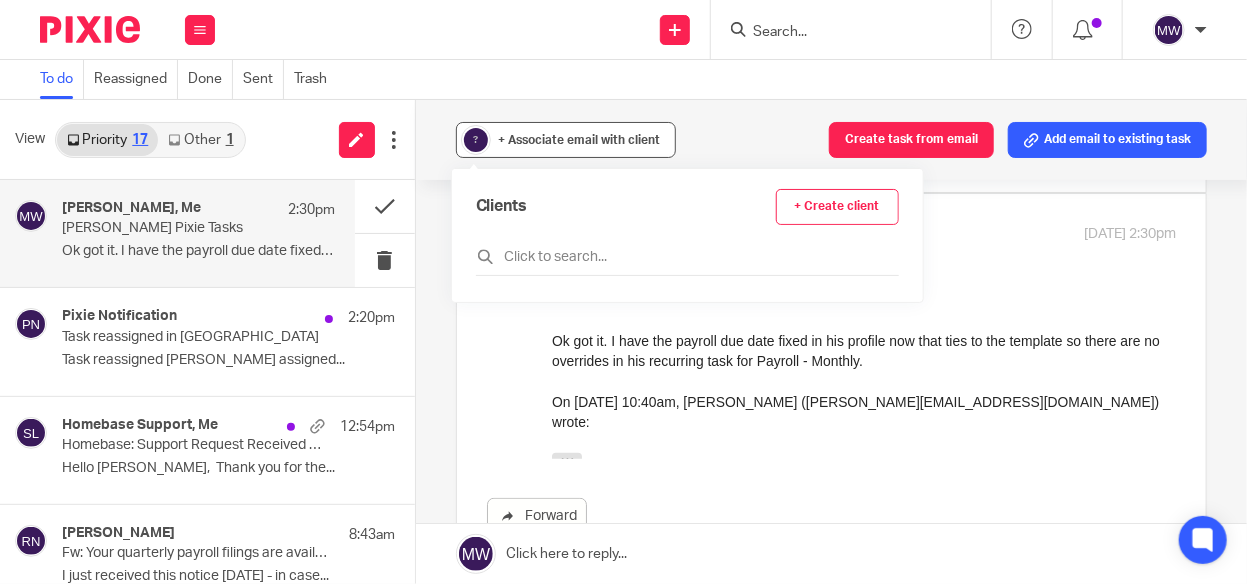 type 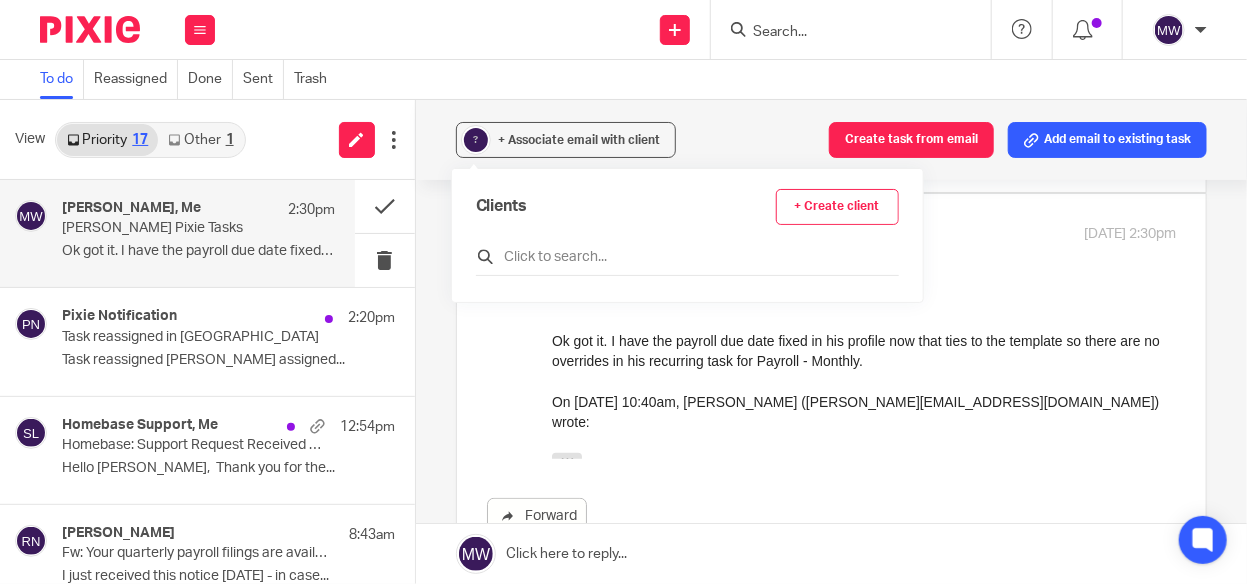 click at bounding box center [687, 257] 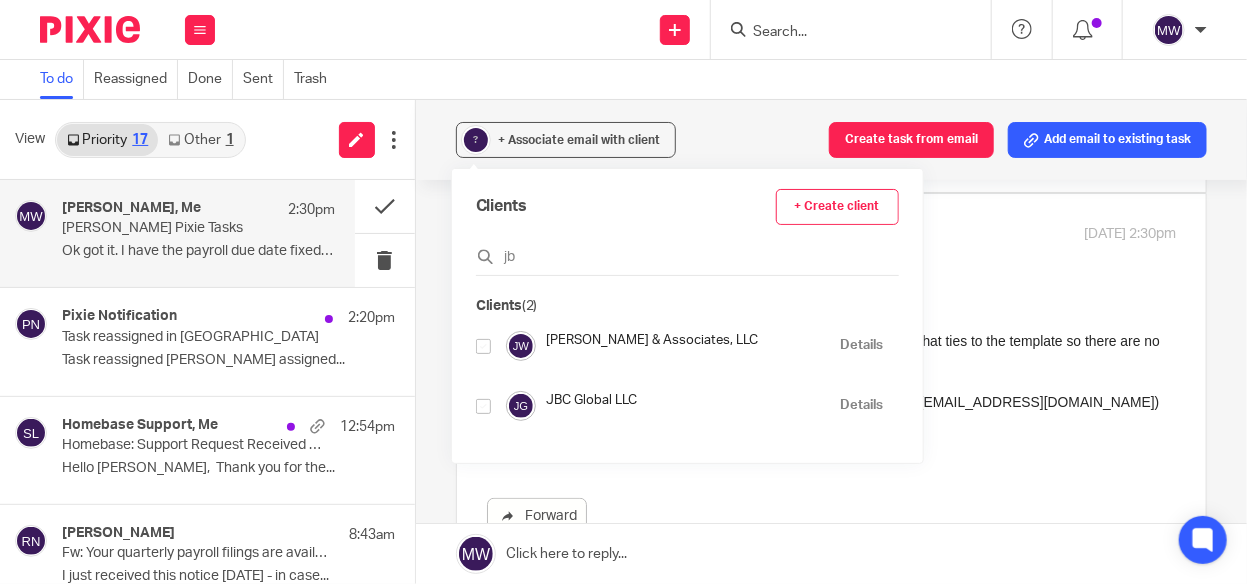 type on "jb" 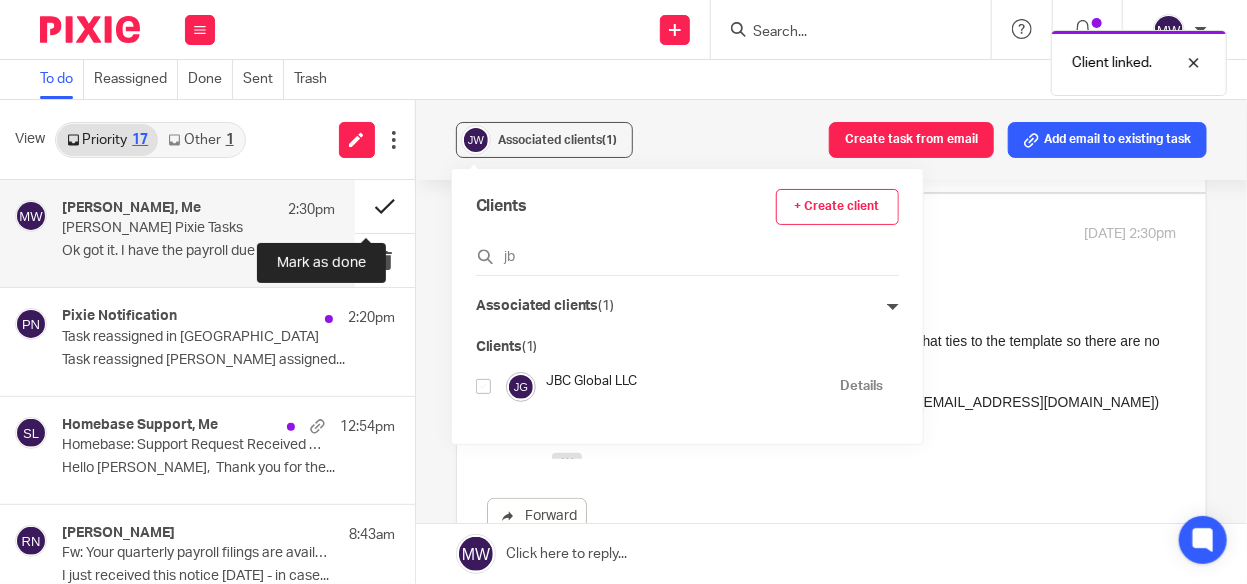 click at bounding box center (385, 206) 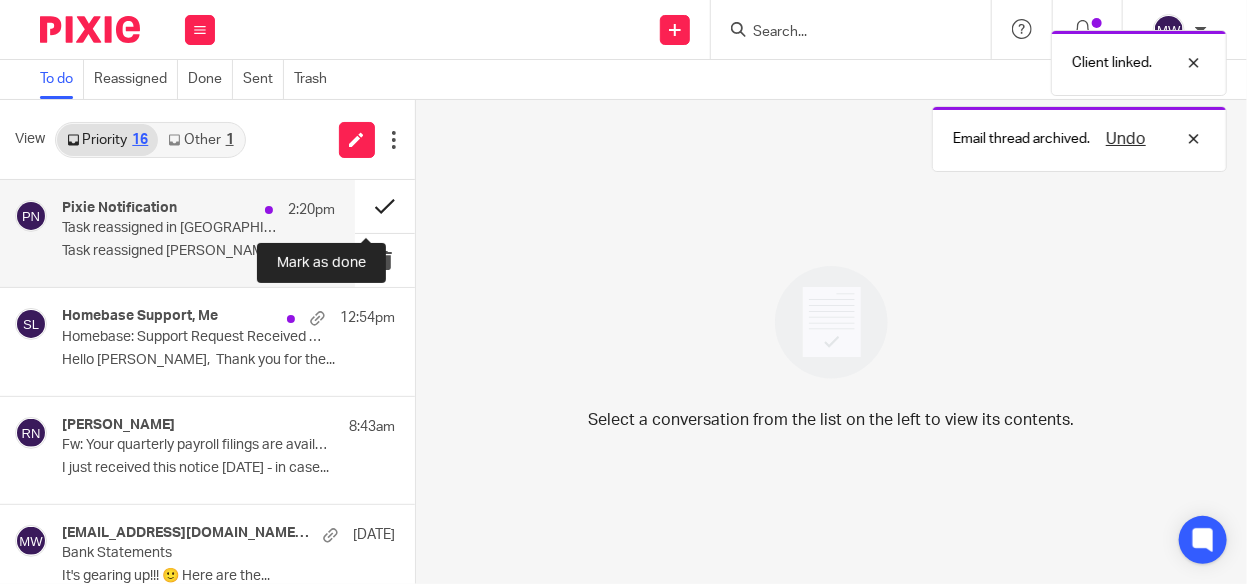 click at bounding box center [385, 206] 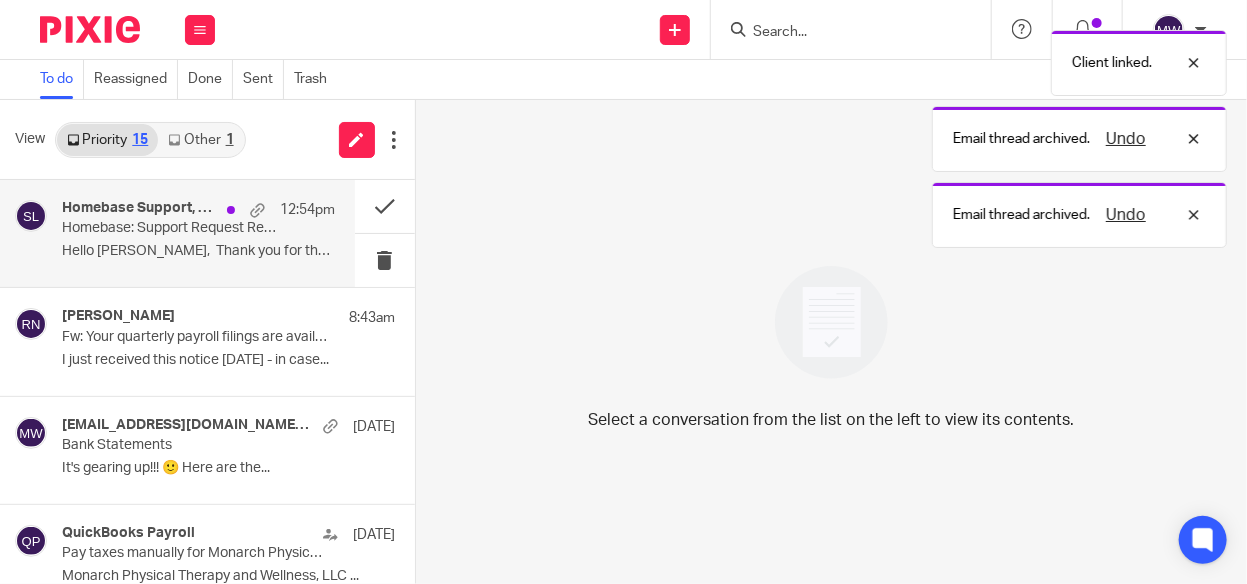 click on "Homebase: Support Request Received Case #: 01162216" at bounding box center (171, 228) 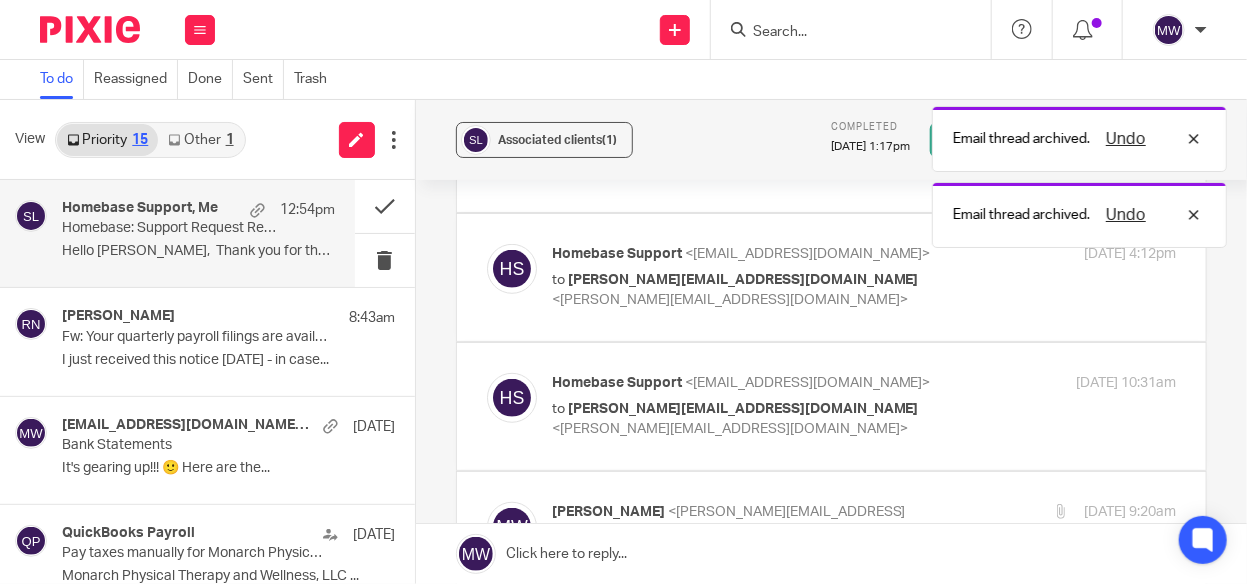 scroll, scrollTop: 0, scrollLeft: 0, axis: both 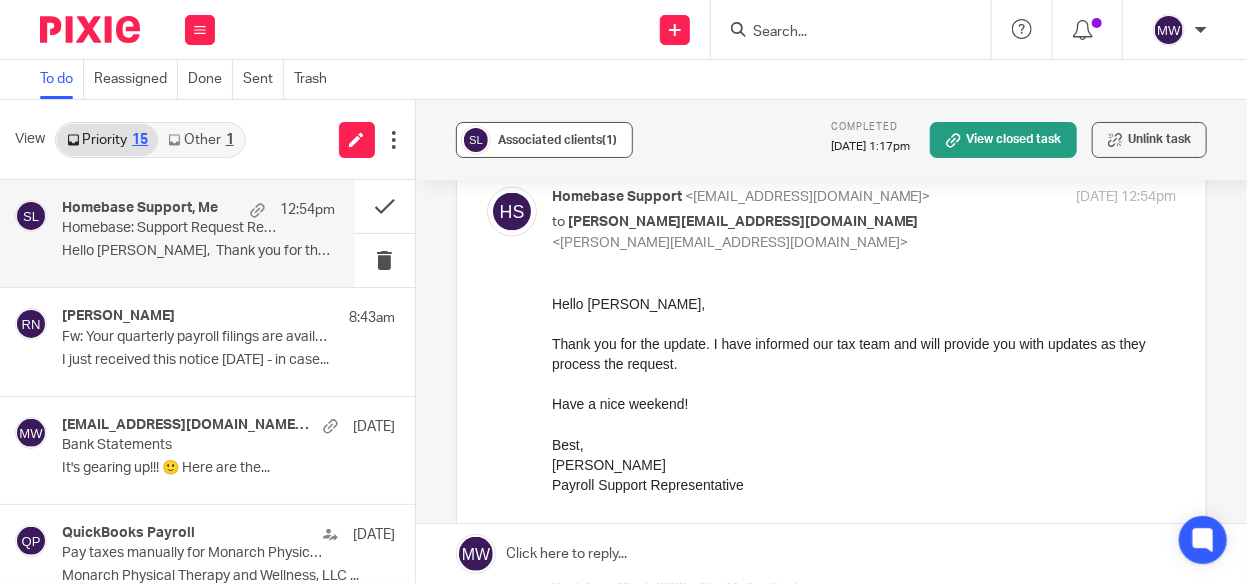 click at bounding box center (476, 140) 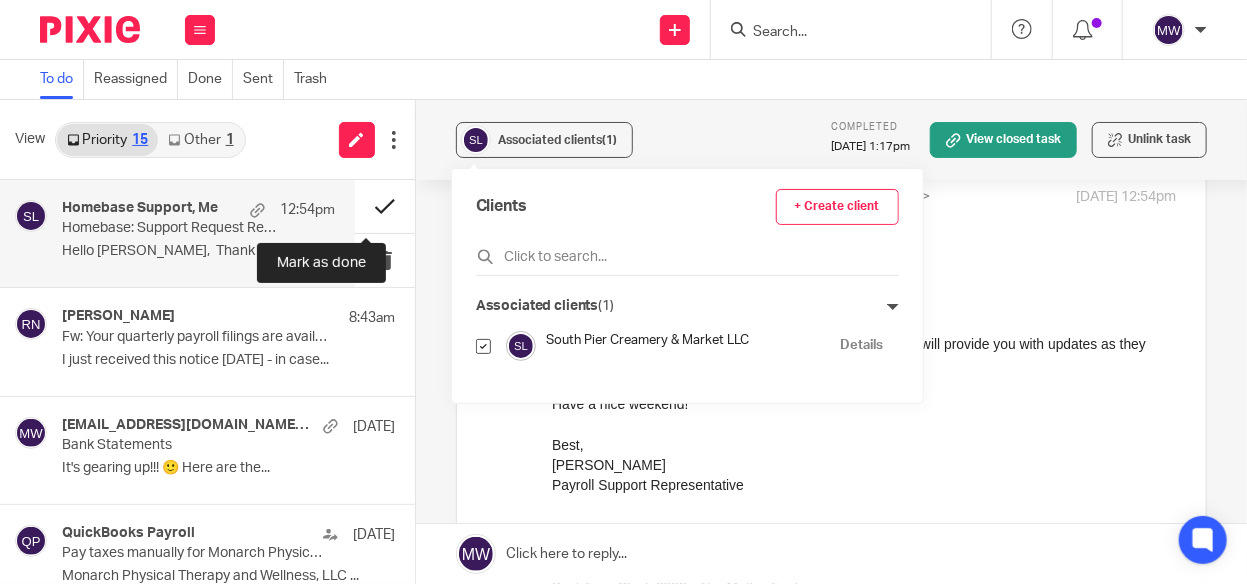 click at bounding box center (385, 206) 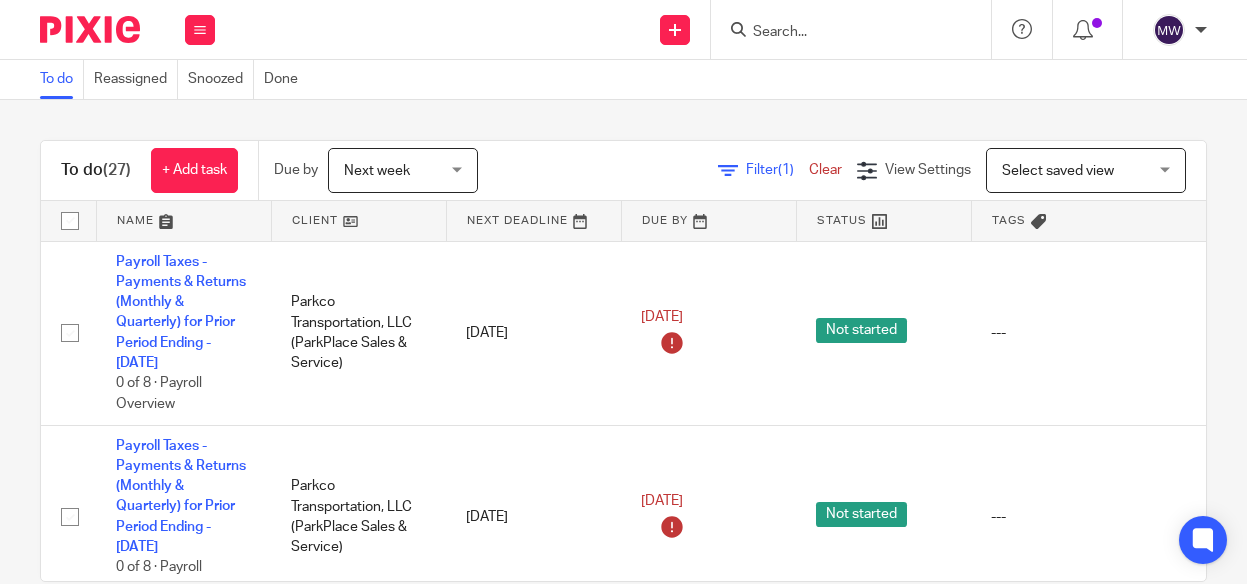 scroll, scrollTop: 0, scrollLeft: 0, axis: both 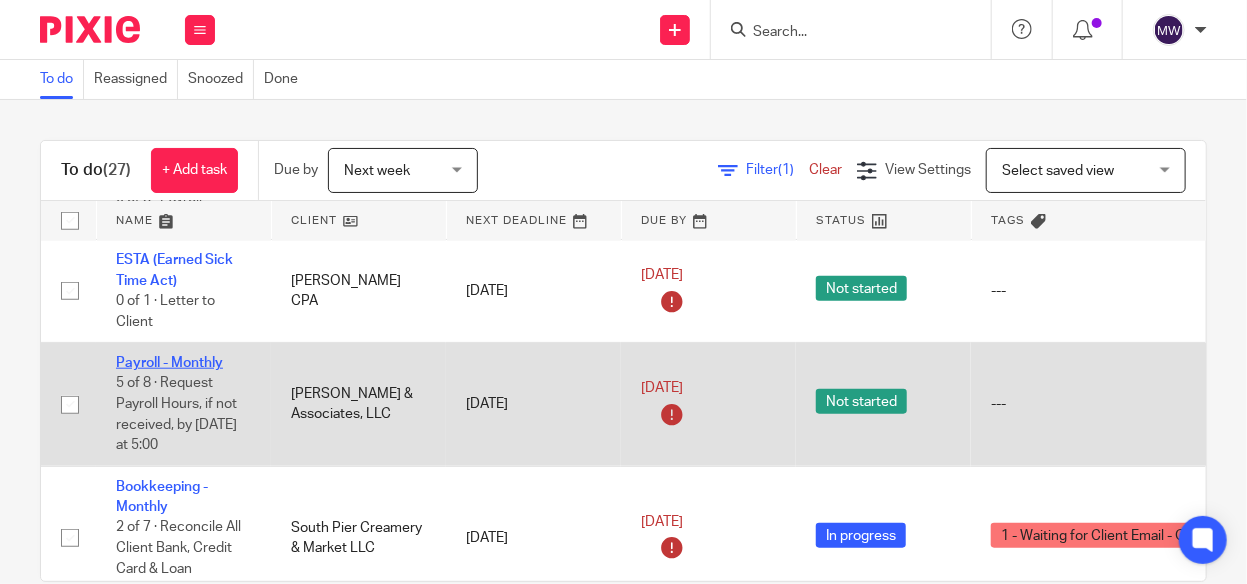 click on "Payroll - Monthly" 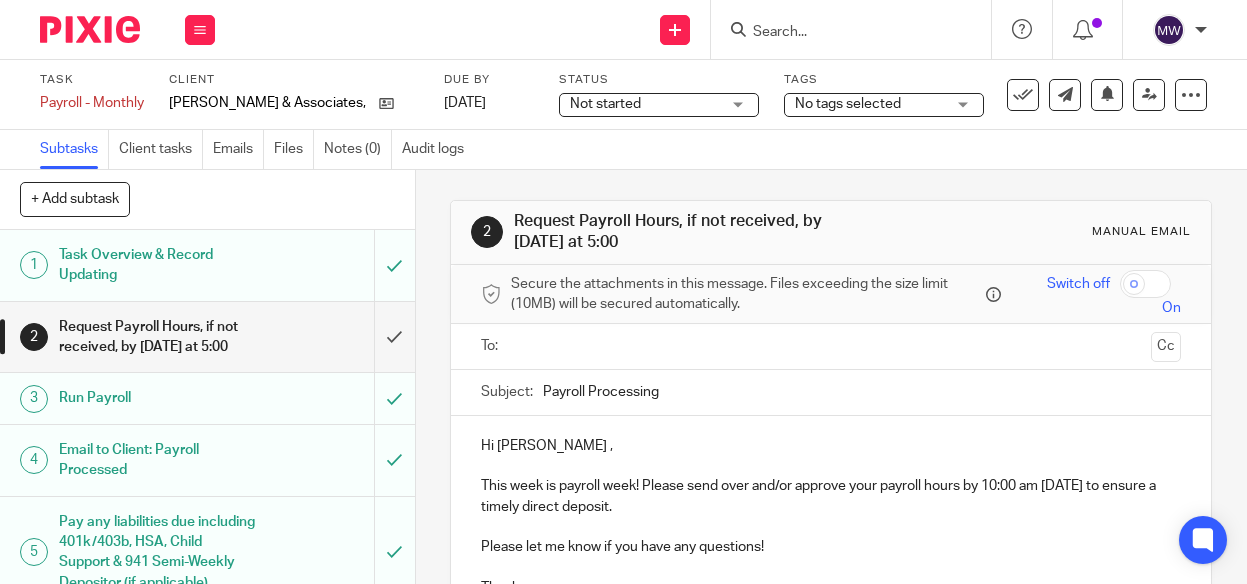 scroll, scrollTop: 0, scrollLeft: 0, axis: both 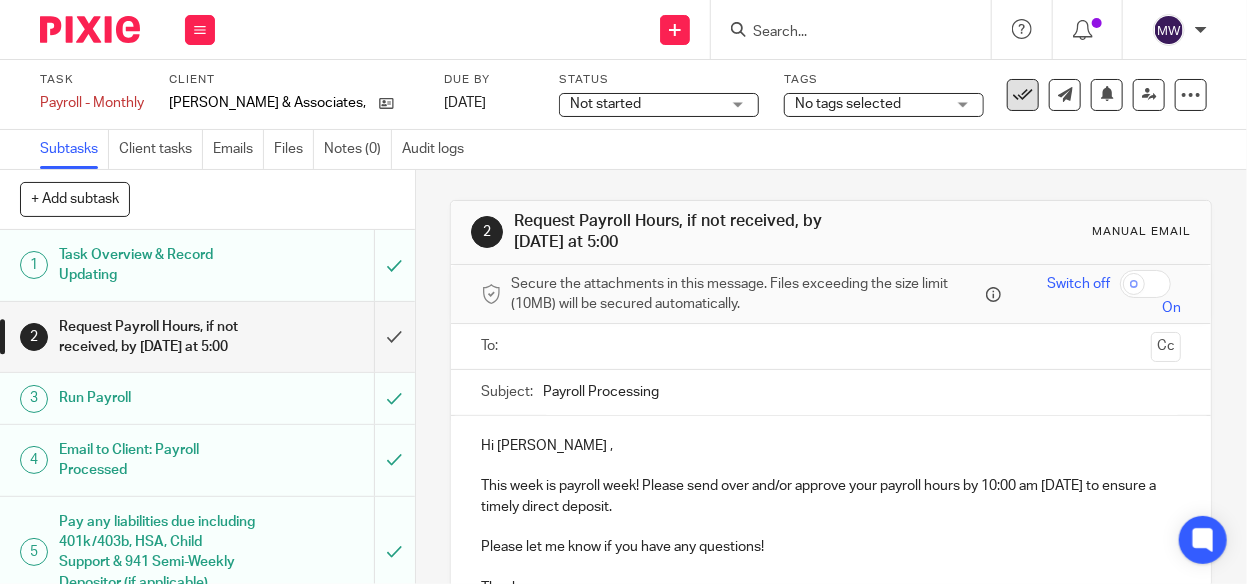 click at bounding box center [1023, 95] 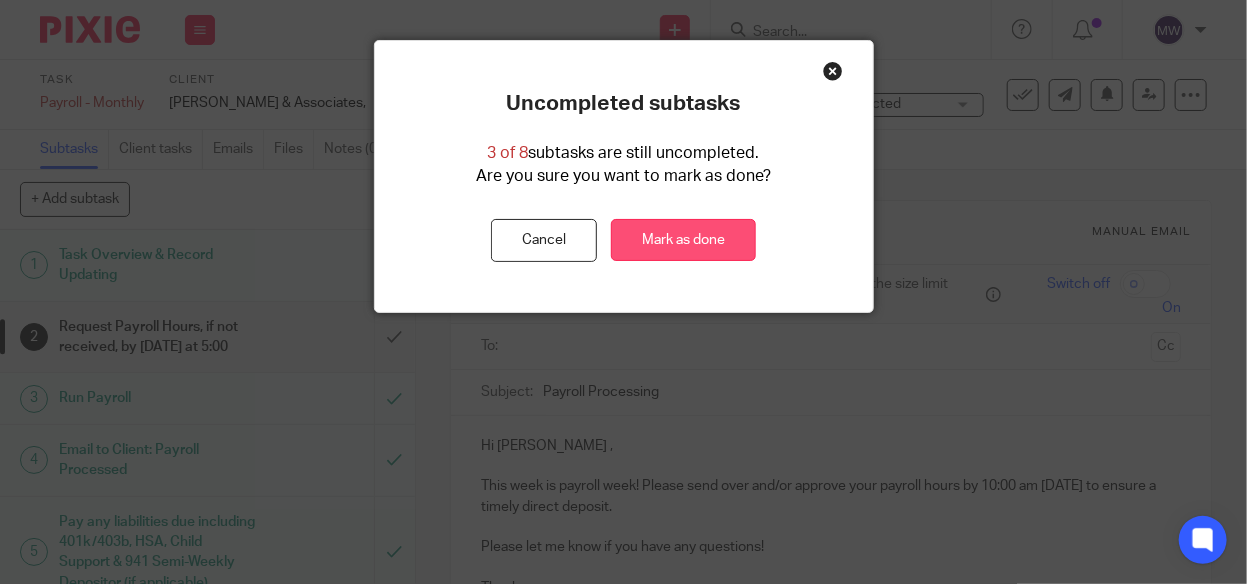 click on "Mark as done" at bounding box center [683, 240] 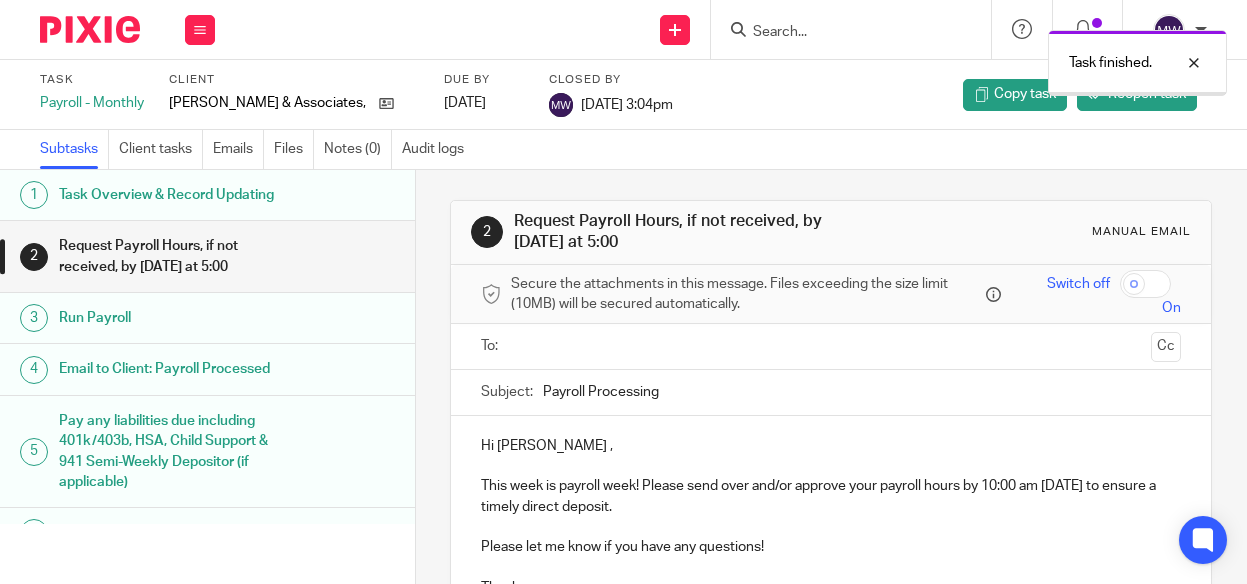 scroll, scrollTop: 0, scrollLeft: 0, axis: both 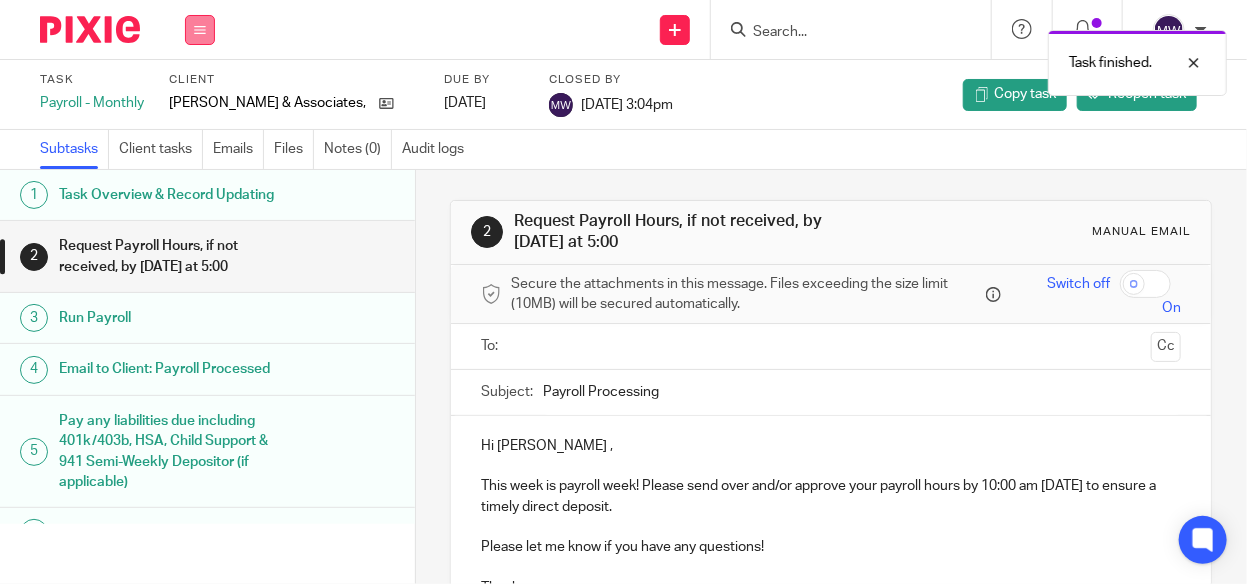 click at bounding box center [200, 30] 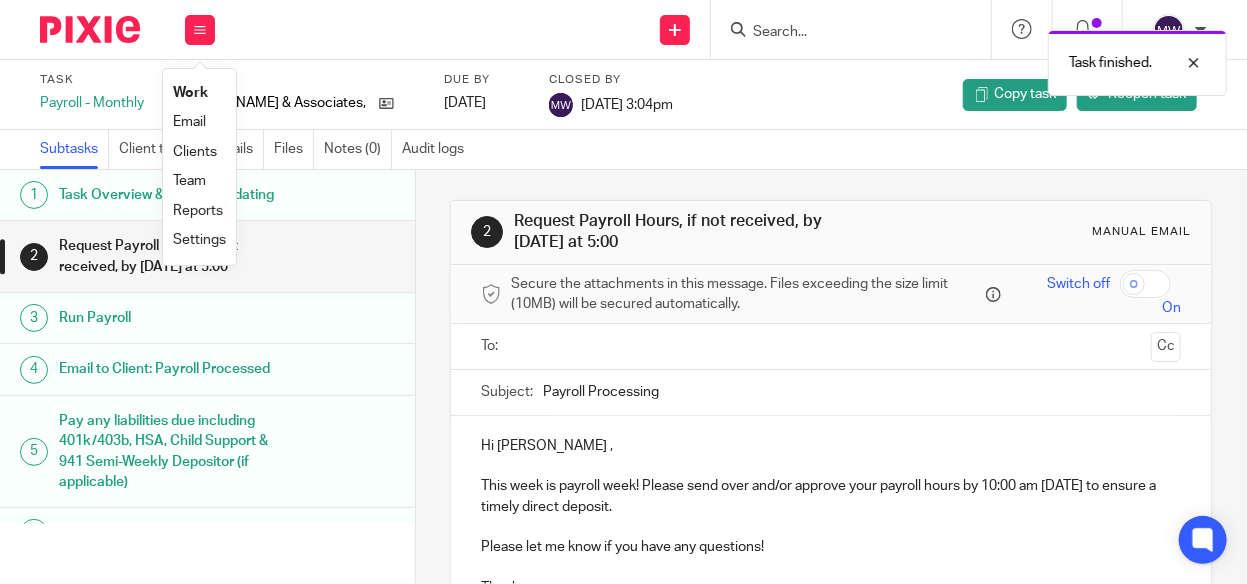 click on "Work" at bounding box center [190, 93] 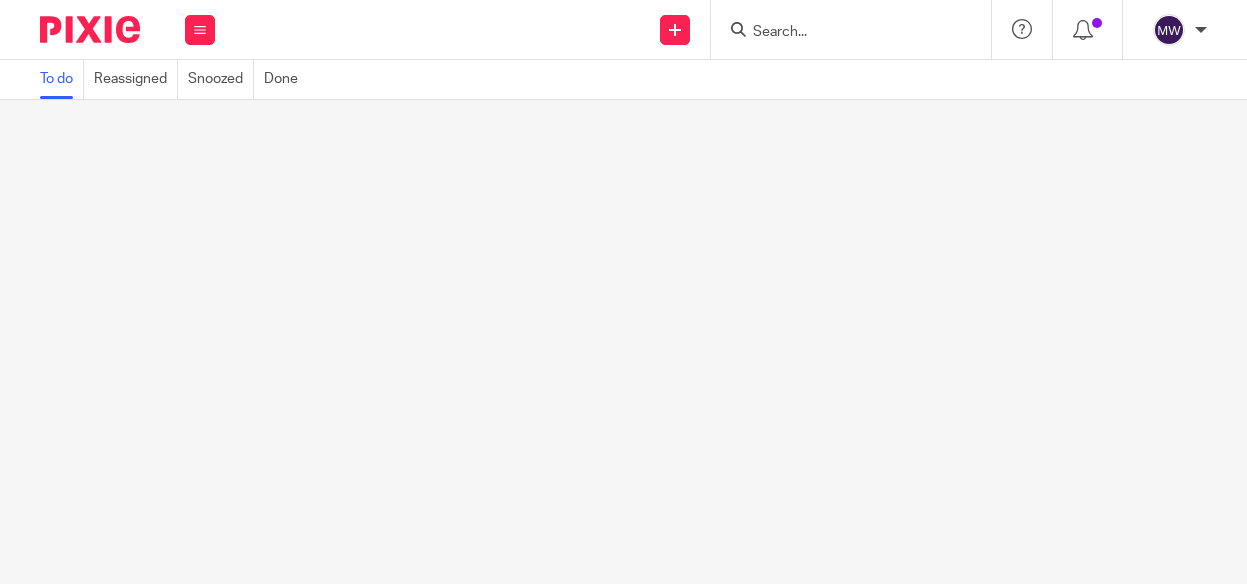 scroll, scrollTop: 0, scrollLeft: 0, axis: both 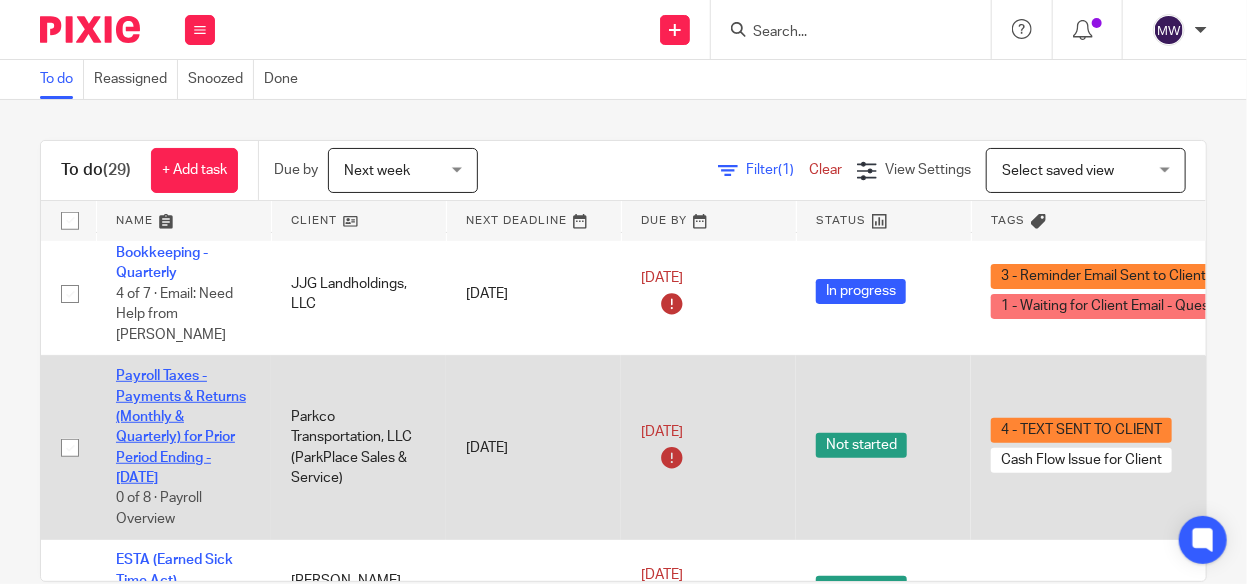 click on "Payroll Taxes - Payments & Returns (Monthly & Quarterly) for Prior Period Ending - [DATE]" at bounding box center [181, 427] 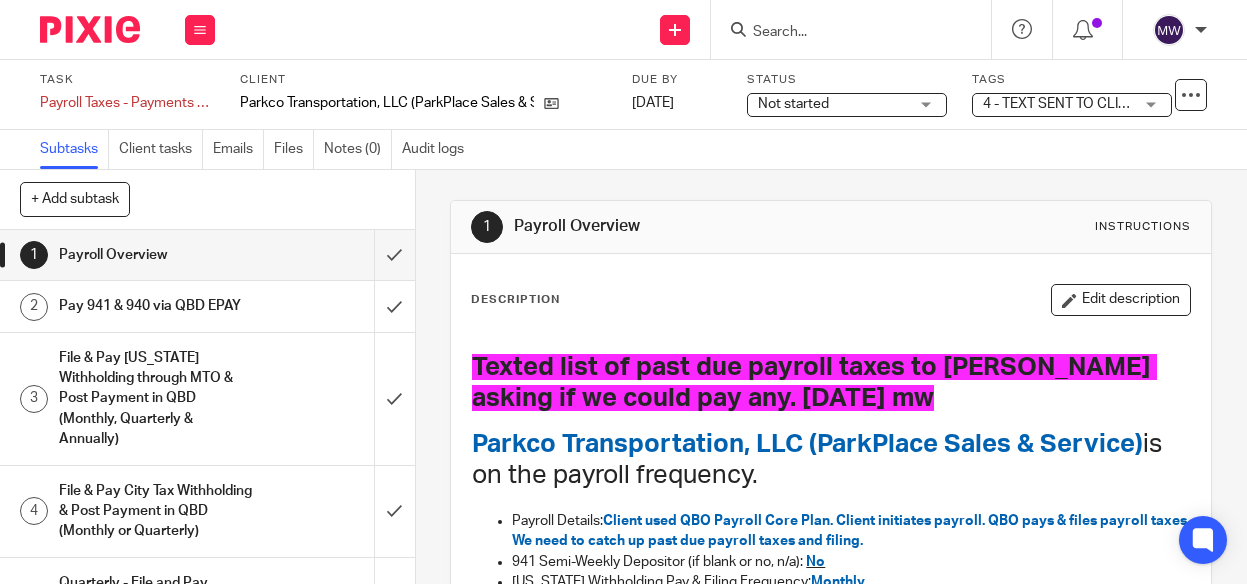 scroll, scrollTop: 0, scrollLeft: 0, axis: both 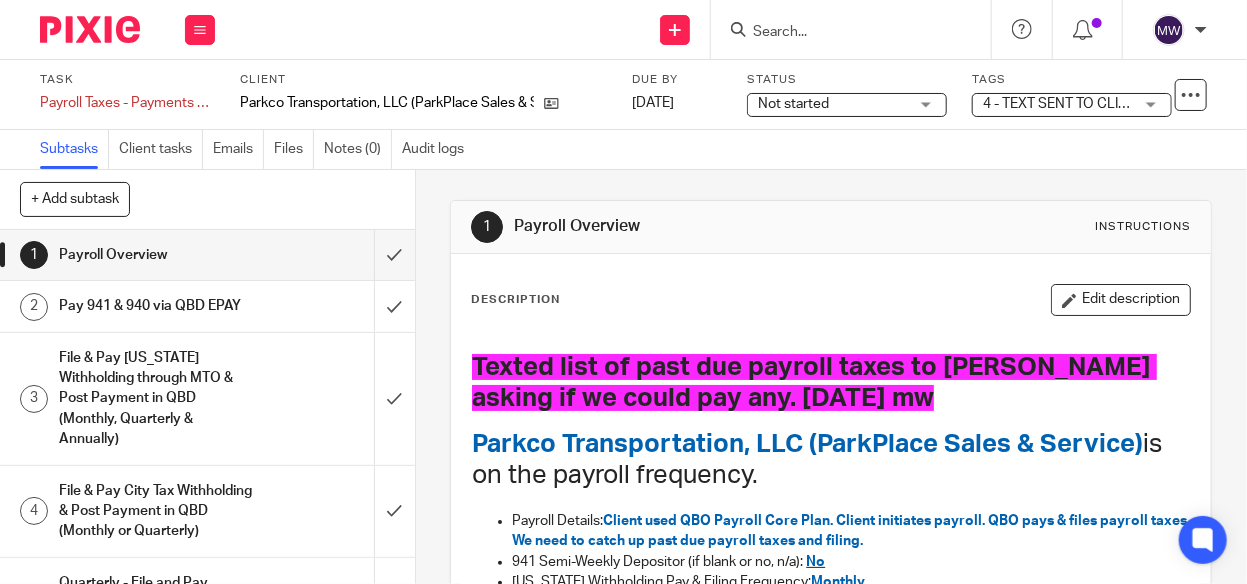 click on "Not started" at bounding box center (833, 104) 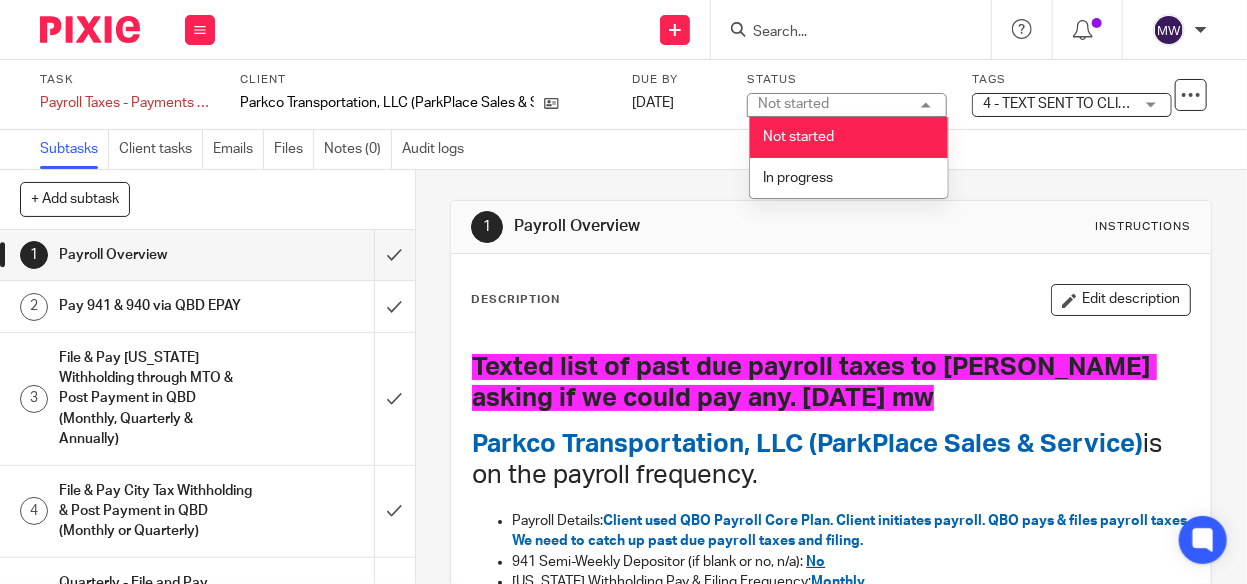 click on "Not started
Not started" at bounding box center [847, 105] 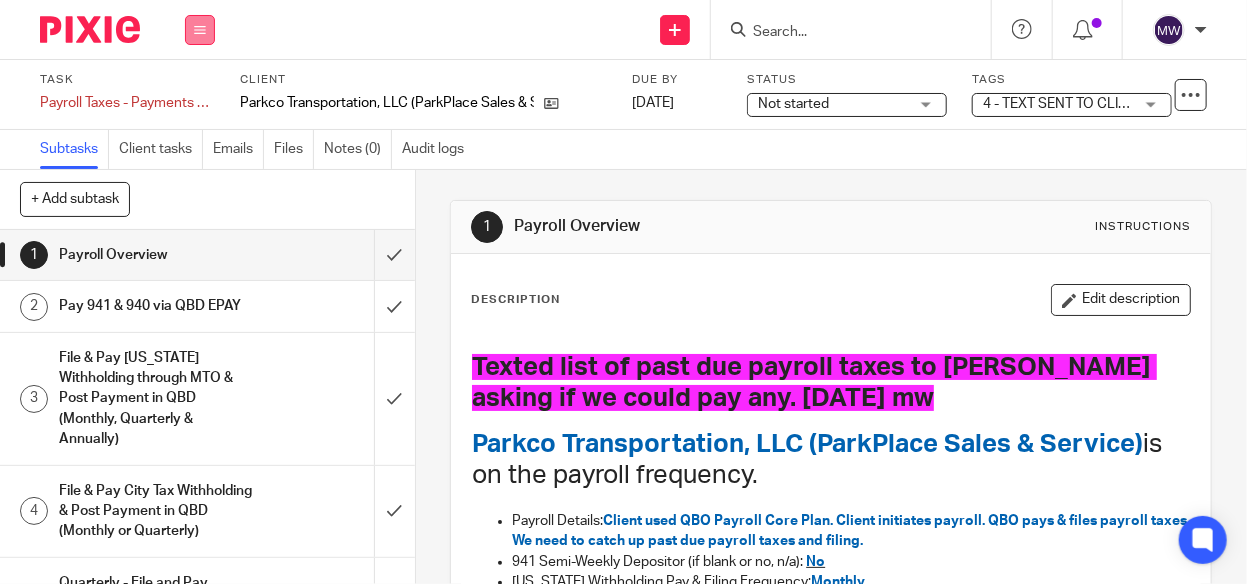 click at bounding box center (200, 30) 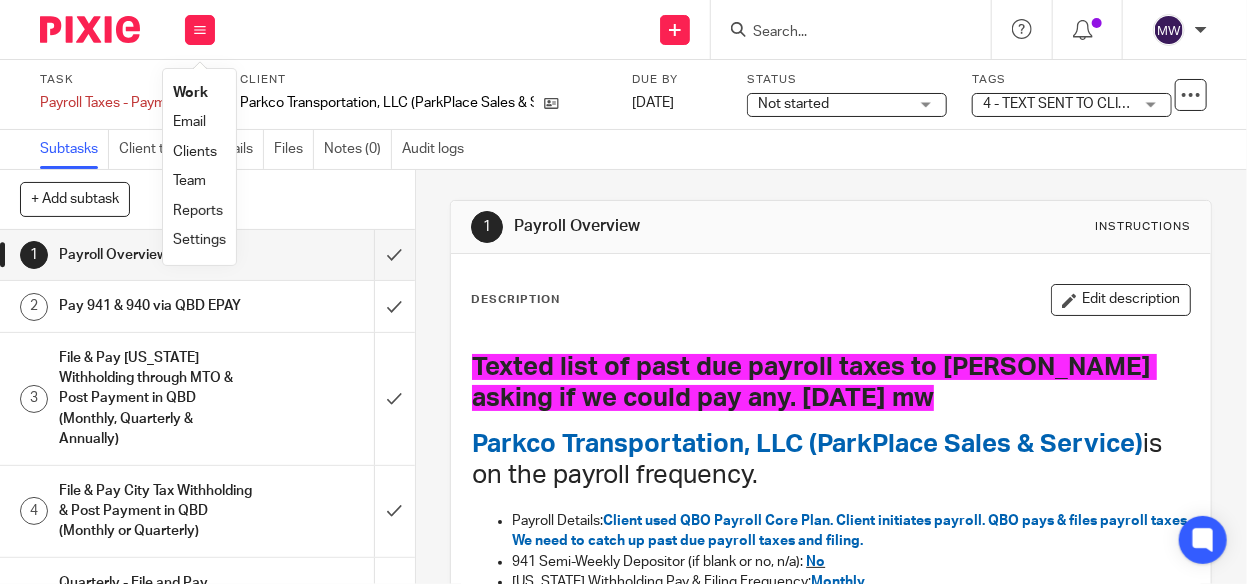 click on "Work" at bounding box center (190, 93) 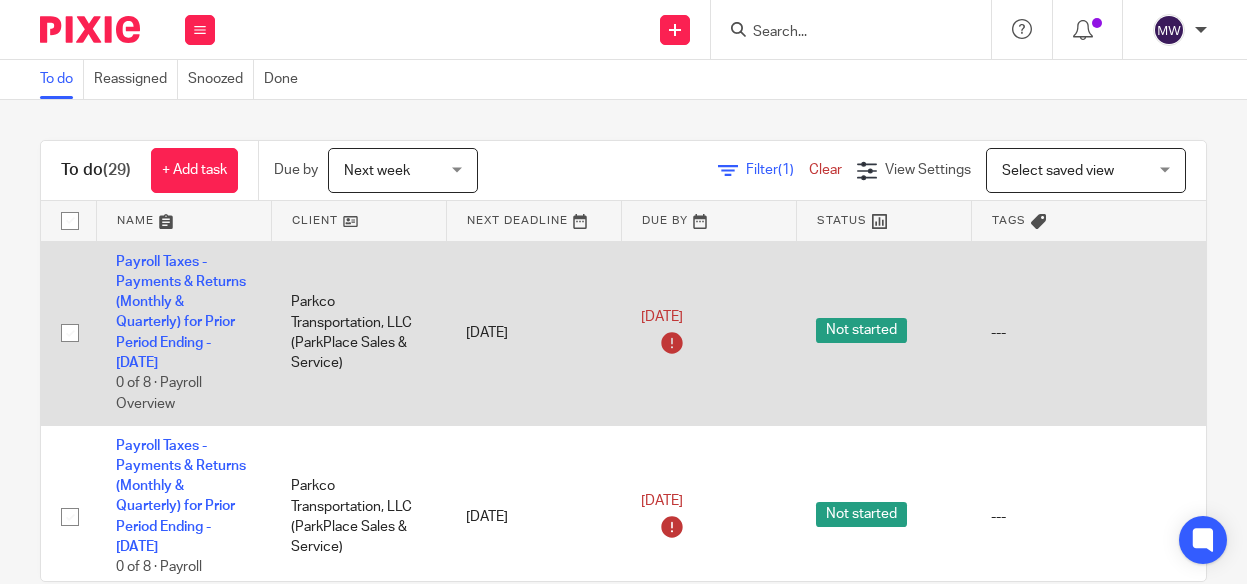 scroll, scrollTop: 0, scrollLeft: 0, axis: both 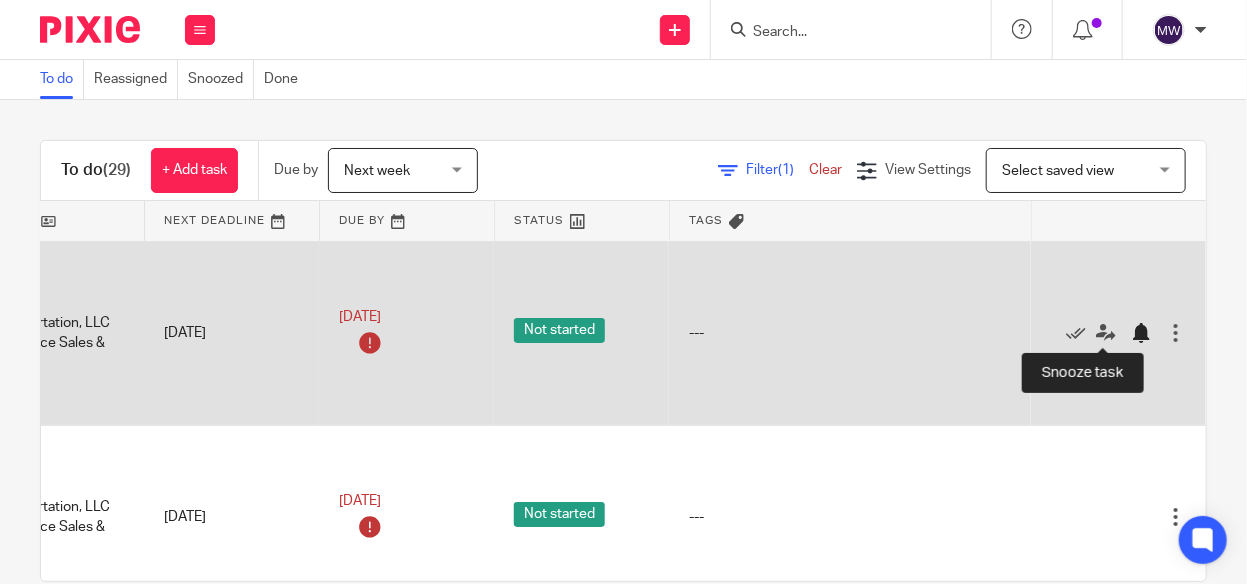 click at bounding box center (1141, 333) 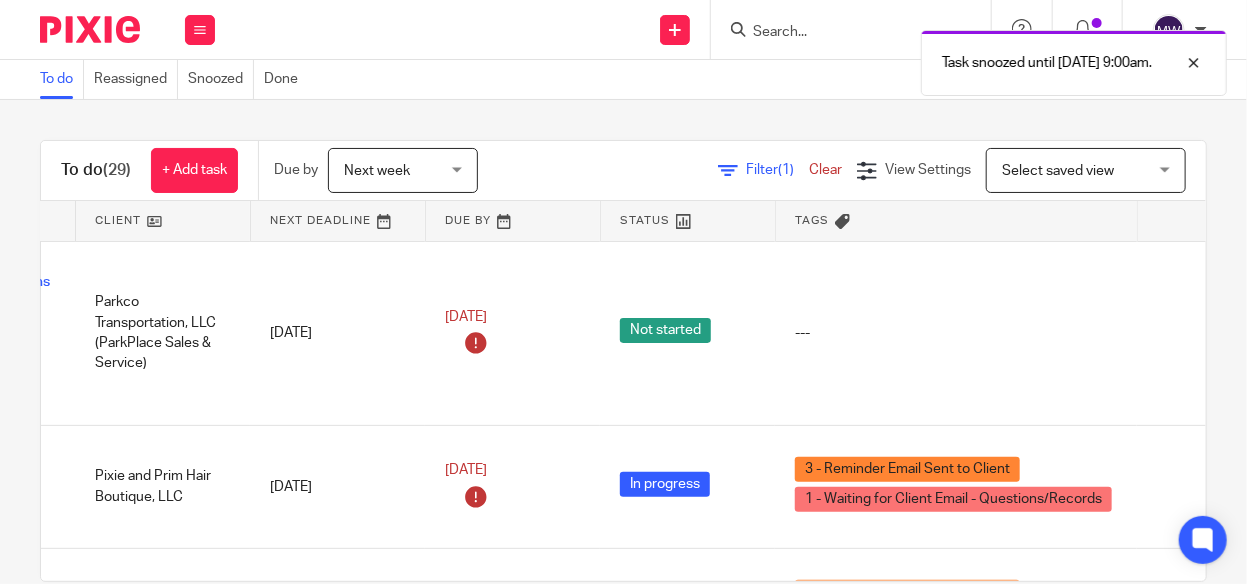 scroll, scrollTop: 0, scrollLeft: 0, axis: both 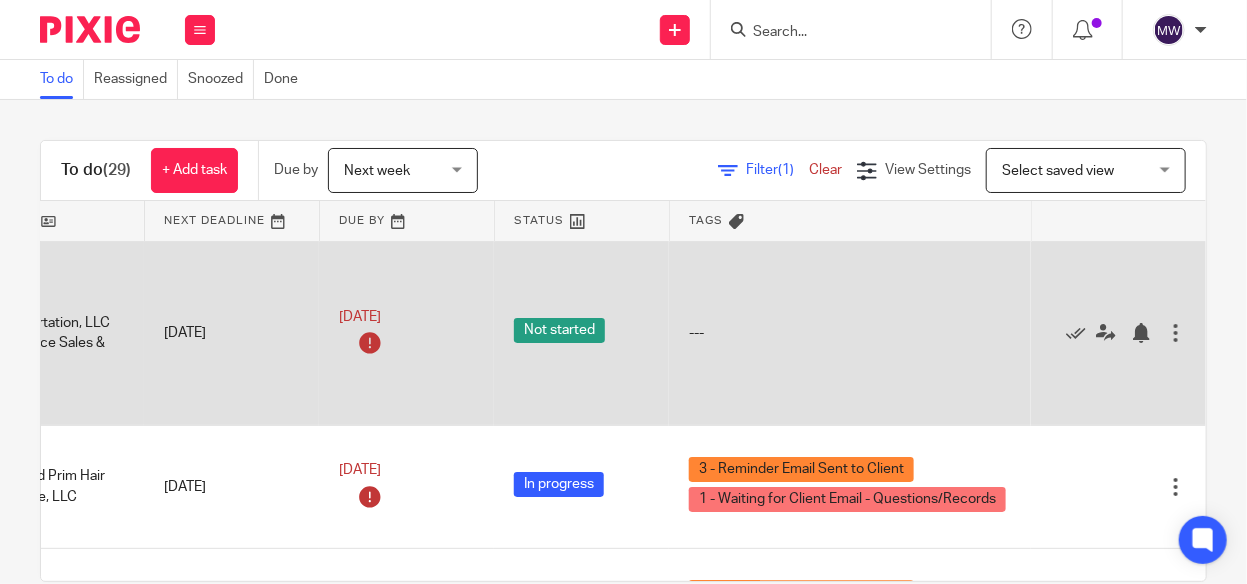 click at bounding box center [1176, 333] 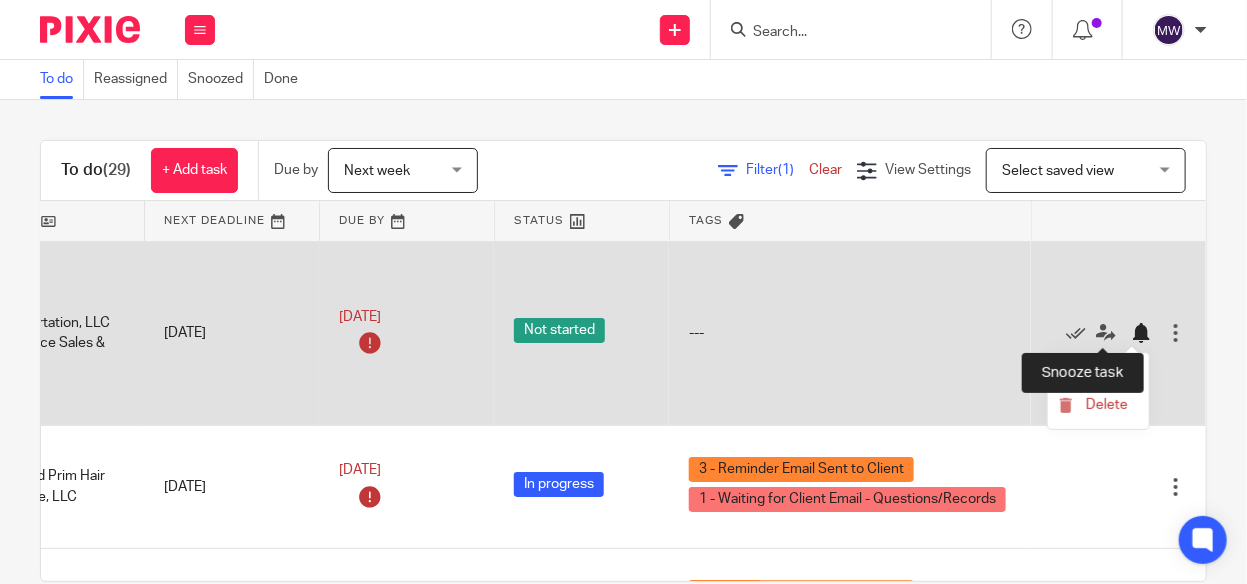 click at bounding box center [1141, 333] 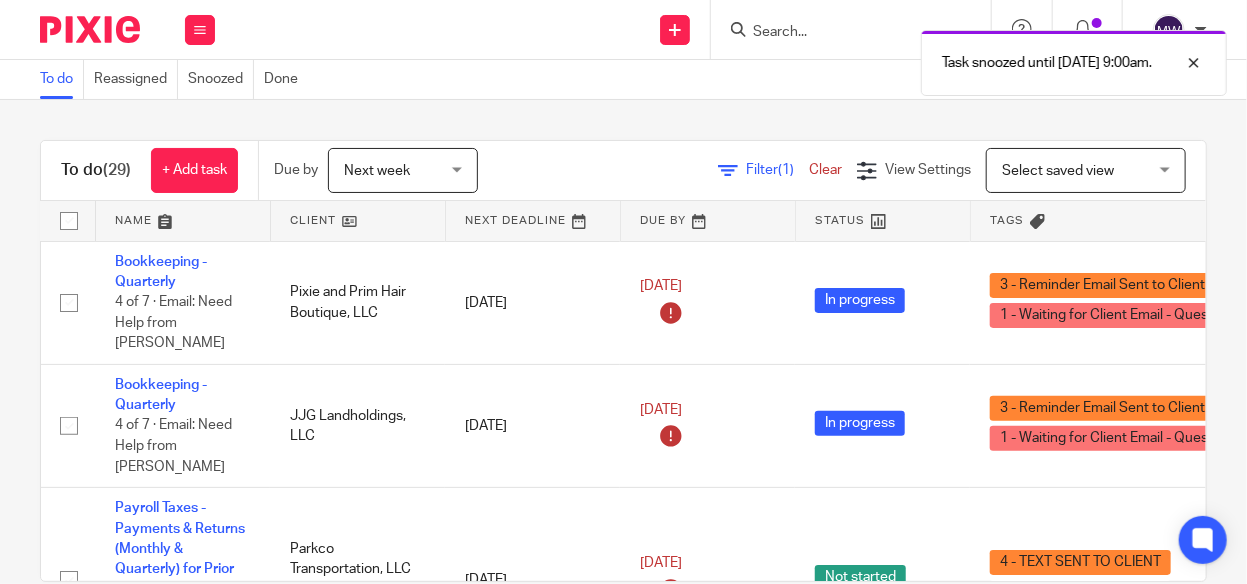 scroll, scrollTop: 0, scrollLeft: 0, axis: both 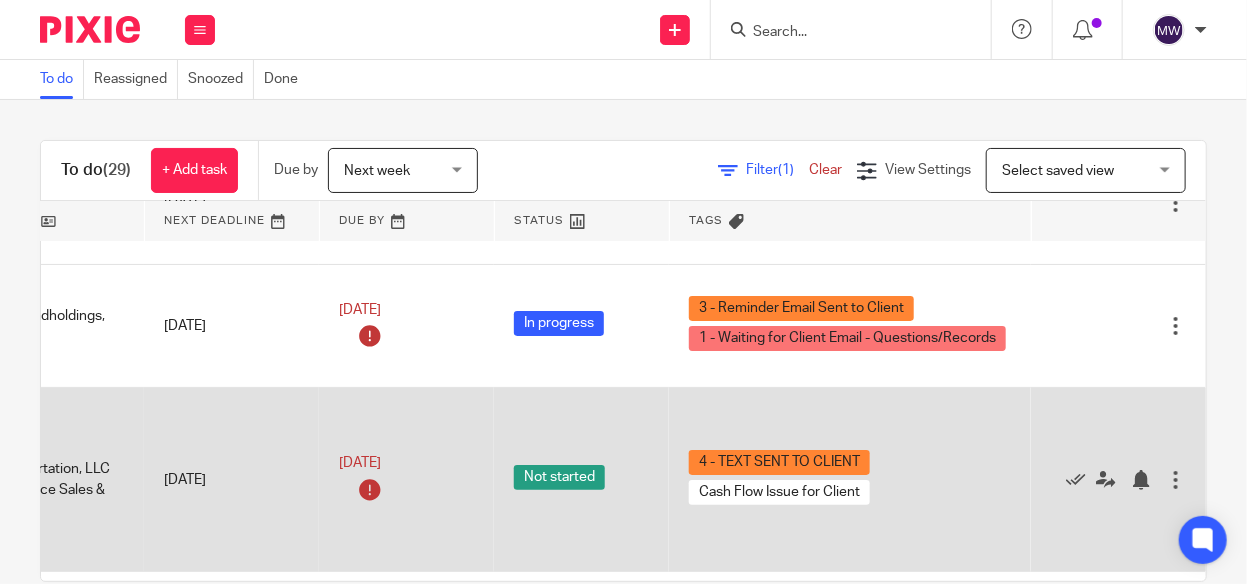 click on "Edit task
Delete" at bounding box center [1118, 480] 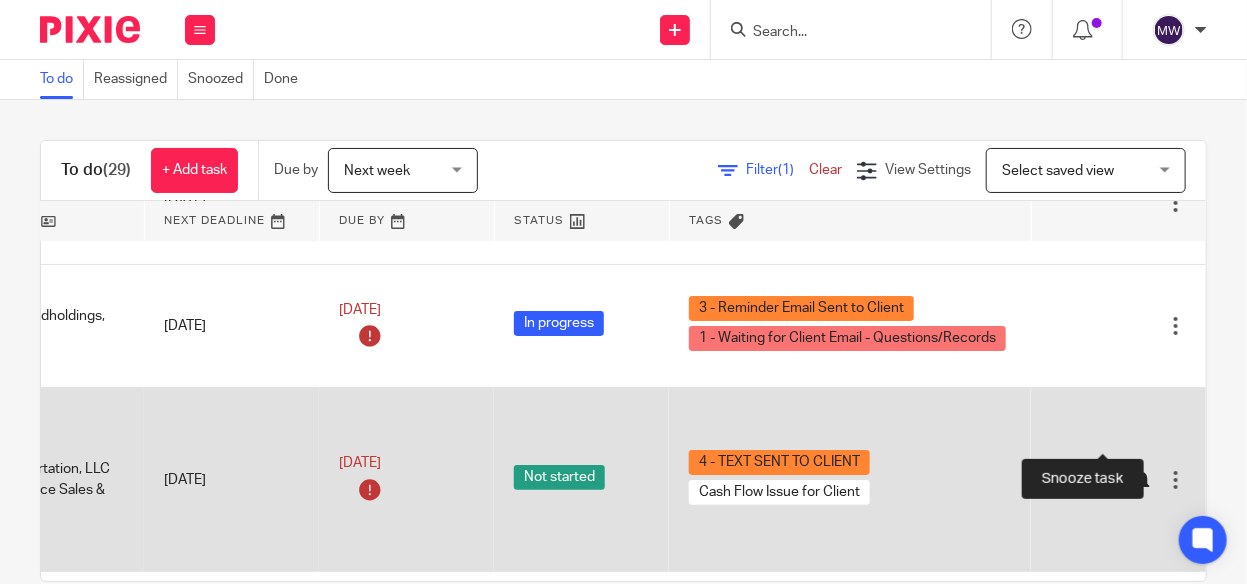 click at bounding box center (1141, 480) 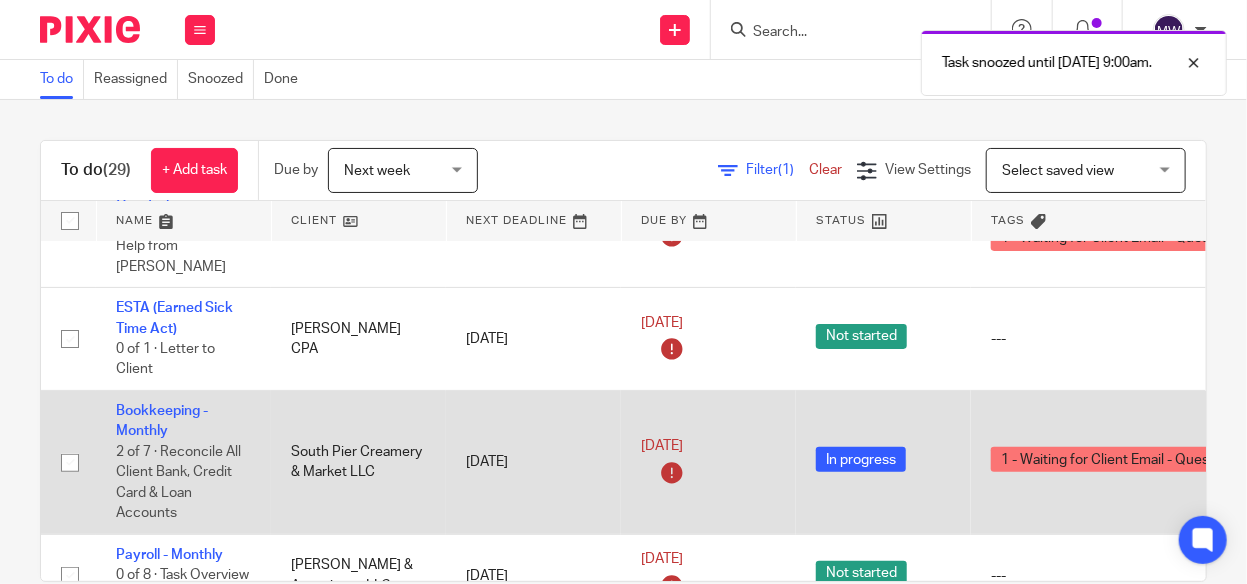 scroll, scrollTop: 300, scrollLeft: 0, axis: vertical 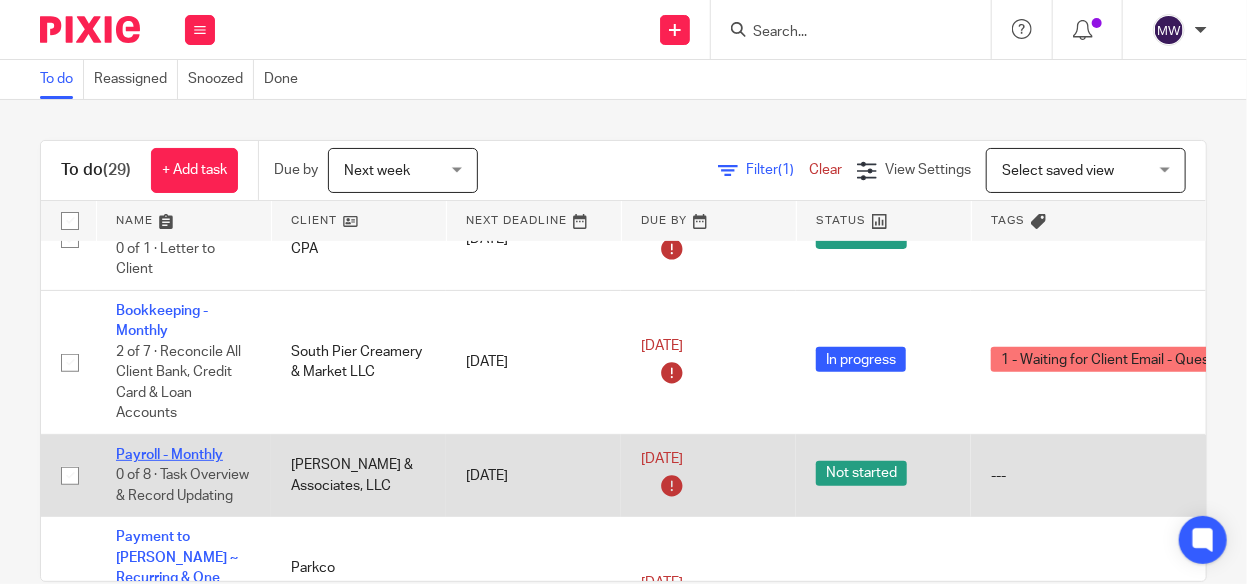 click on "Payroll - Monthly" at bounding box center (169, 455) 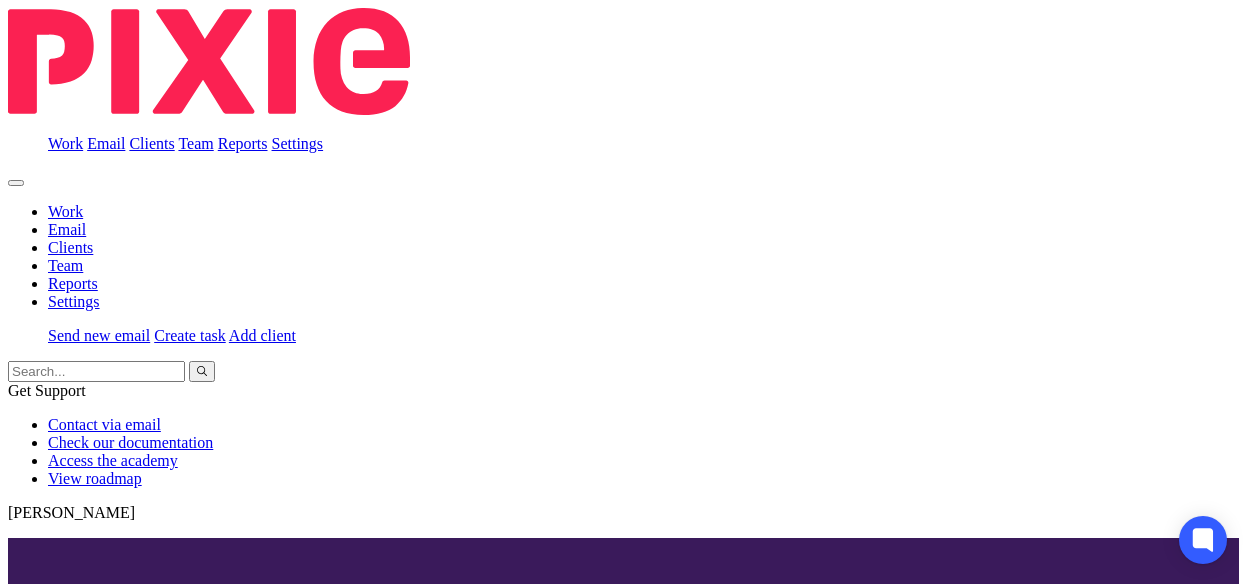 scroll, scrollTop: 0, scrollLeft: 0, axis: both 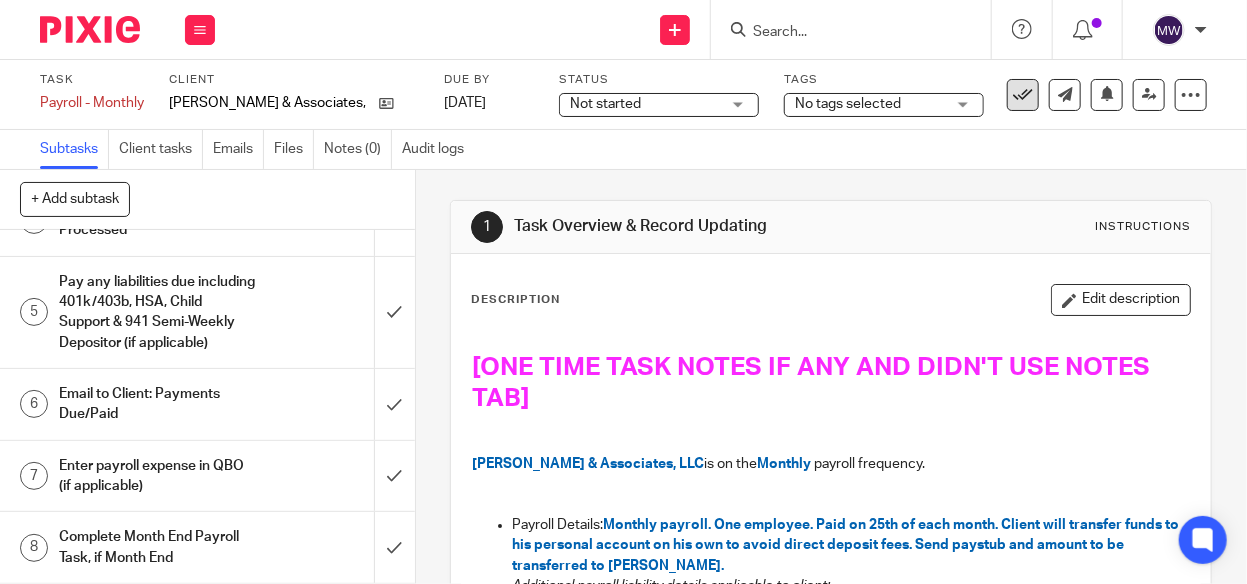 click at bounding box center (1023, 95) 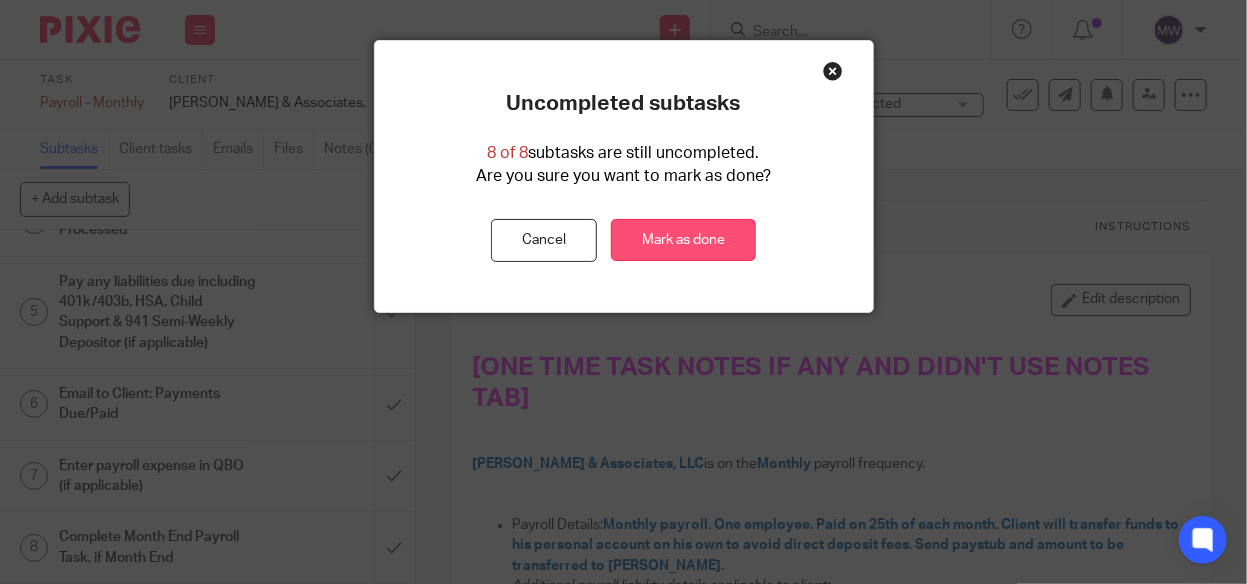 click on "Mark as done" at bounding box center (683, 240) 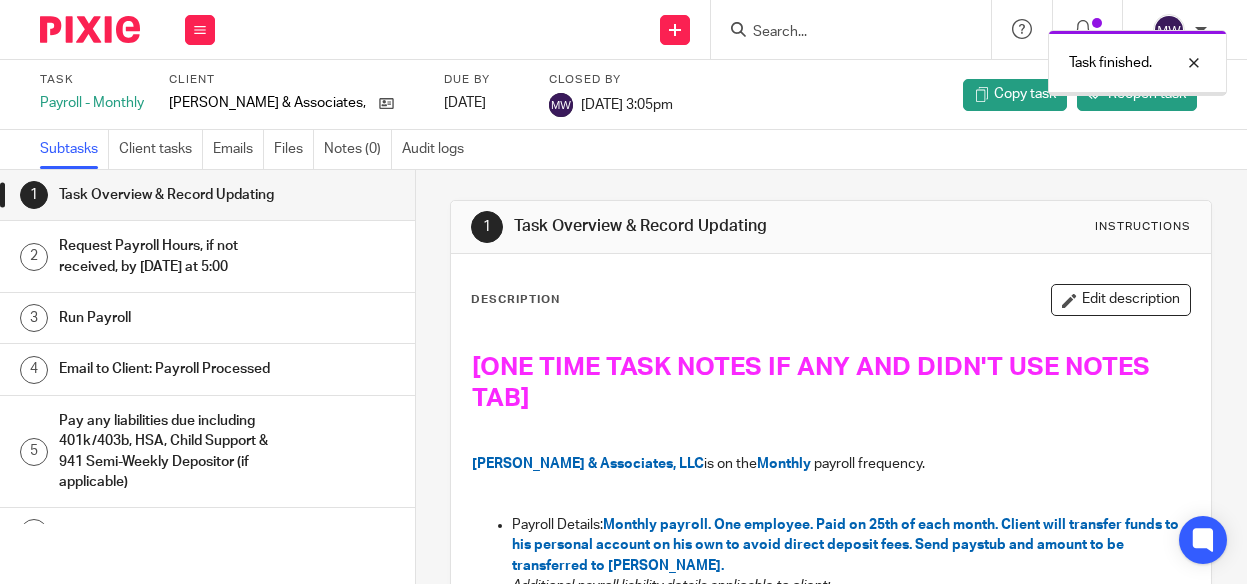 scroll, scrollTop: 0, scrollLeft: 0, axis: both 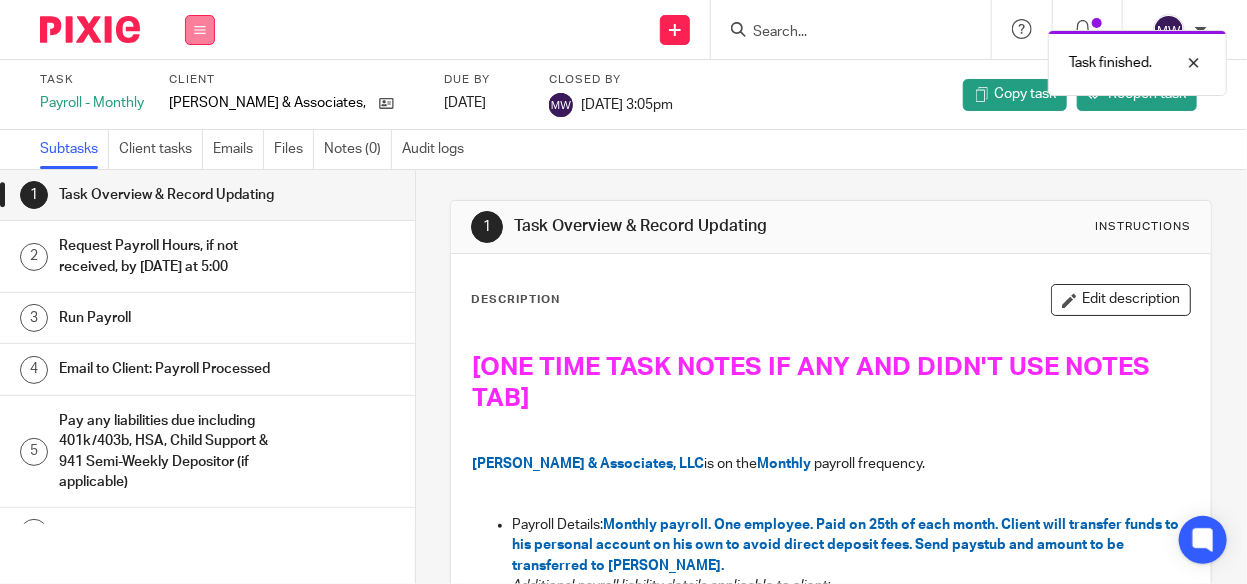 click at bounding box center (200, 30) 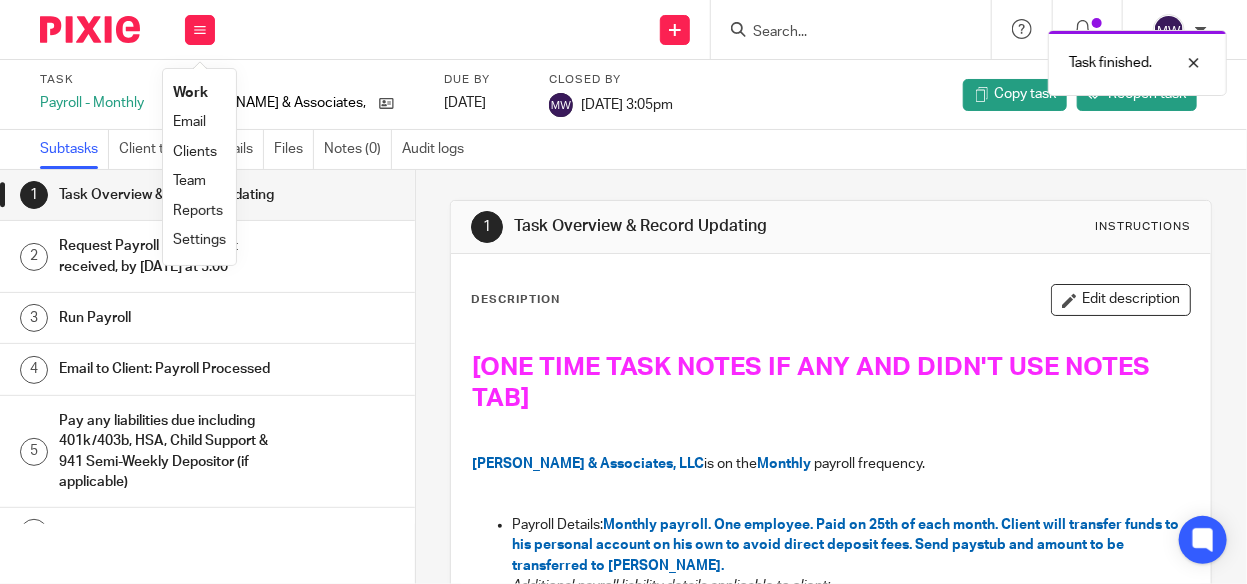 click on "Work" at bounding box center [199, 93] 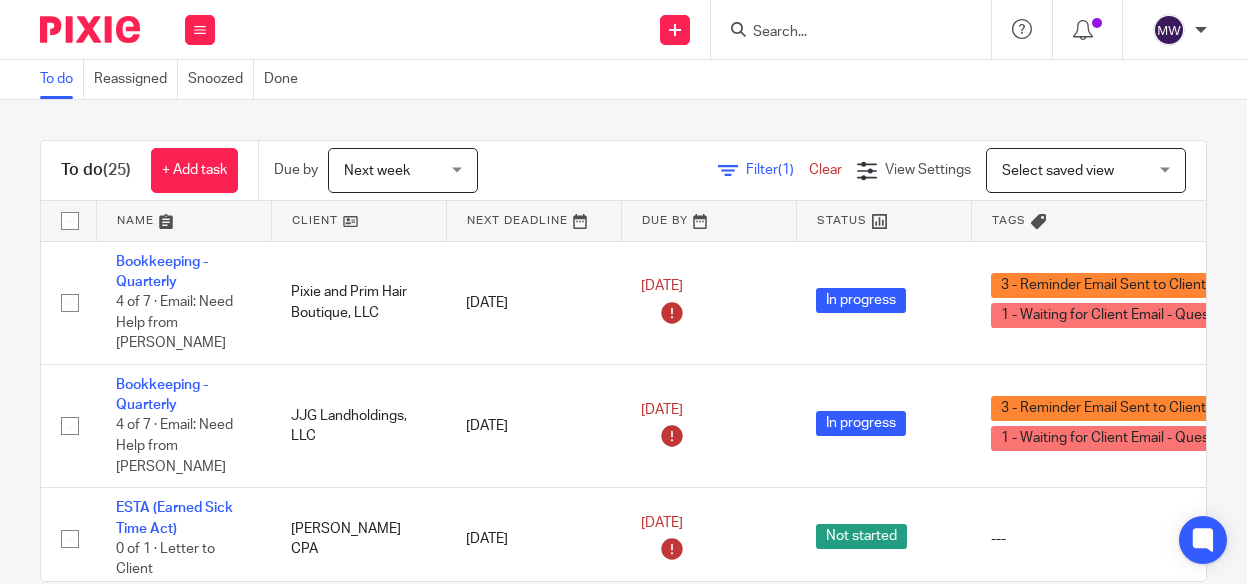 scroll, scrollTop: 0, scrollLeft: 0, axis: both 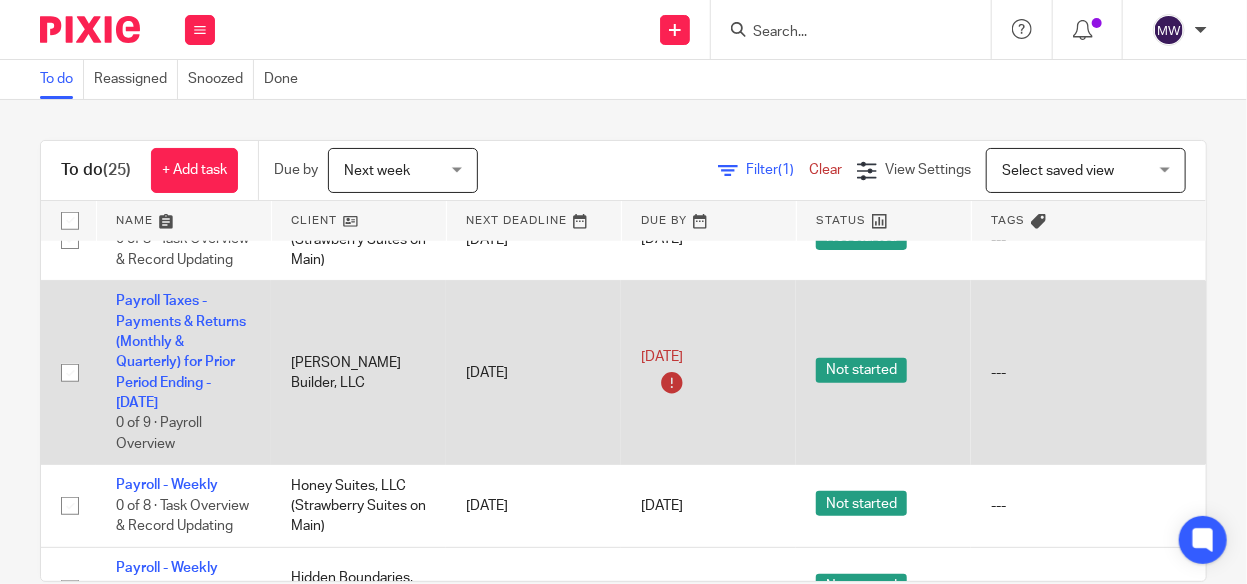 click on "Payroll Taxes - Payments & Returns (Monthly & Quarterly) for Prior Period Ending - [DATE]
0
of
9 ·
Payroll Overview" at bounding box center [183, 373] 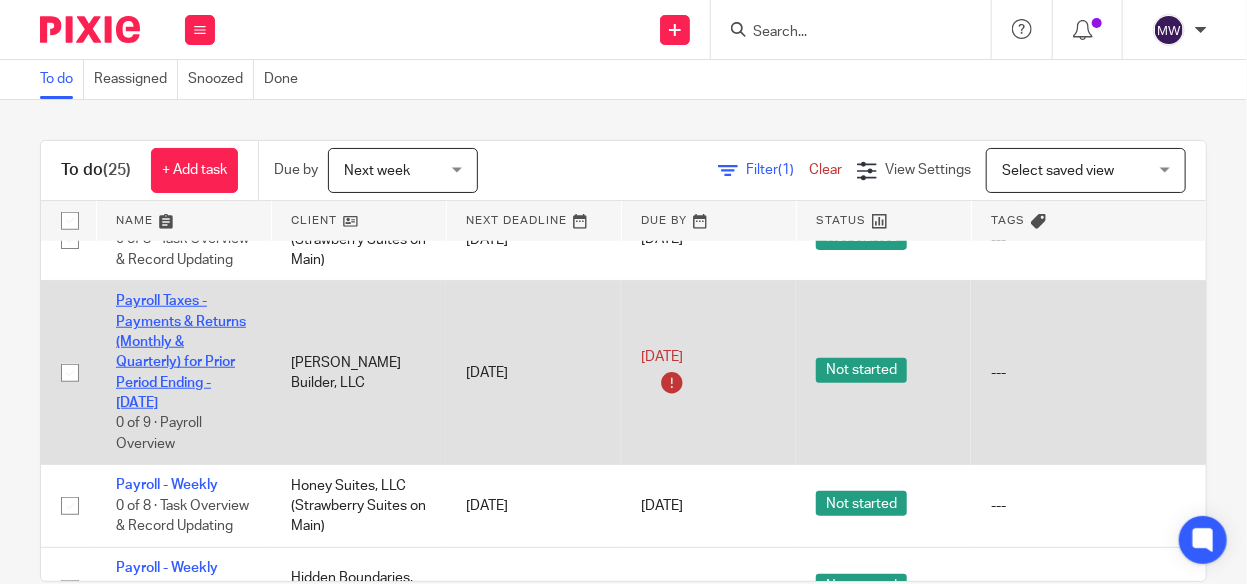 click on "Payroll Taxes - Payments & Returns (Monthly & Quarterly) for Prior Period Ending - [DATE]" at bounding box center [181, 352] 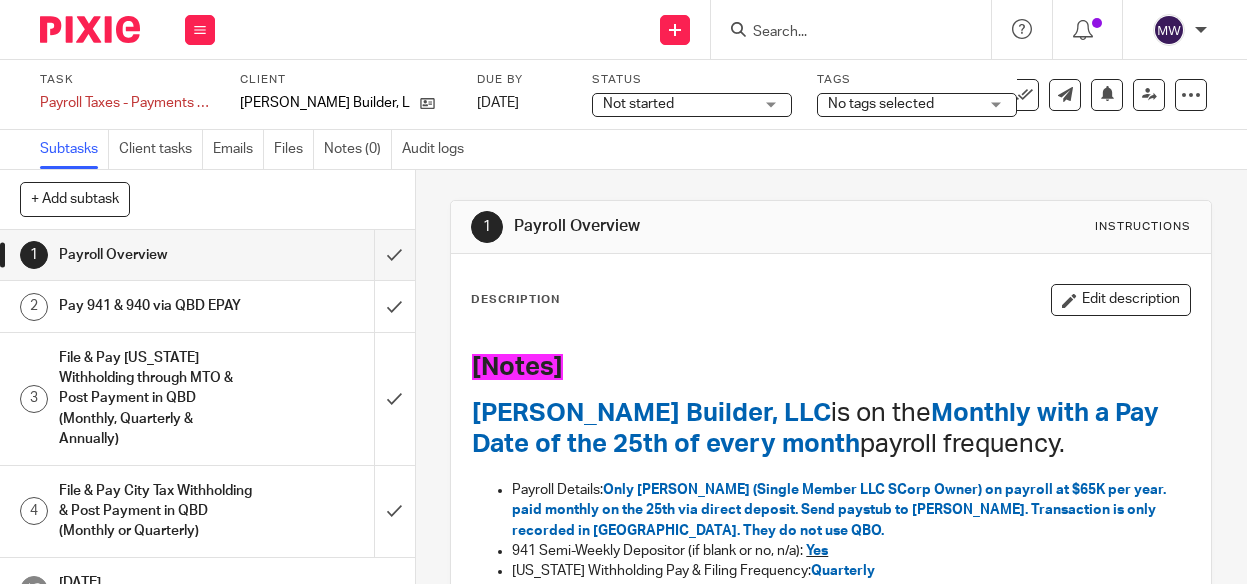 scroll, scrollTop: 0, scrollLeft: 0, axis: both 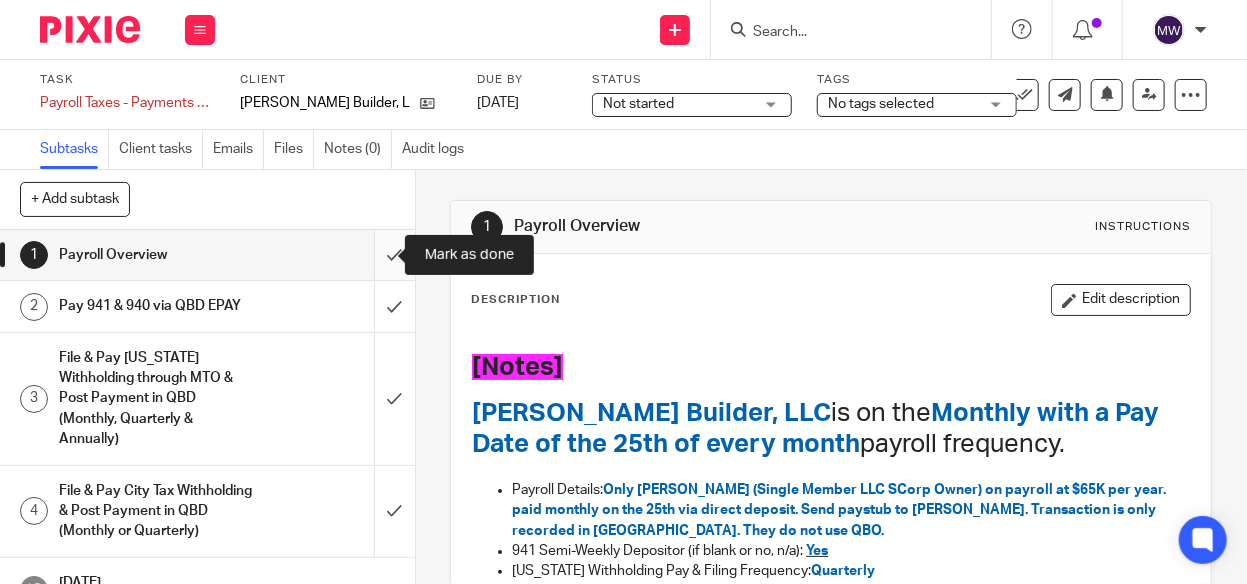 click at bounding box center [207, 255] 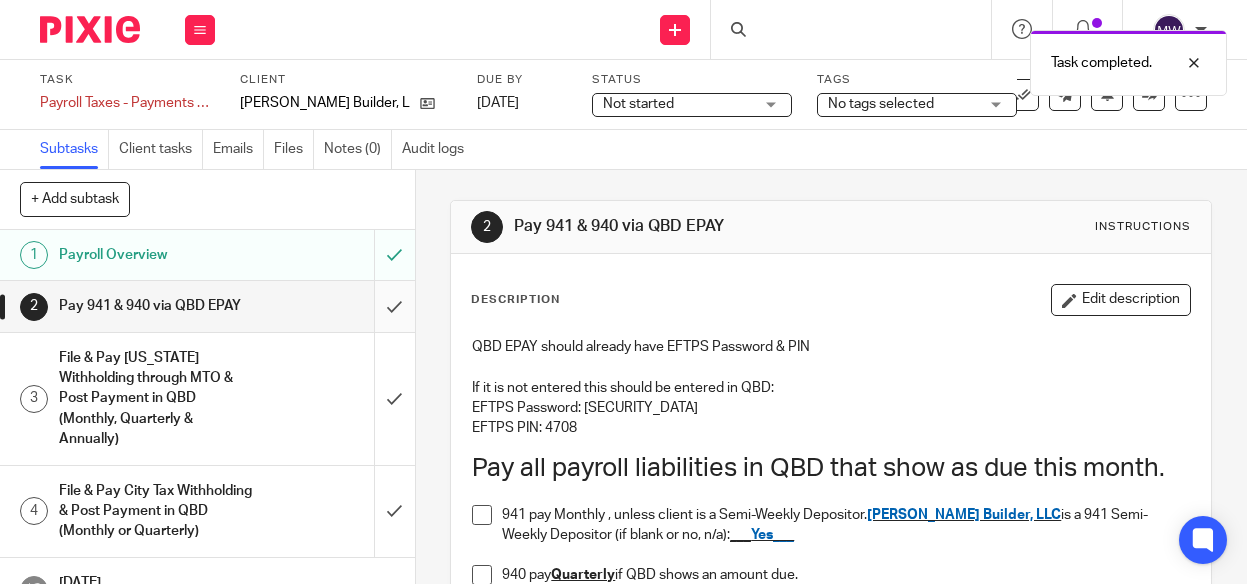 scroll, scrollTop: 0, scrollLeft: 0, axis: both 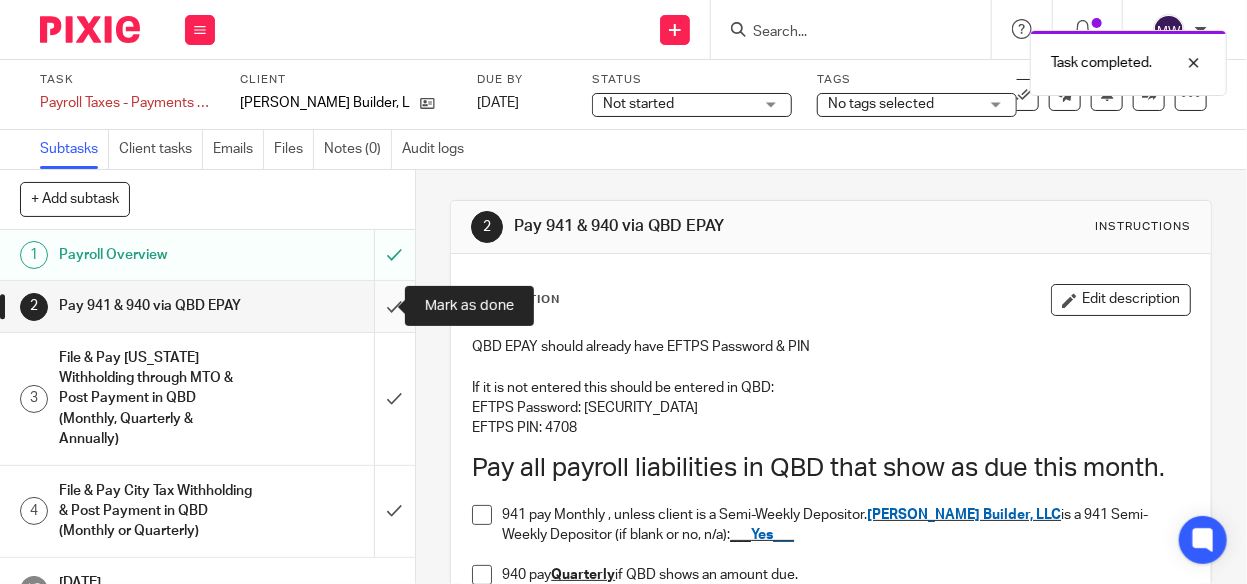 click at bounding box center [207, 306] 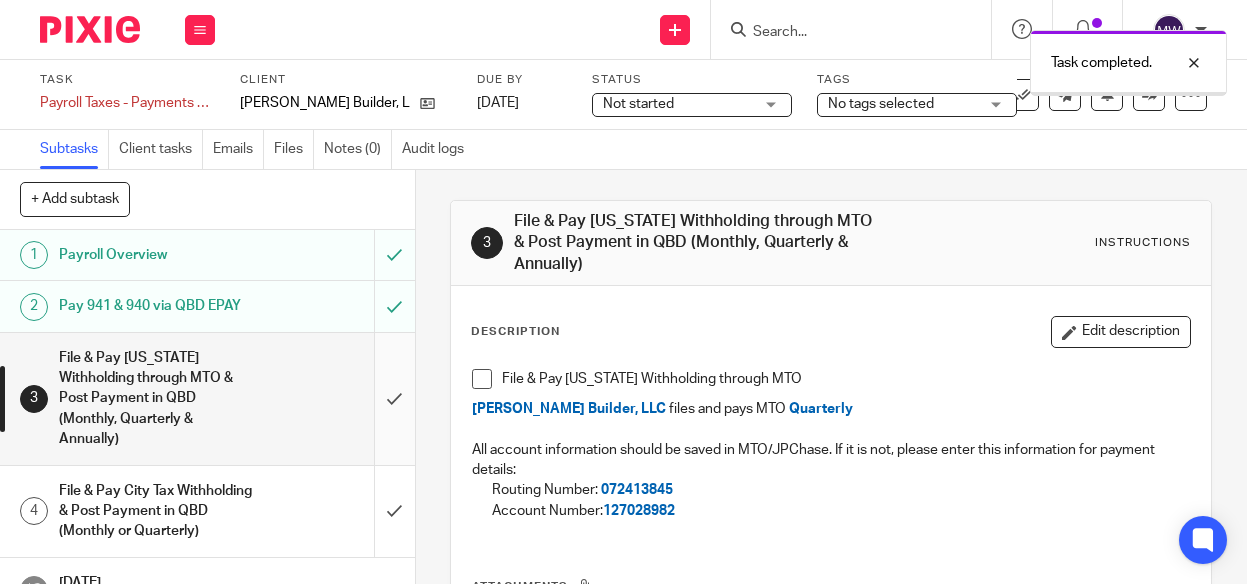 scroll, scrollTop: 0, scrollLeft: 0, axis: both 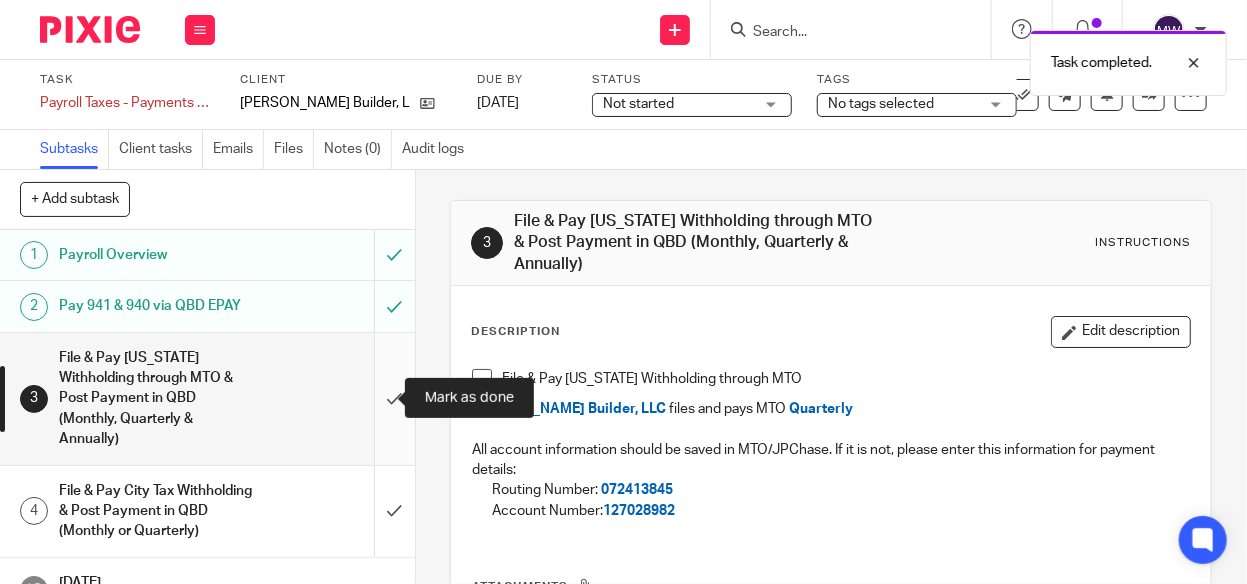 click at bounding box center [207, 399] 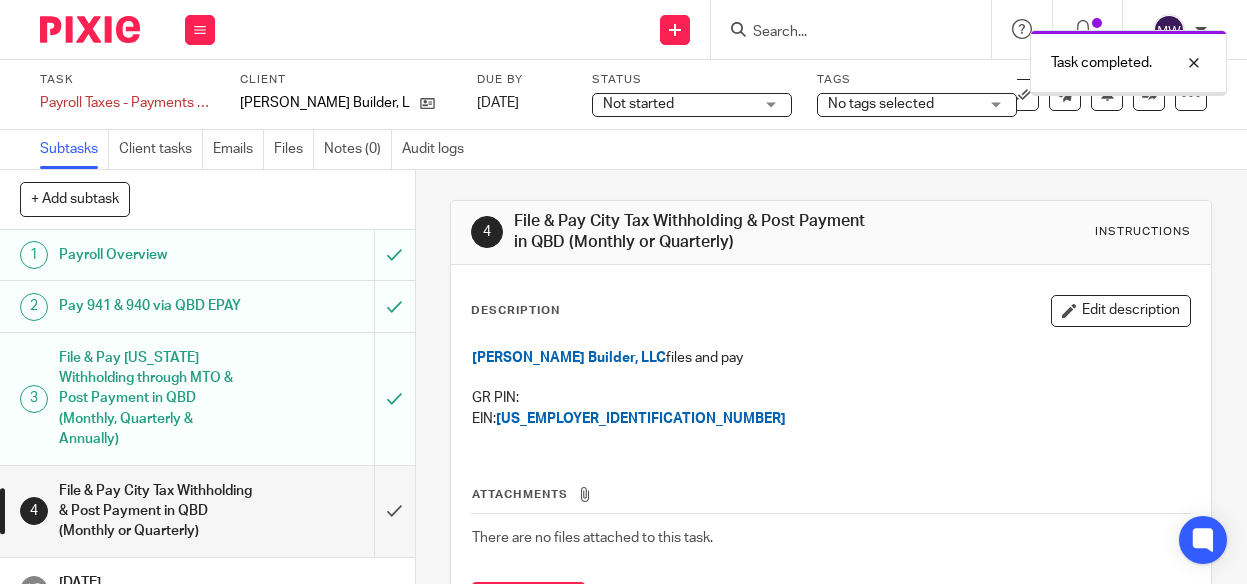scroll, scrollTop: 0, scrollLeft: 0, axis: both 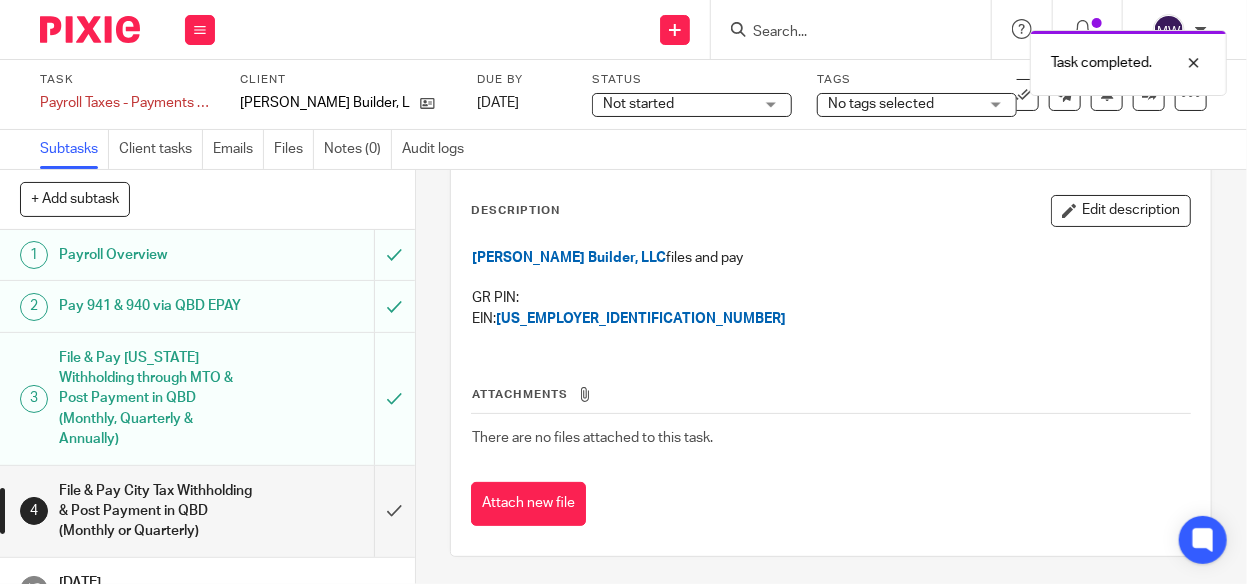 click on "File & Pay [US_STATE] Withholding through MTO & Post Payment in QBD (Monthly, Quarterly & Annually)" at bounding box center (206, 399) 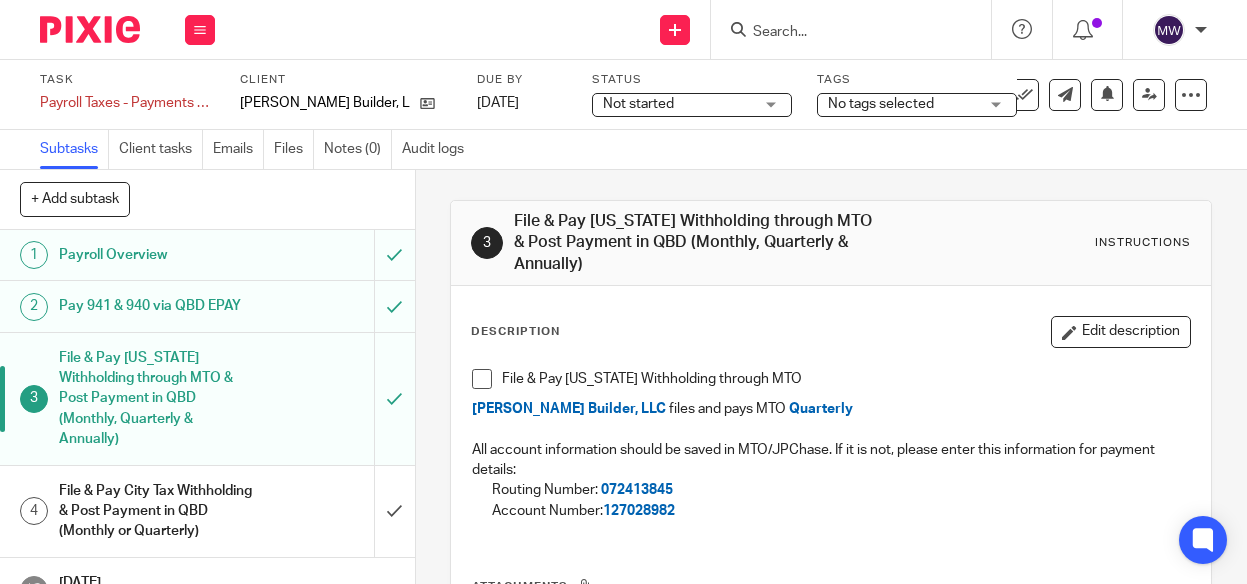 scroll, scrollTop: 0, scrollLeft: 0, axis: both 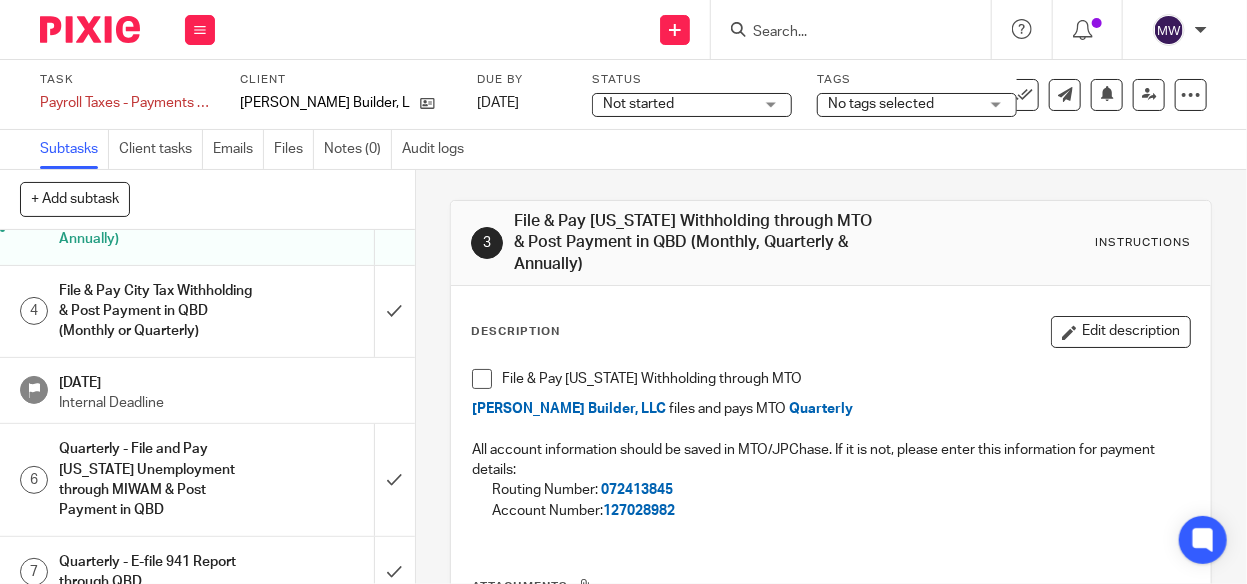 click on "File & Pay City Tax Withholding & Post Payment in QBD (Monthly or Quarterly)" at bounding box center [157, 311] 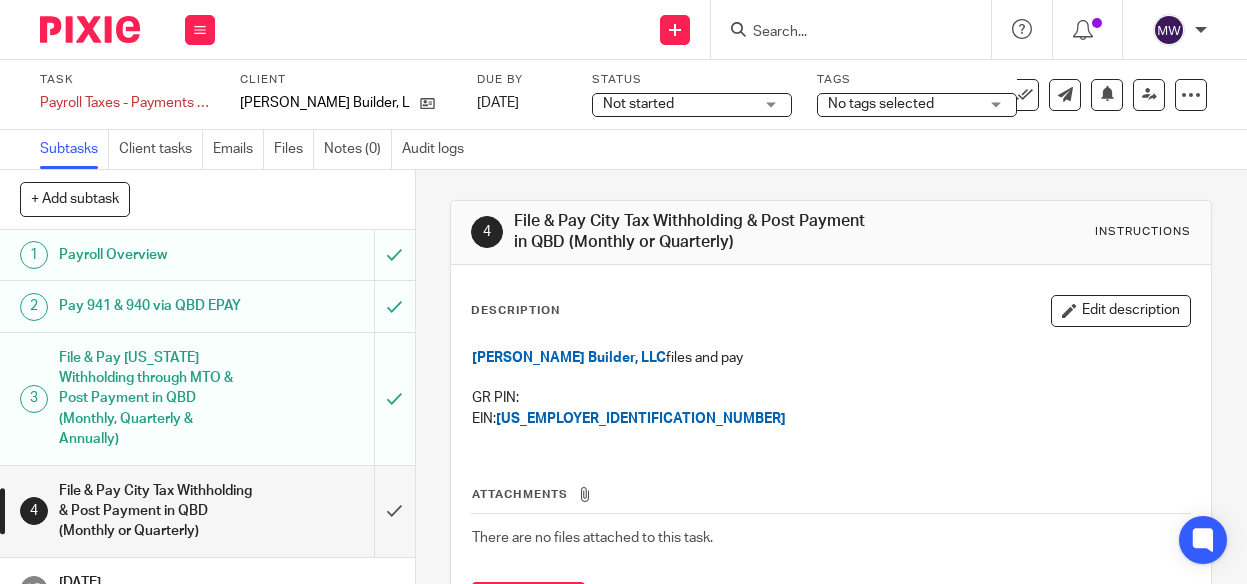 scroll, scrollTop: 0, scrollLeft: 0, axis: both 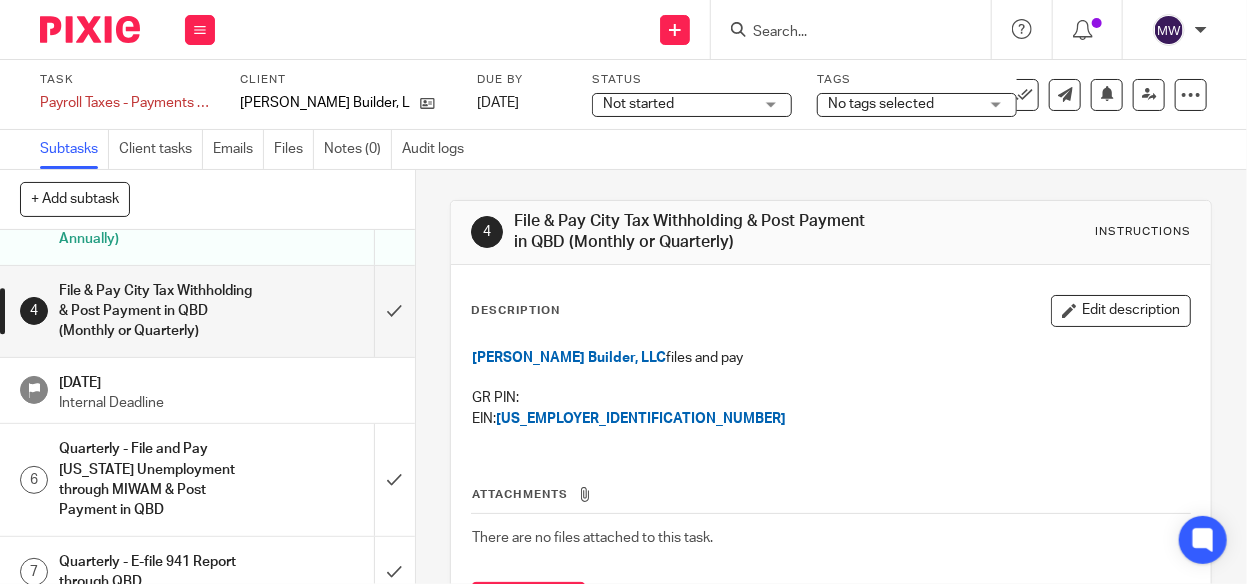 click on "Quarterly - File and Pay [US_STATE] Unemployment through MIWAM & Post Payment in QBD" at bounding box center [157, 479] 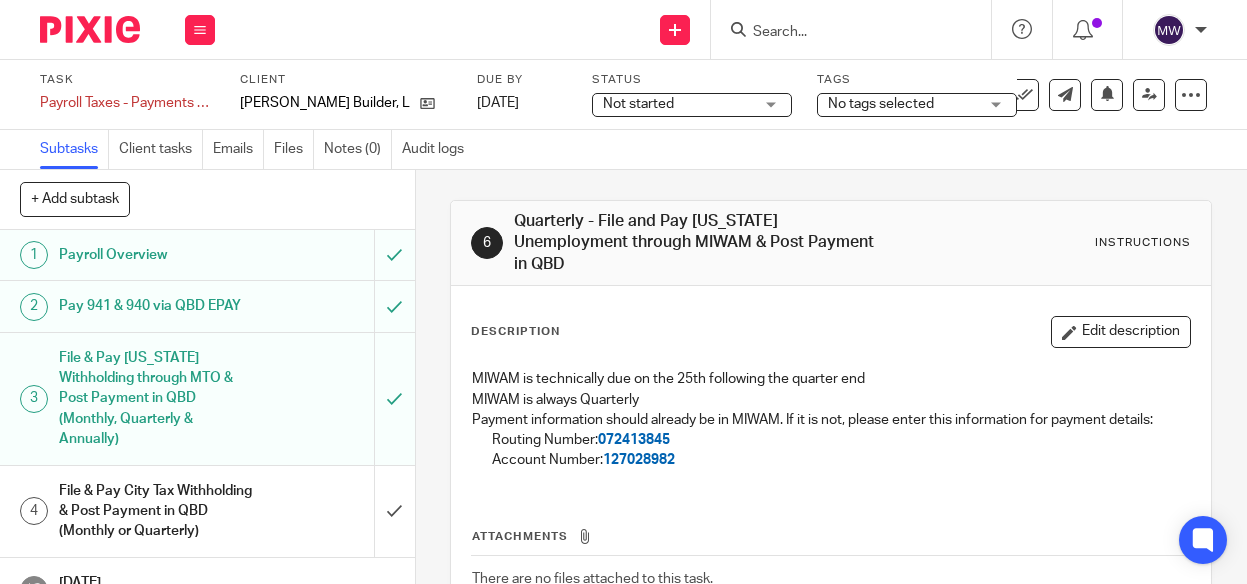scroll, scrollTop: 0, scrollLeft: 0, axis: both 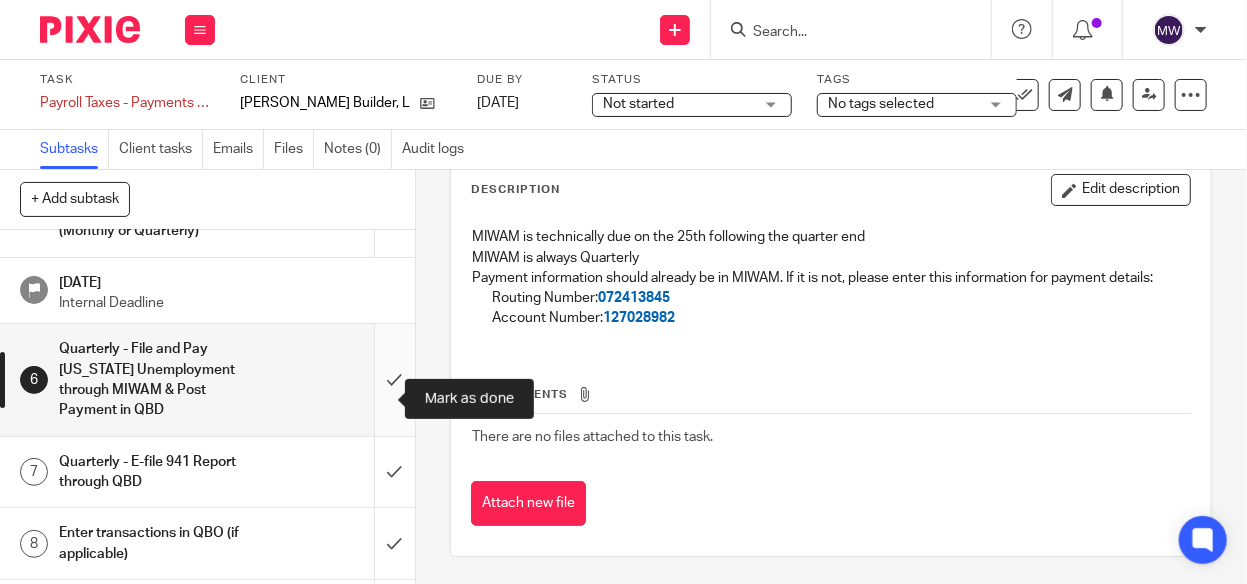 click at bounding box center [207, 379] 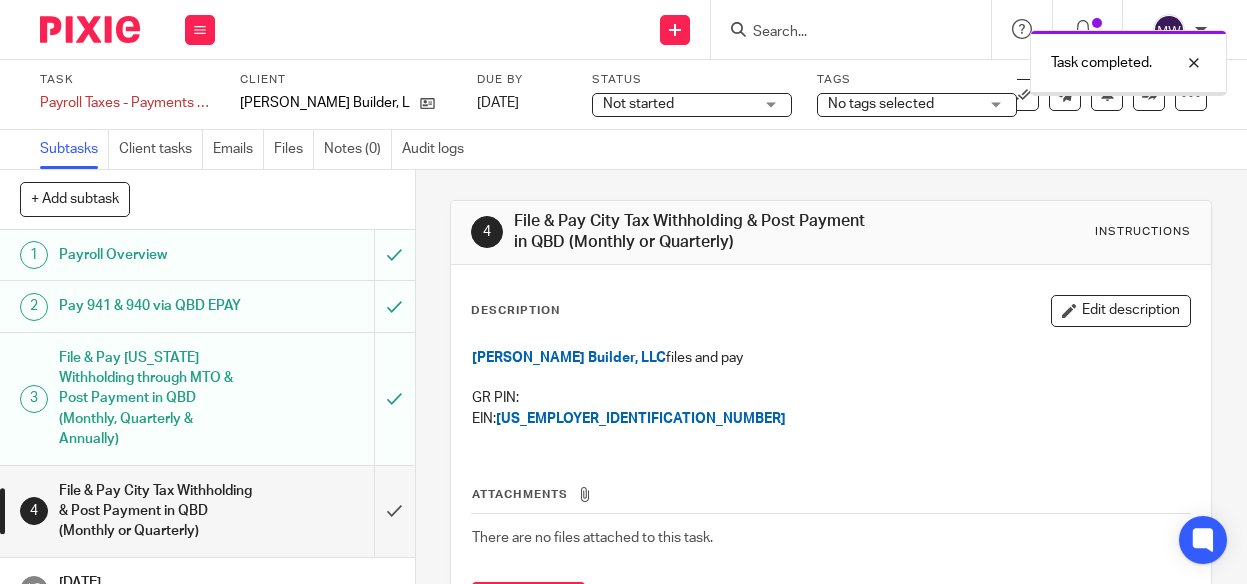 scroll, scrollTop: 0, scrollLeft: 0, axis: both 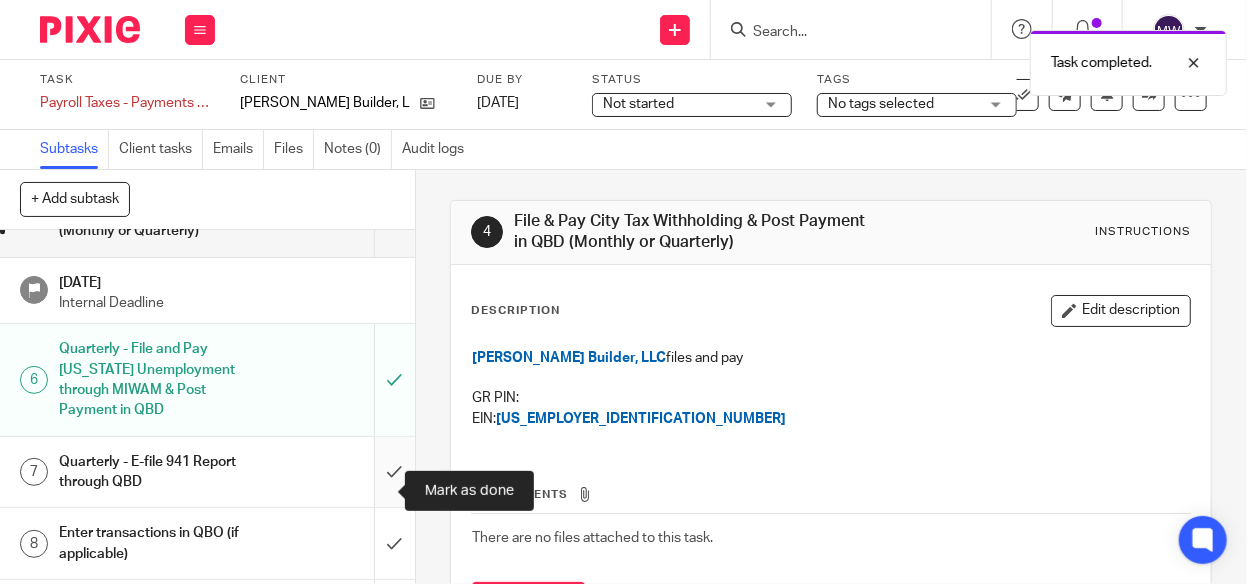 click at bounding box center (207, 472) 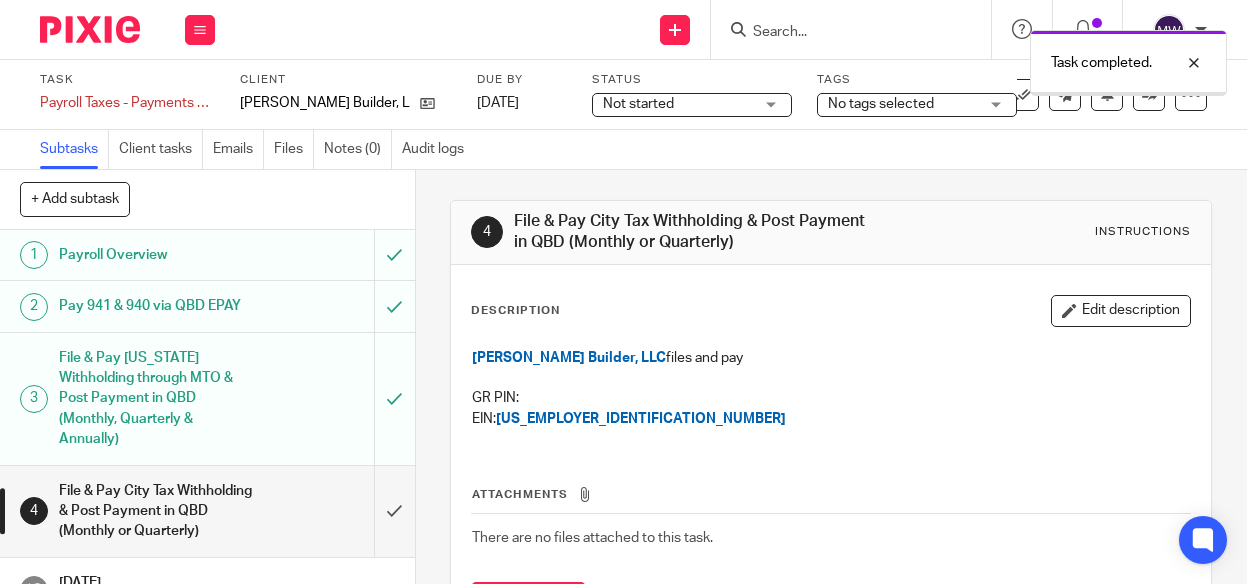 scroll, scrollTop: 0, scrollLeft: 0, axis: both 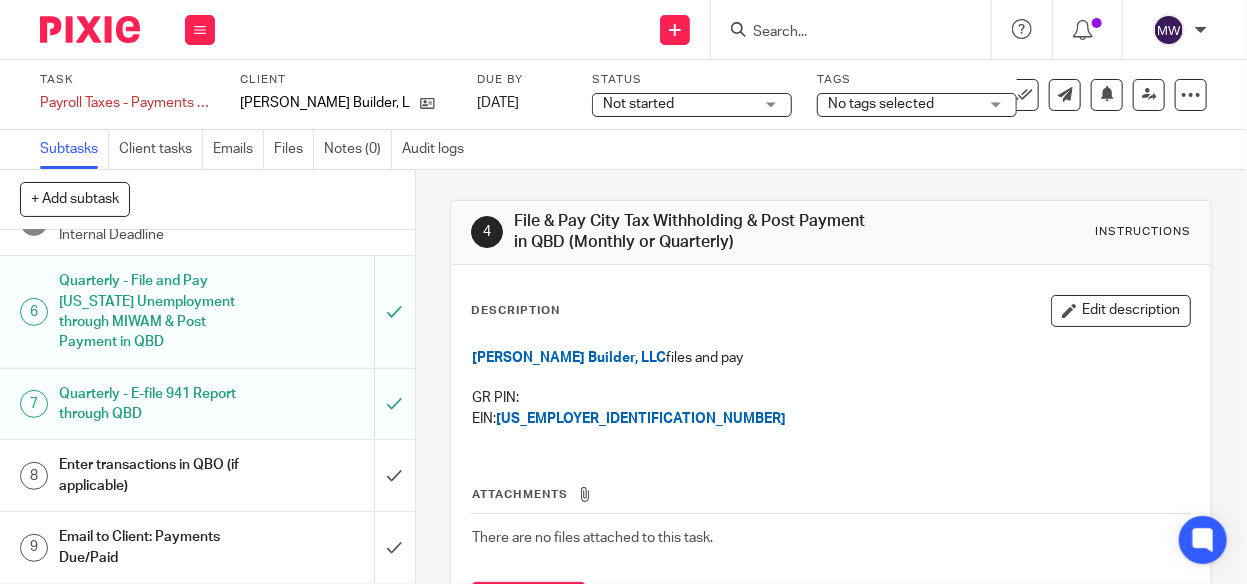 click on "Email to Client: Payments Due/Paid" at bounding box center (206, 547) 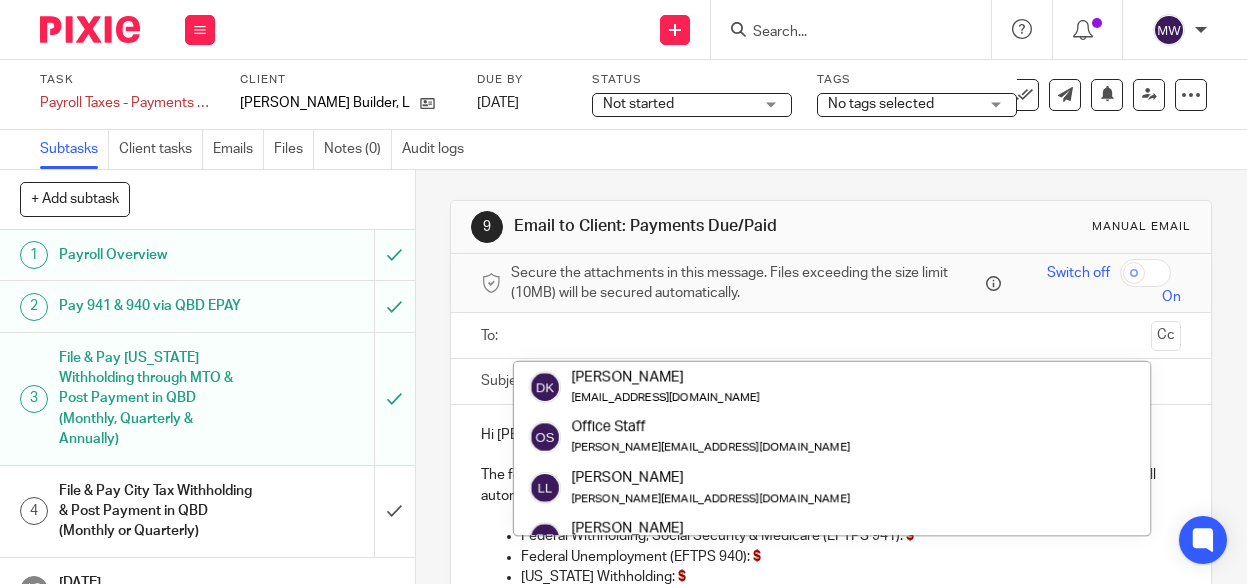 scroll, scrollTop: 0, scrollLeft: 0, axis: both 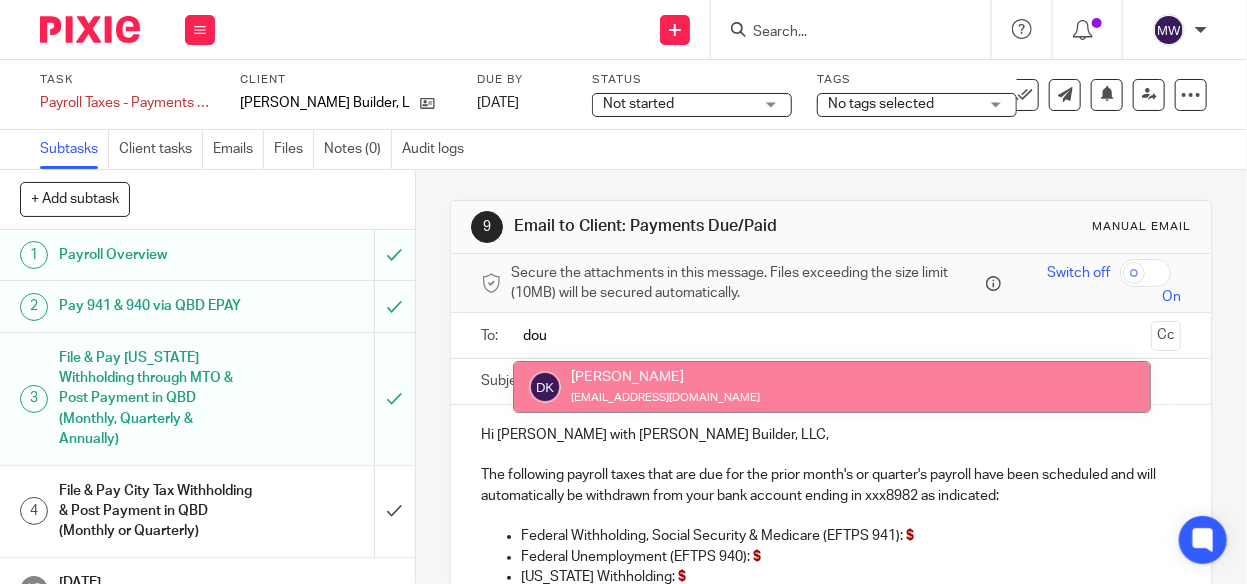 type on "dou" 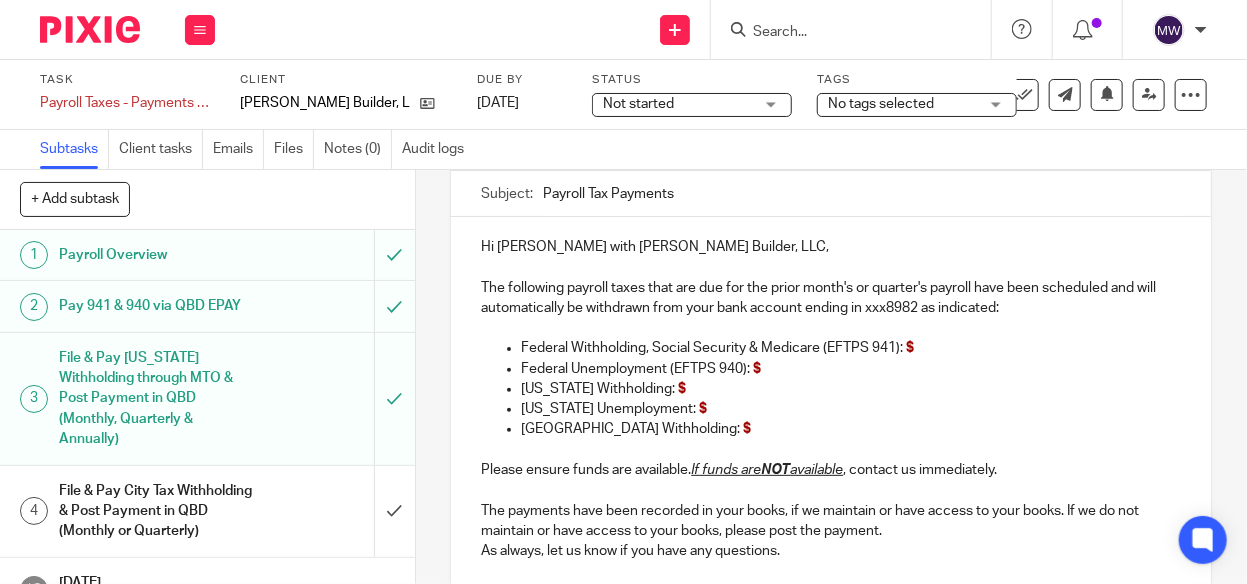 scroll, scrollTop: 200, scrollLeft: 0, axis: vertical 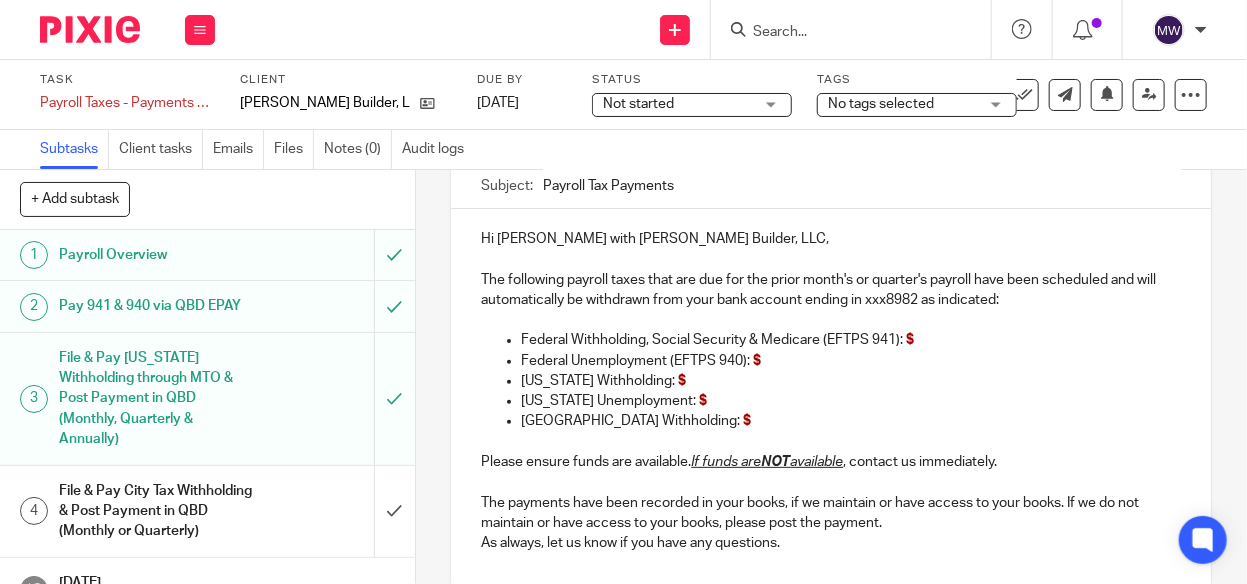 click on "Federal Withholding, Social Security & Medicare (EFTPS 941):   $" at bounding box center (851, 340) 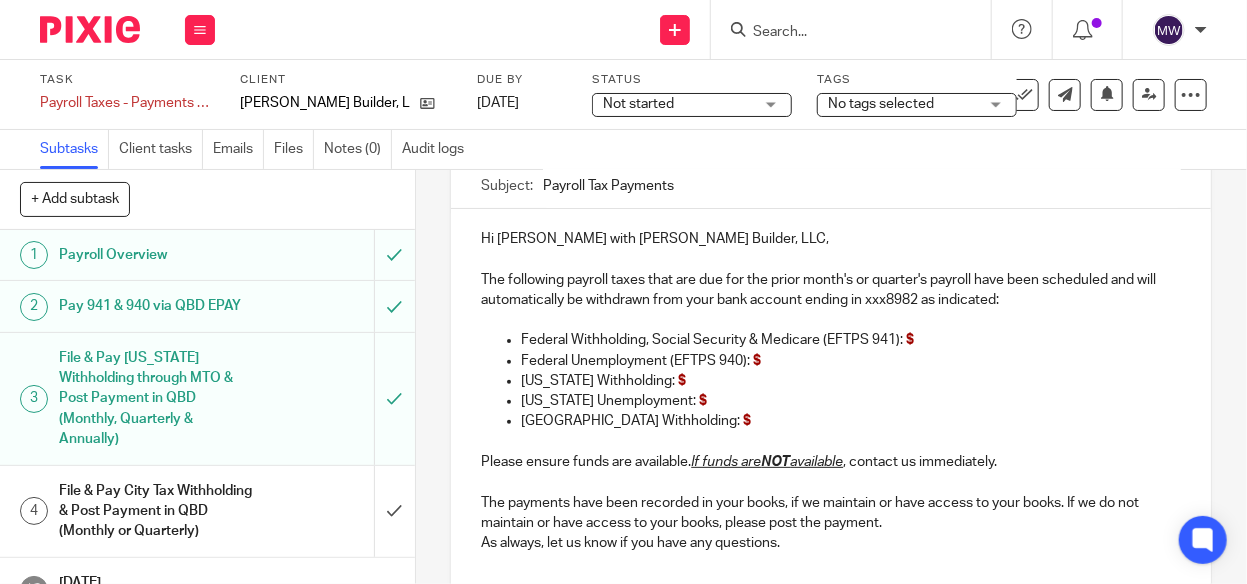 type 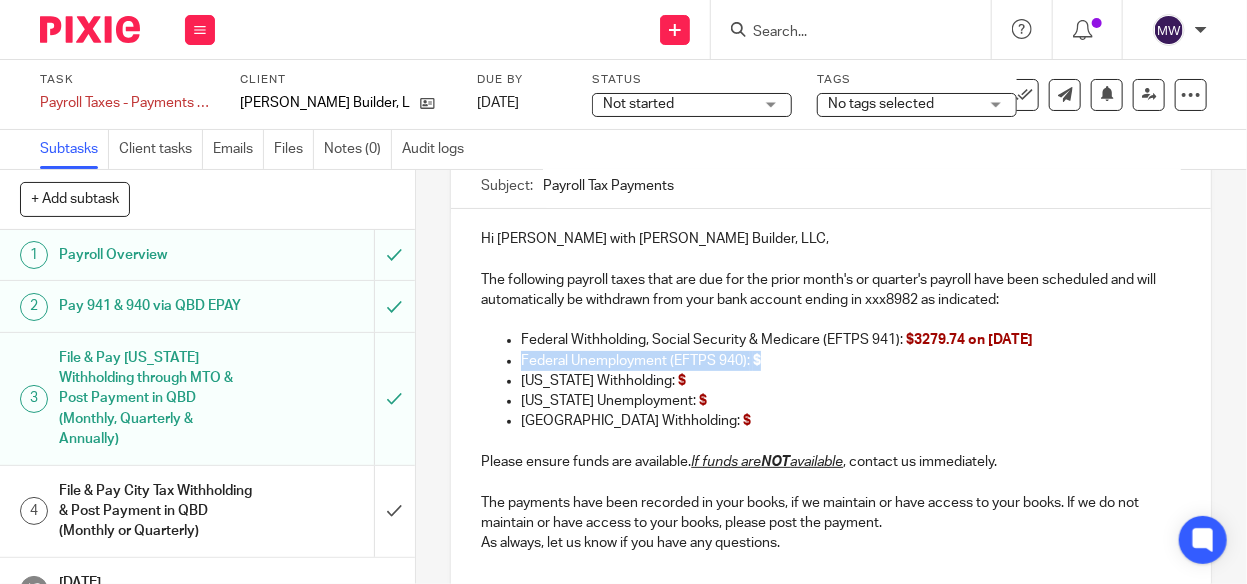 drag, startPoint x: 762, startPoint y: 357, endPoint x: 509, endPoint y: 364, distance: 253.09682 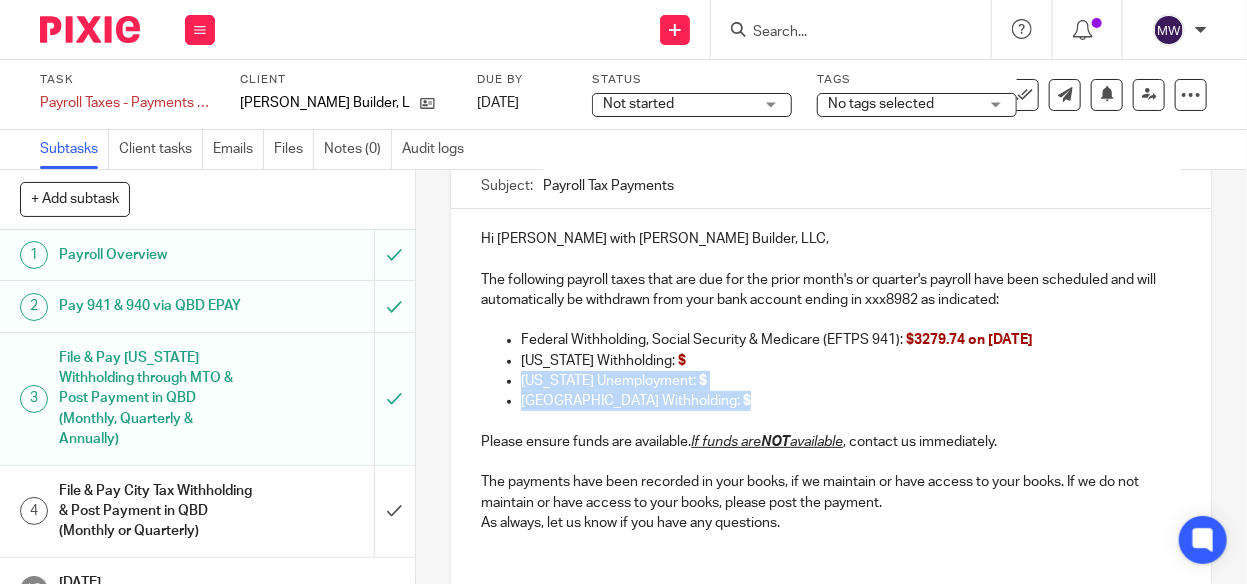 drag, startPoint x: 702, startPoint y: 391, endPoint x: 459, endPoint y: 381, distance: 243.20567 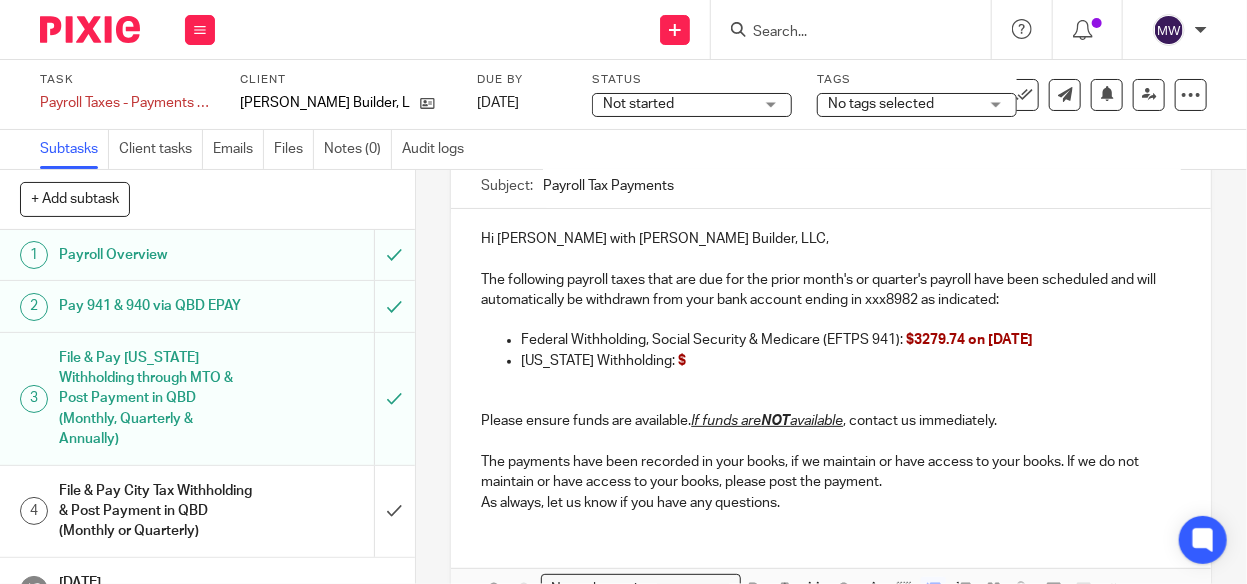 click on "Michigan Withholding:   $" at bounding box center [851, 361] 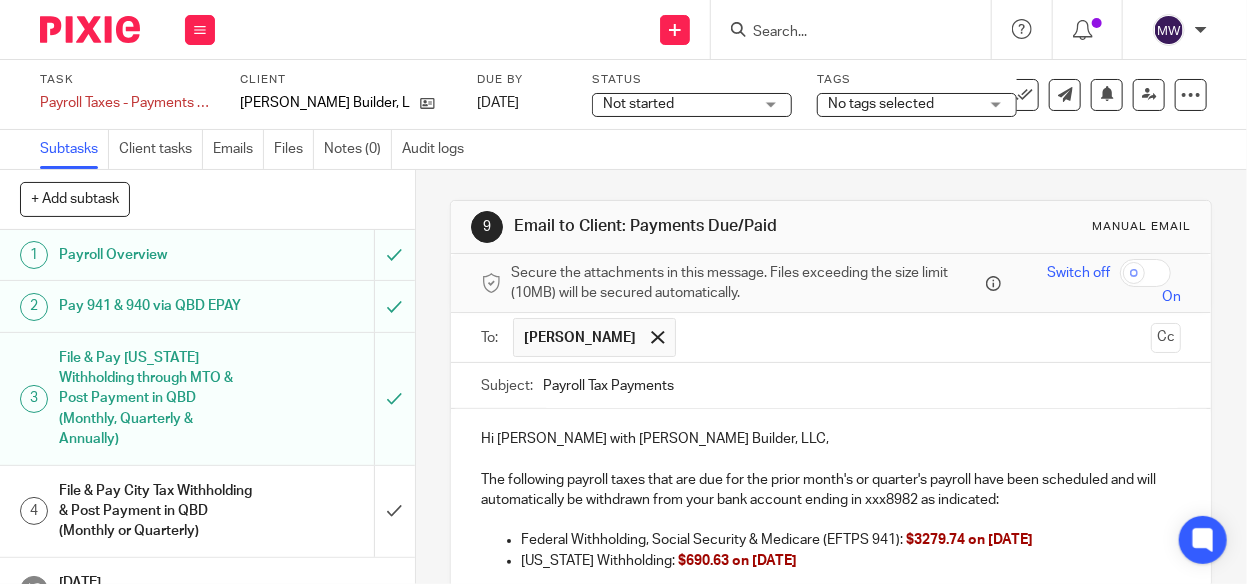 scroll, scrollTop: 318, scrollLeft: 0, axis: vertical 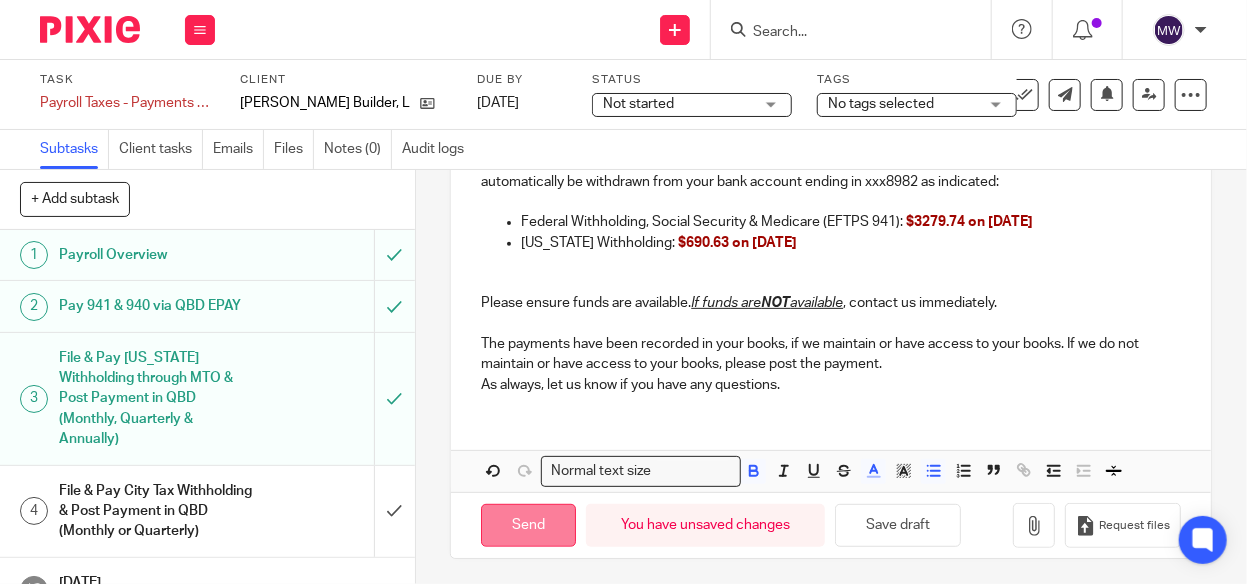 click on "Send" at bounding box center (528, 525) 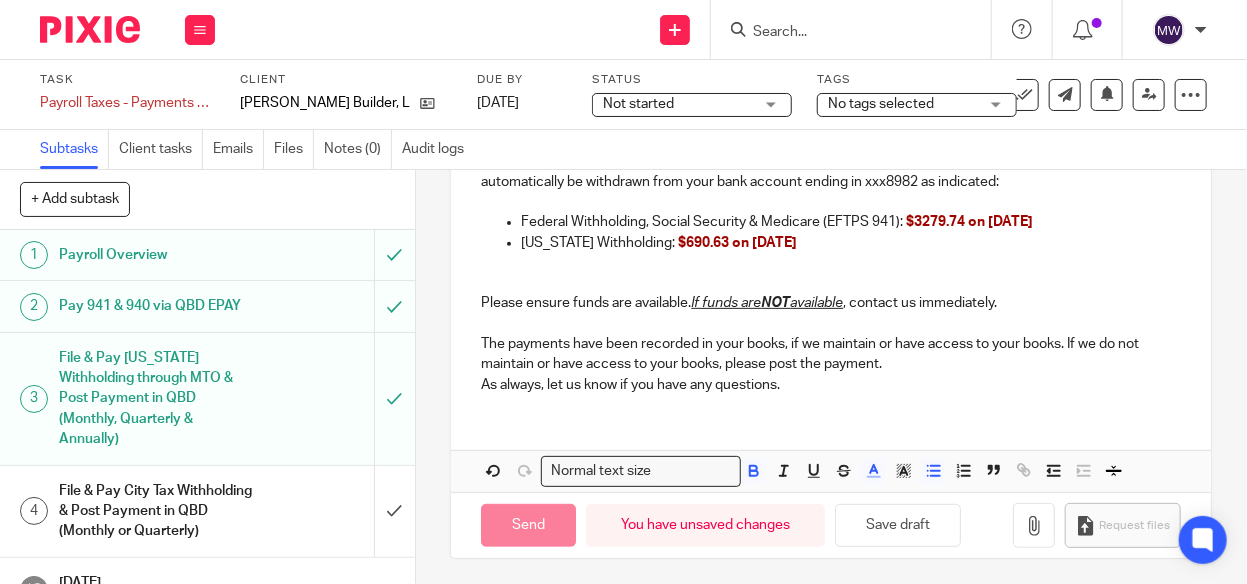 type on "Sent" 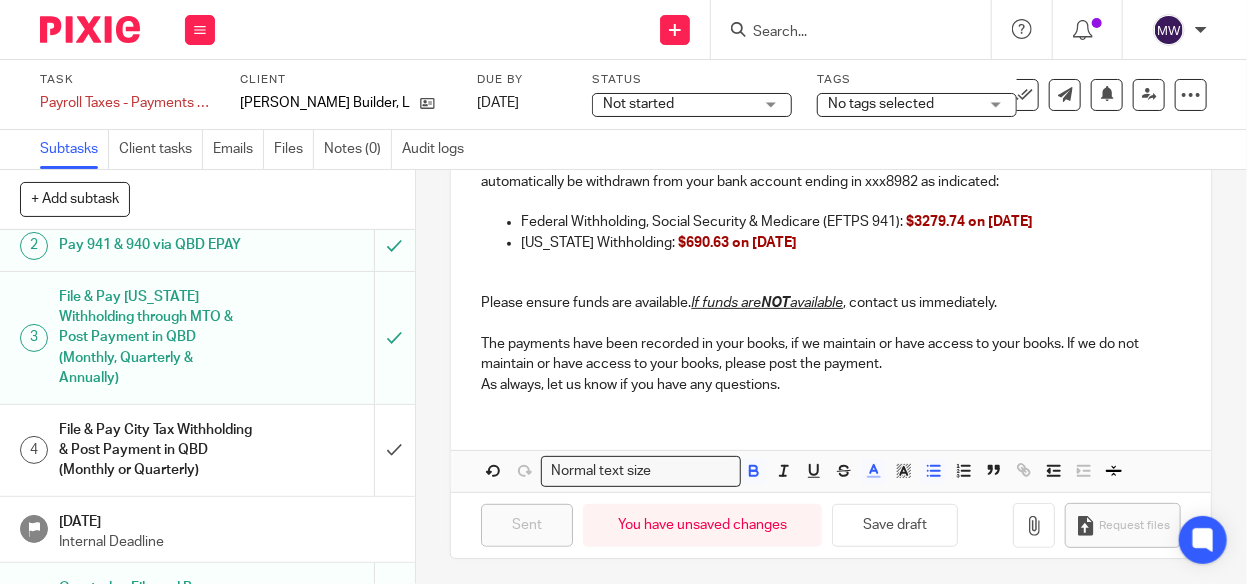 scroll, scrollTop: 0, scrollLeft: 0, axis: both 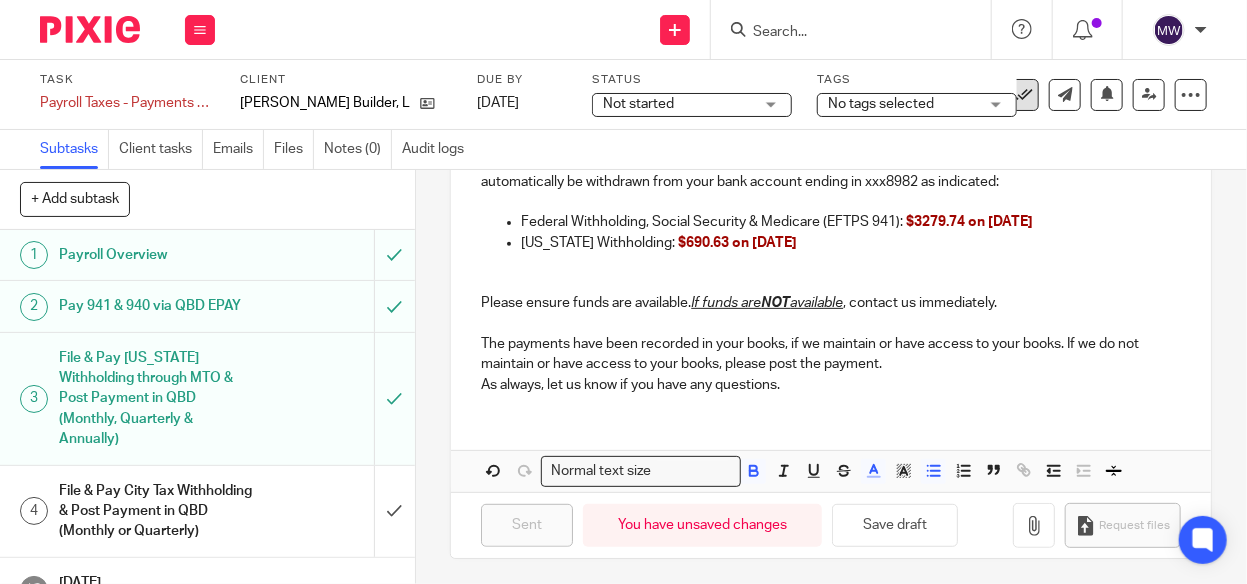 click at bounding box center (1023, 95) 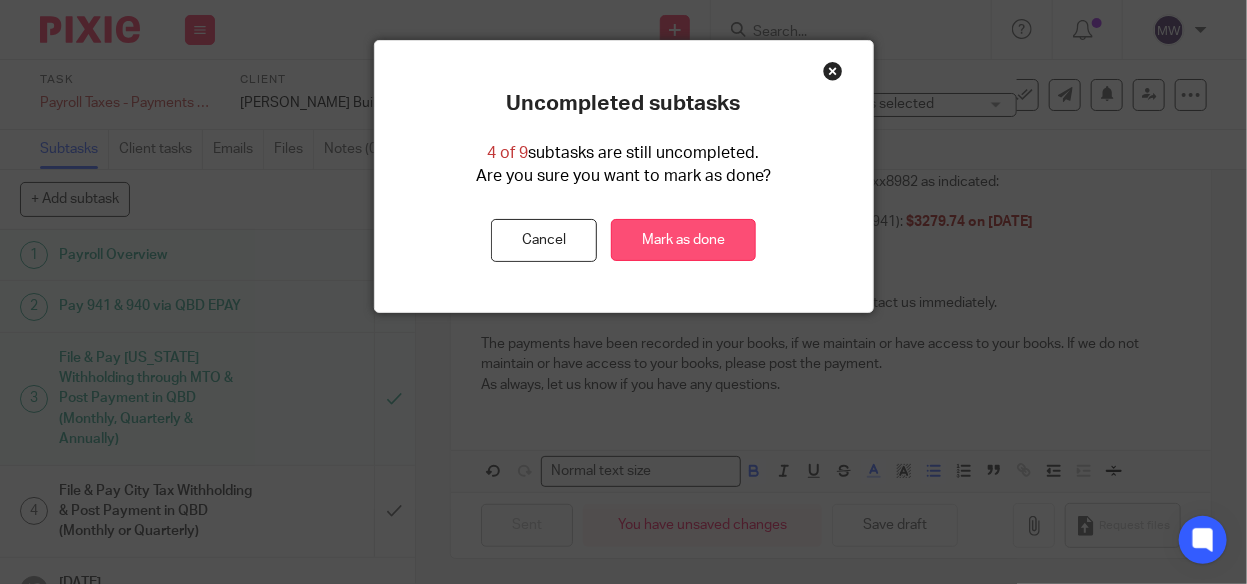 click on "Mark as done" at bounding box center (683, 240) 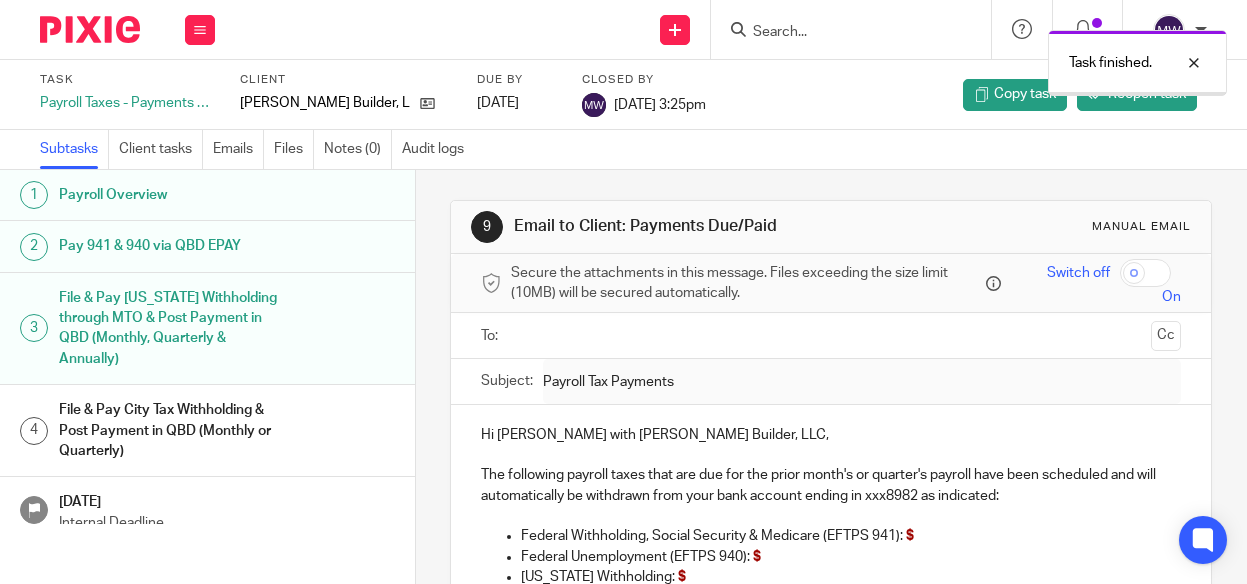 scroll, scrollTop: 0, scrollLeft: 0, axis: both 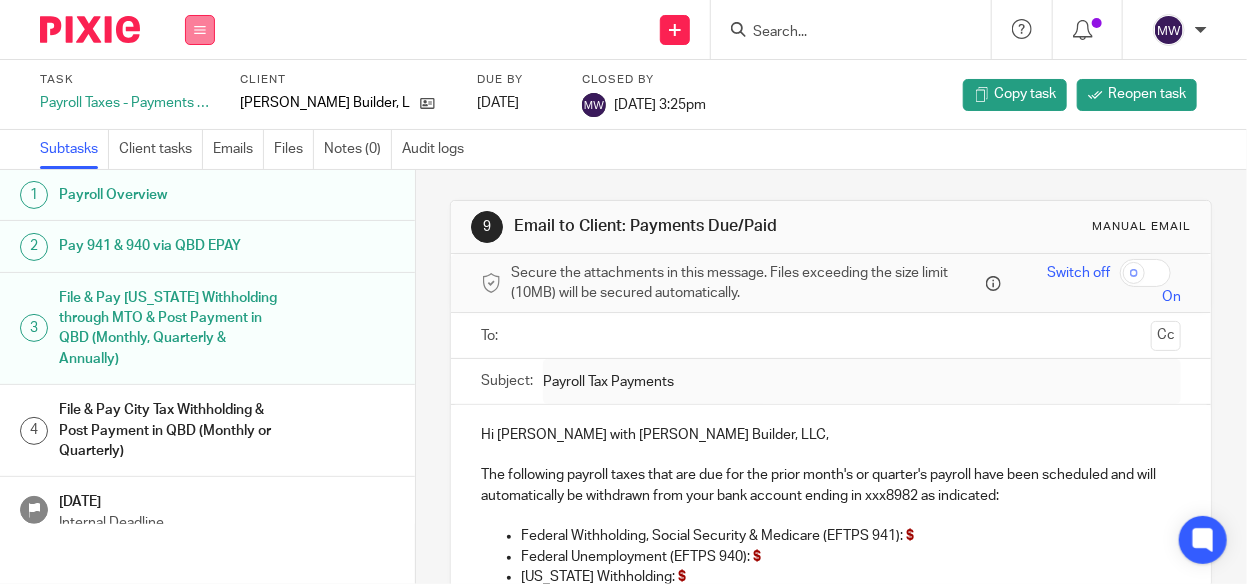 click at bounding box center (200, 30) 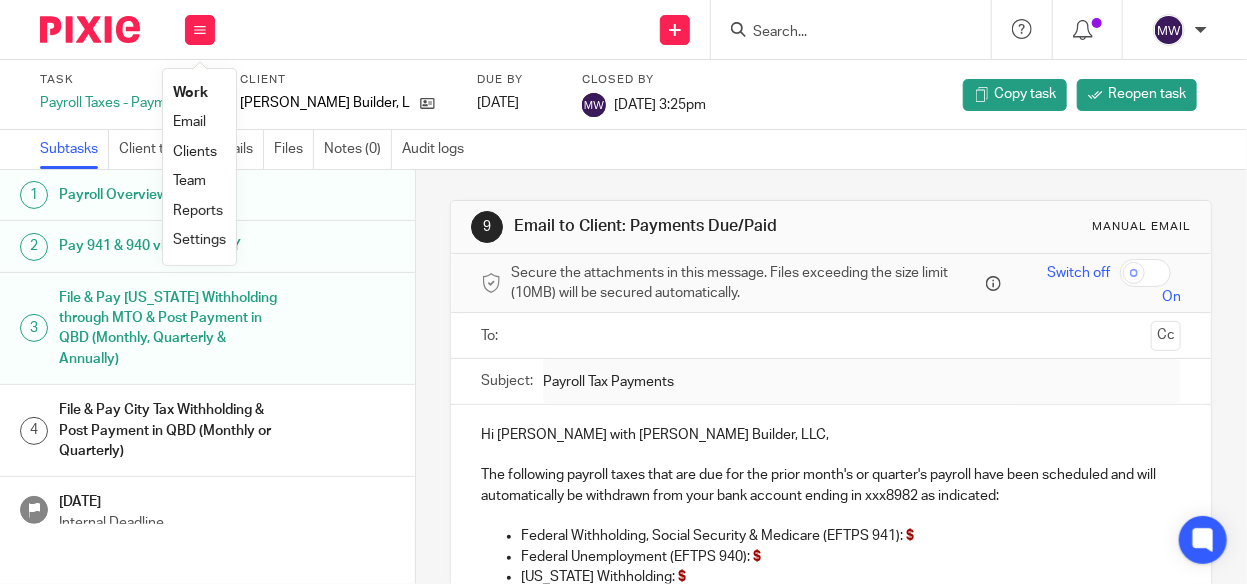 click on "Work" at bounding box center [190, 93] 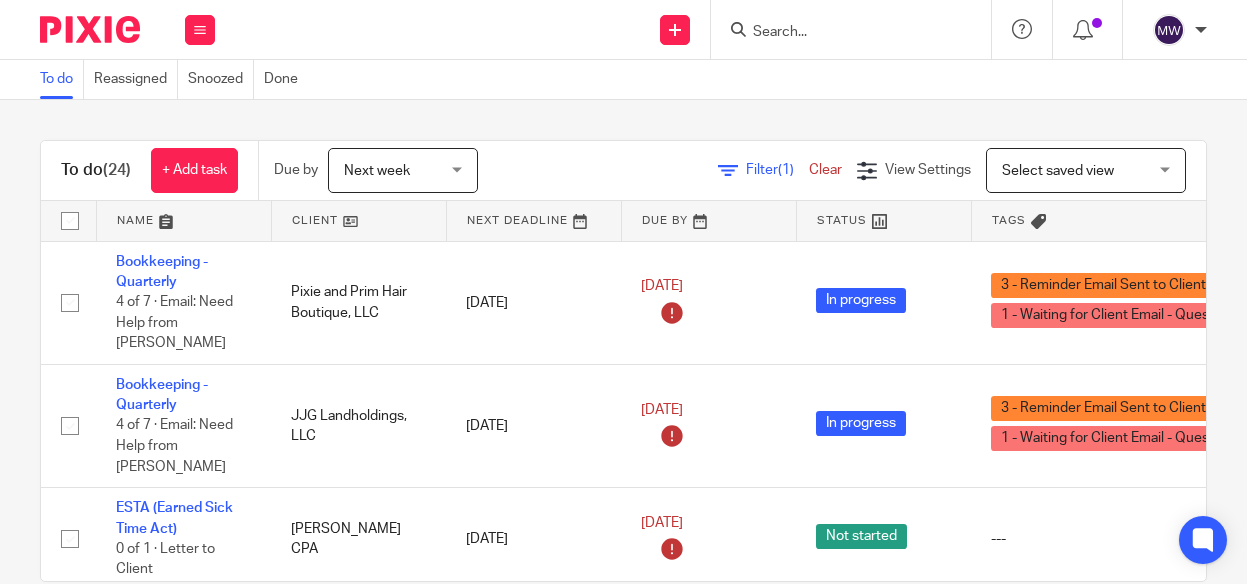 scroll, scrollTop: 0, scrollLeft: 0, axis: both 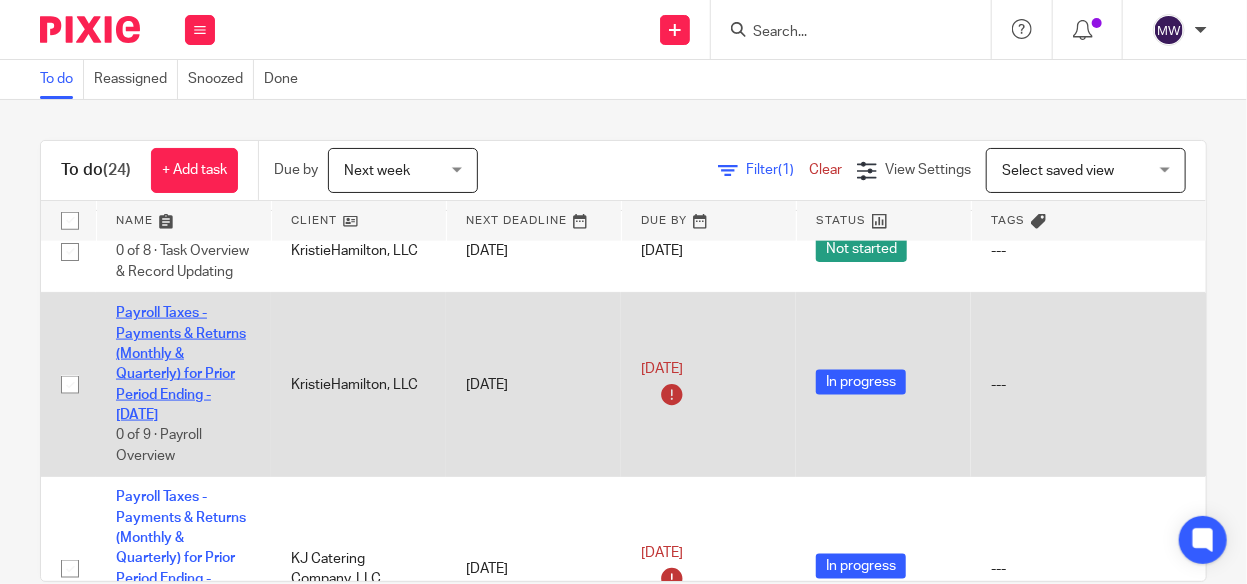 click on "Payroll Taxes - Payments & Returns (Monthly & Quarterly) for Prior Period Ending - [DATE]" at bounding box center [181, 364] 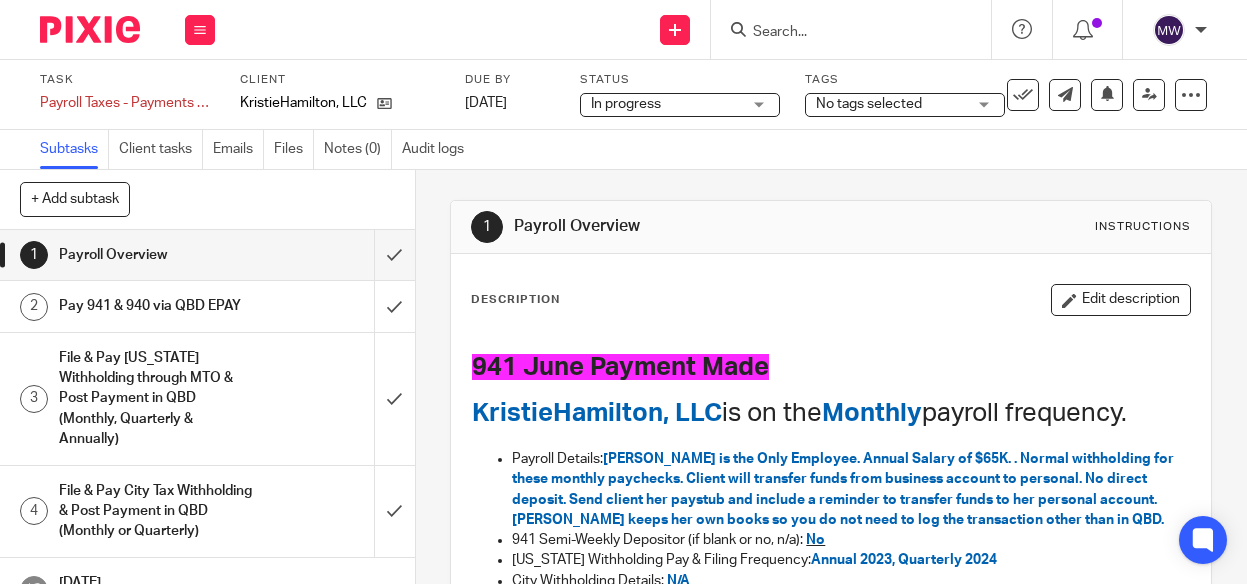 scroll, scrollTop: 0, scrollLeft: 0, axis: both 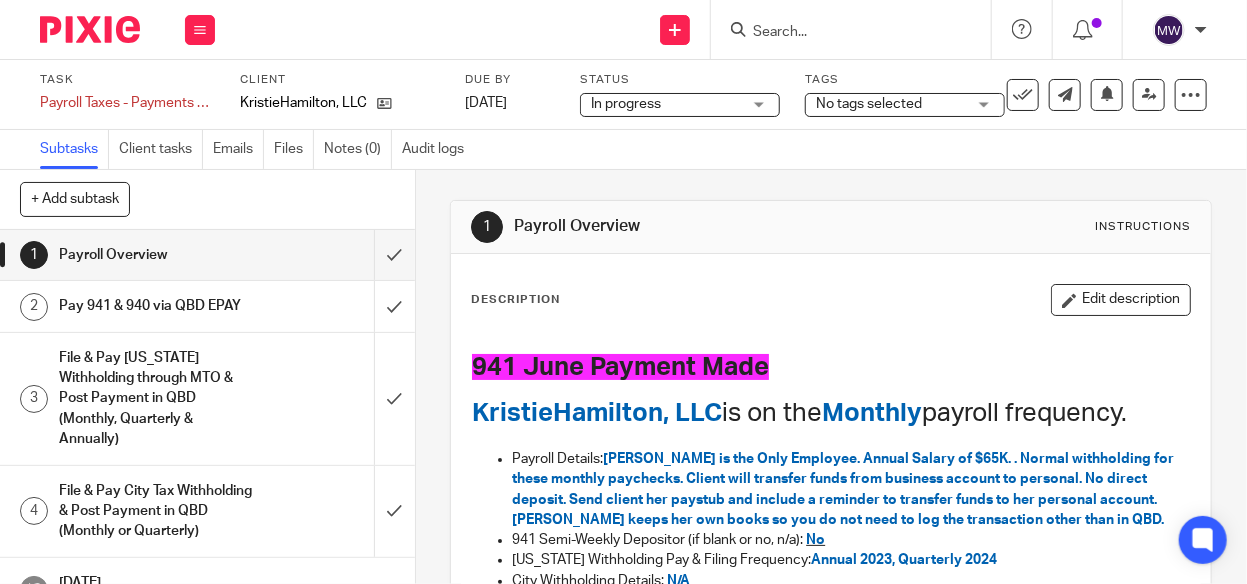 click on "Pay 941 & 940 via QBD EPAY" at bounding box center [206, 306] 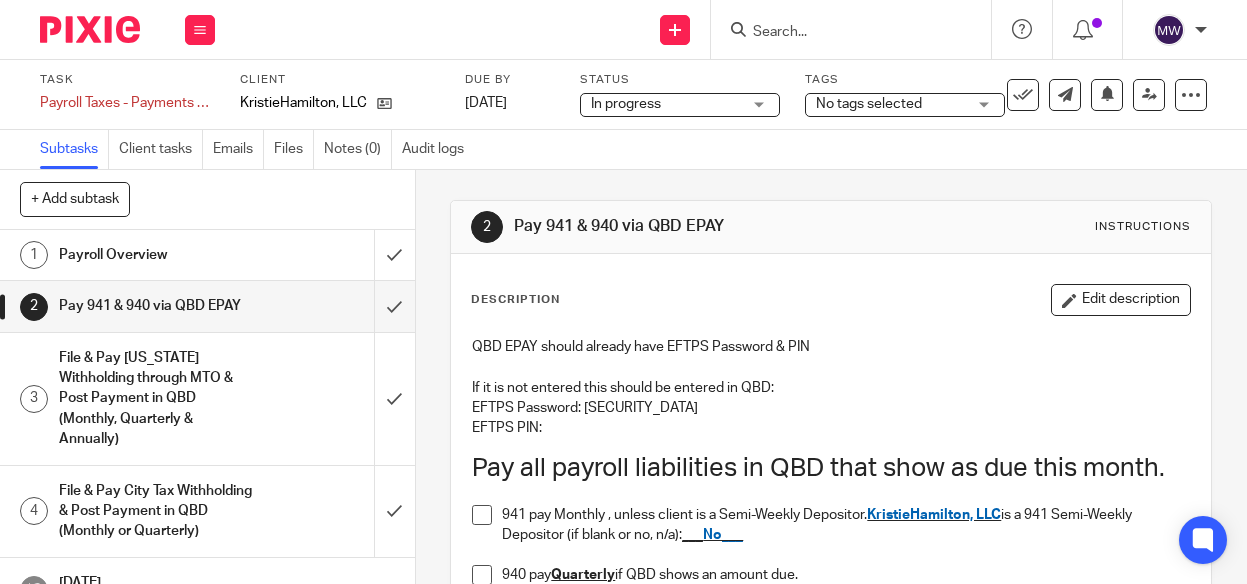 scroll, scrollTop: 0, scrollLeft: 0, axis: both 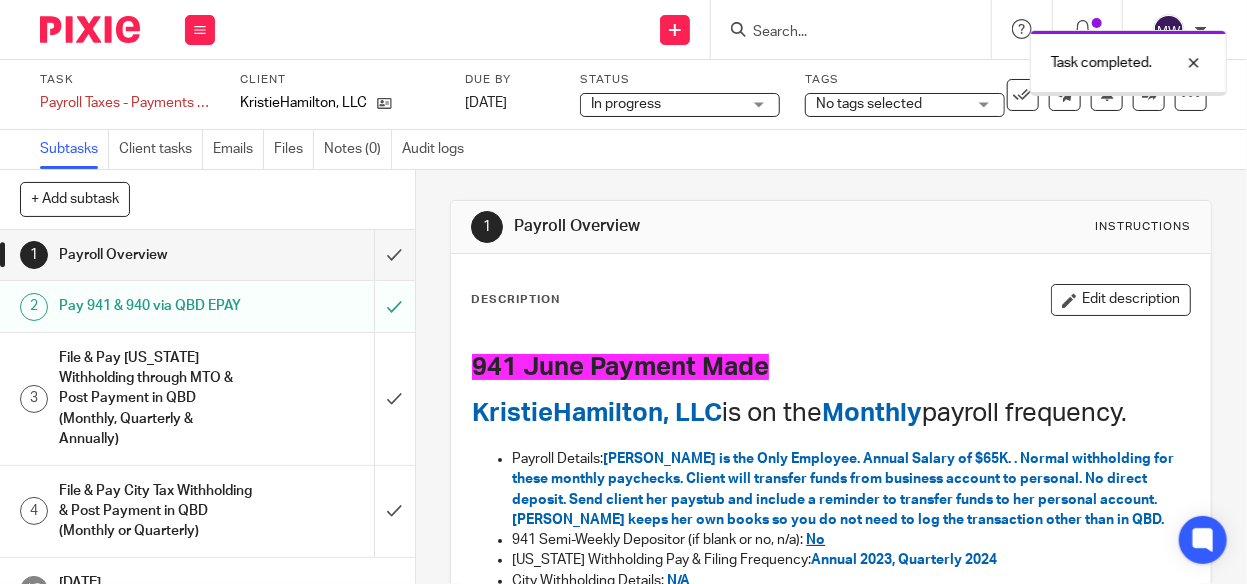 click on "File & Pay [US_STATE] Withholding through MTO & Post Payment in QBD (Monthly, Quarterly & Annually)" at bounding box center [157, 399] 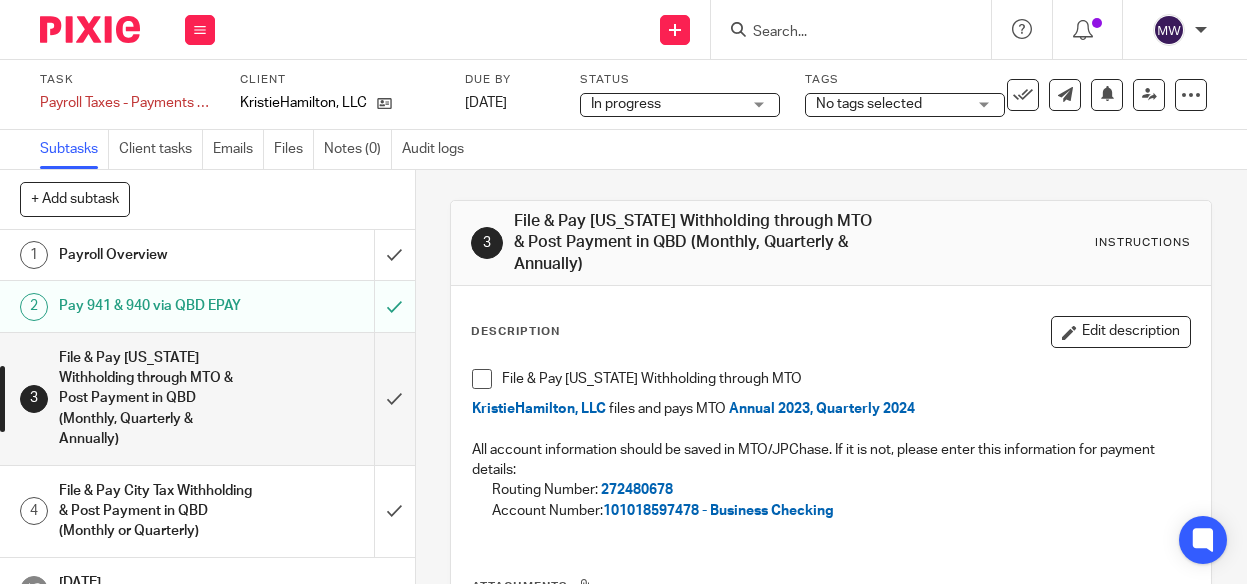 scroll, scrollTop: 0, scrollLeft: 0, axis: both 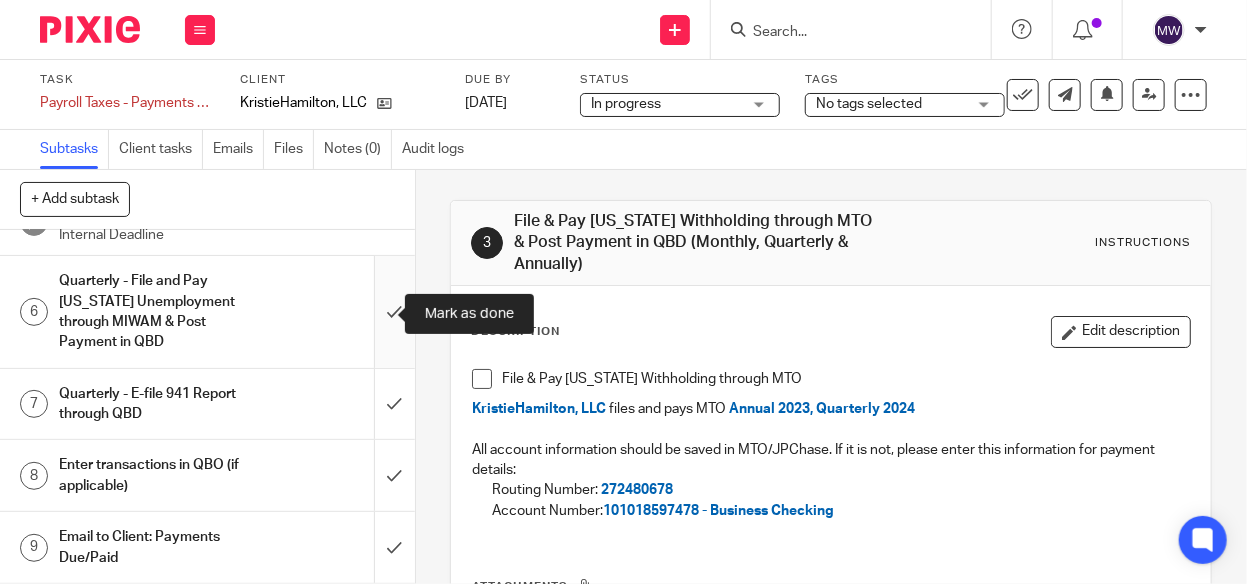 click at bounding box center [207, 311] 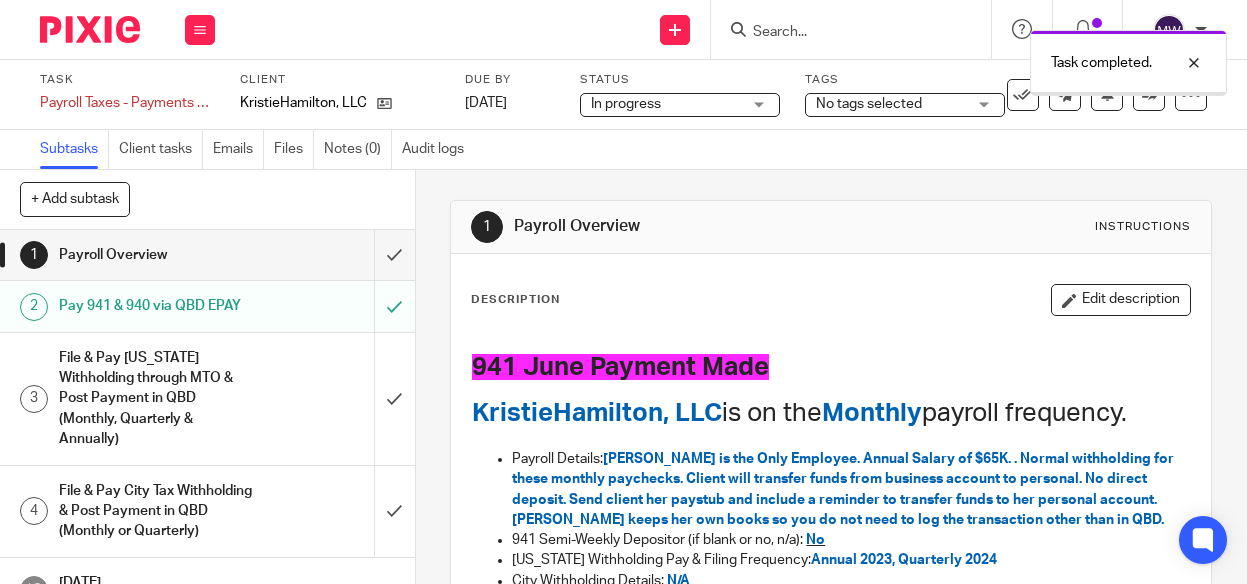 scroll, scrollTop: 0, scrollLeft: 0, axis: both 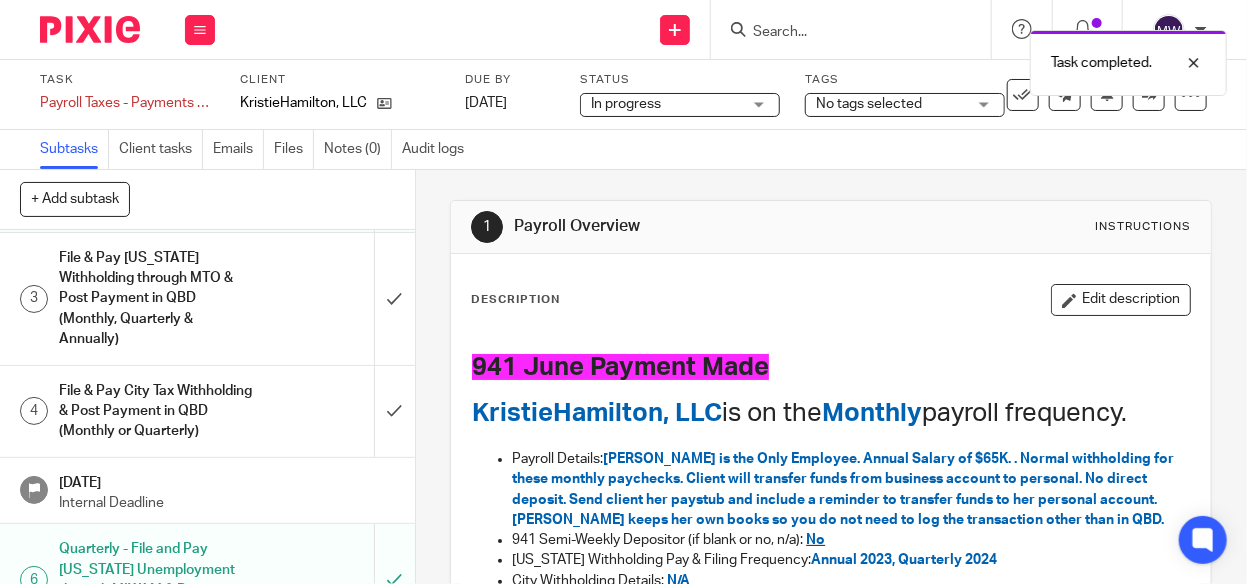 click on "File & Pay City Tax Withholding & Post Payment in QBD (Monthly or Quarterly)" at bounding box center (206, 411) 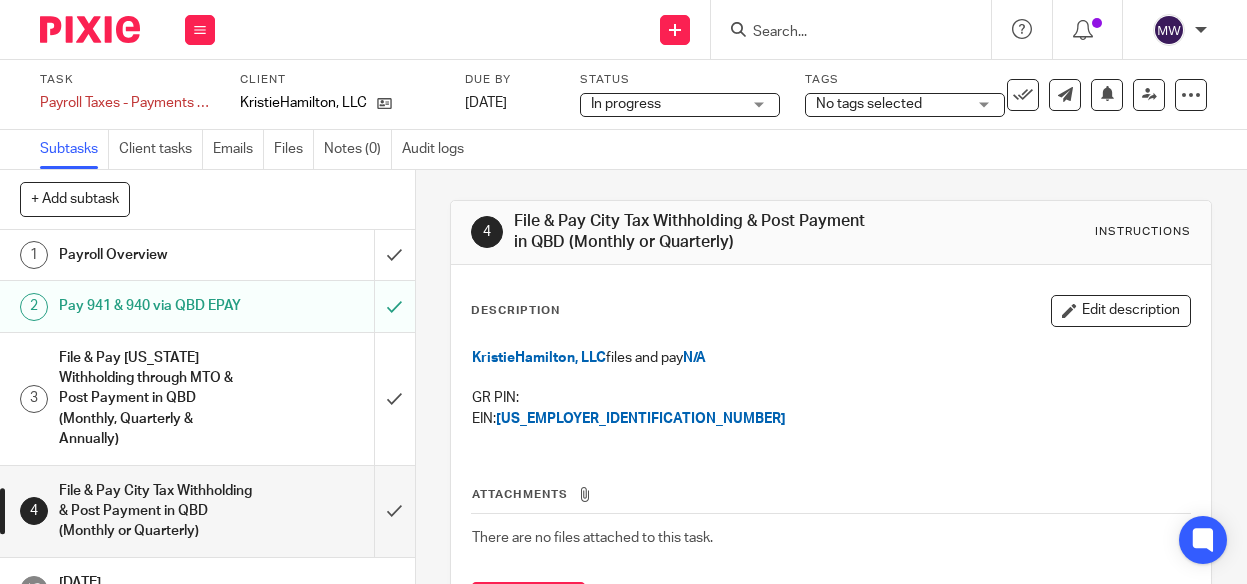 scroll, scrollTop: 0, scrollLeft: 0, axis: both 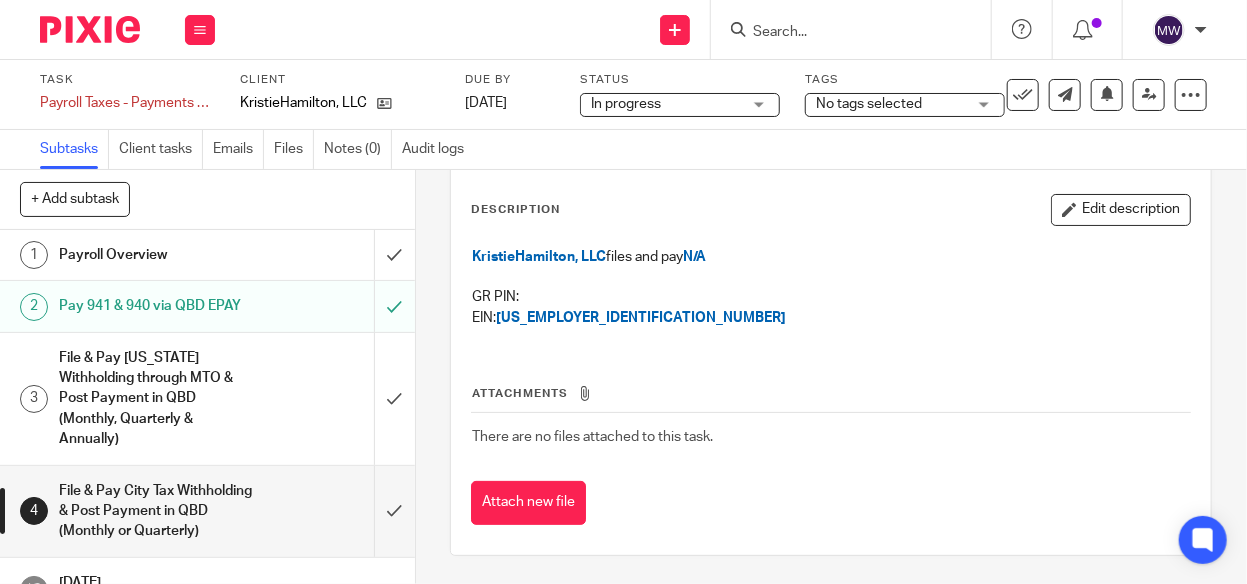click on "File & Pay Michigan Withholding through MTO & Post Payment in QBD (Monthly, Quarterly & Annually)" at bounding box center [157, 399] 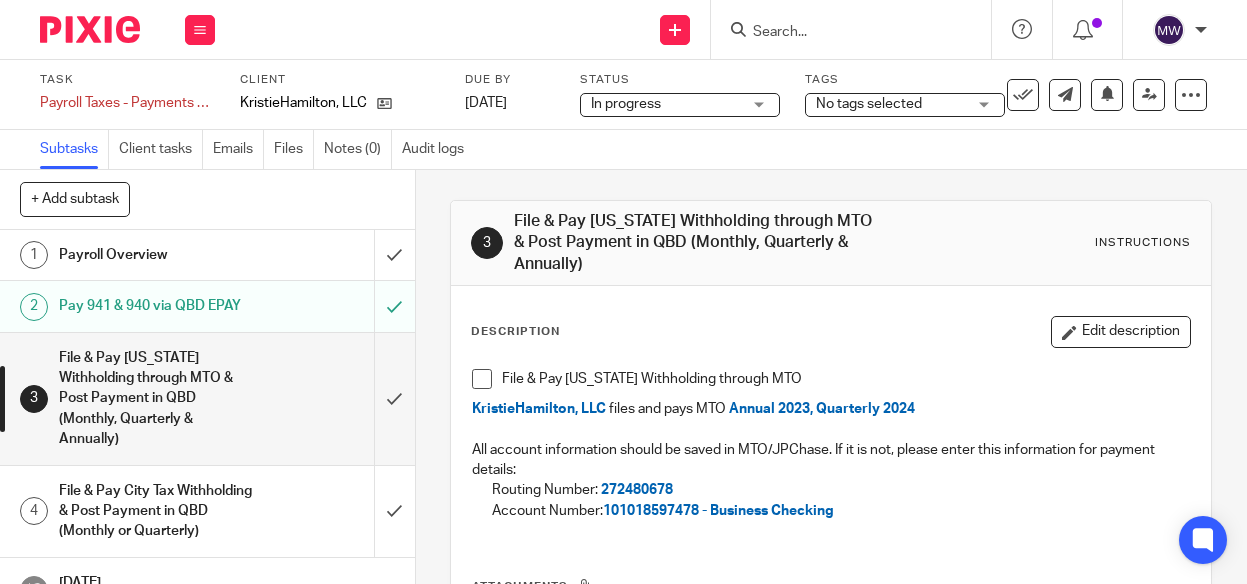 scroll, scrollTop: 0, scrollLeft: 0, axis: both 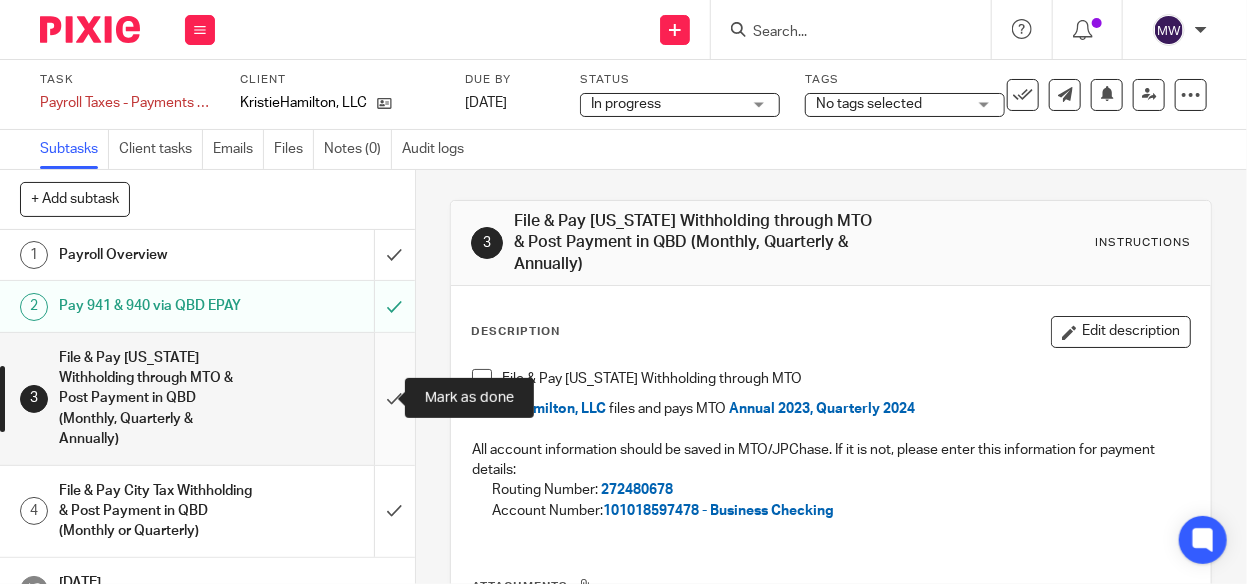 click at bounding box center [207, 399] 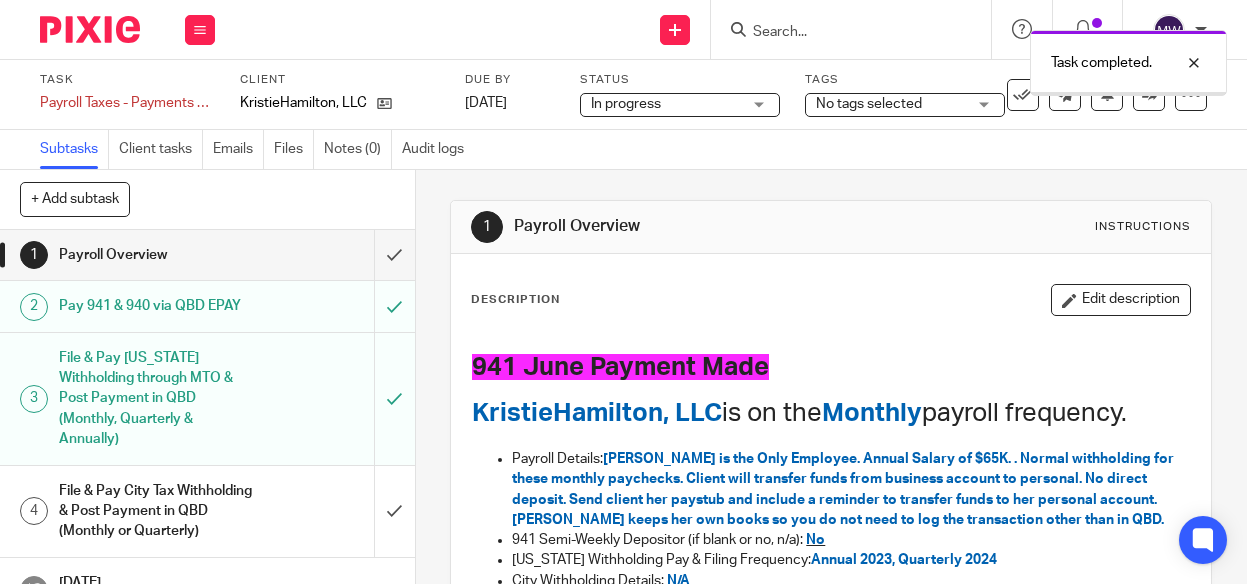 scroll, scrollTop: 0, scrollLeft: 0, axis: both 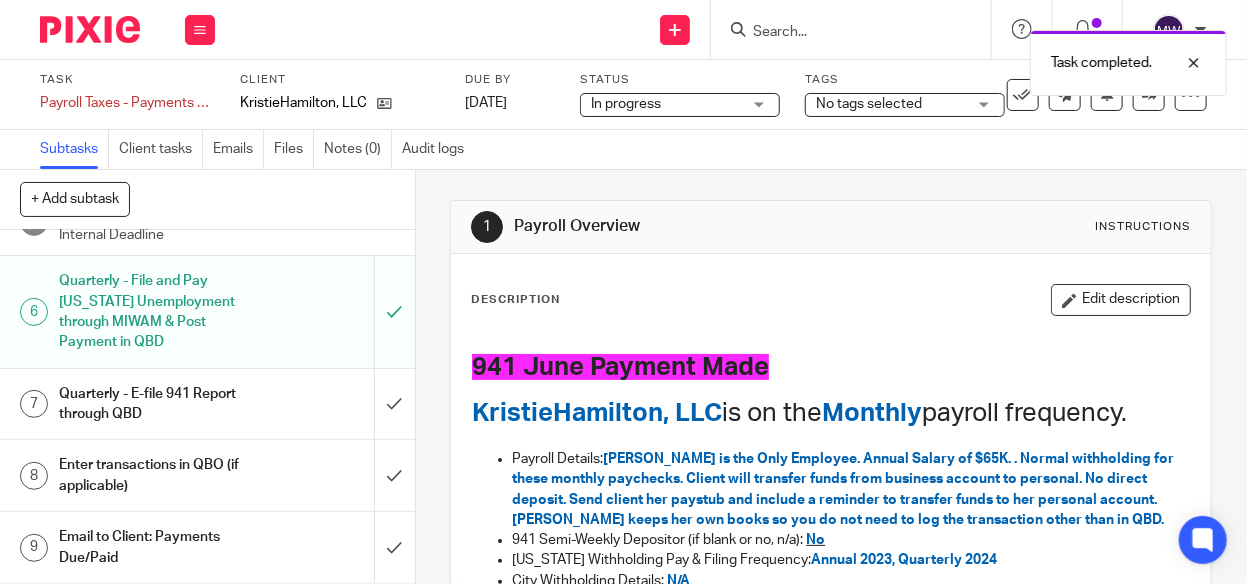 click on "Quarterly - E-file 941 Report through QBD" at bounding box center [157, 404] 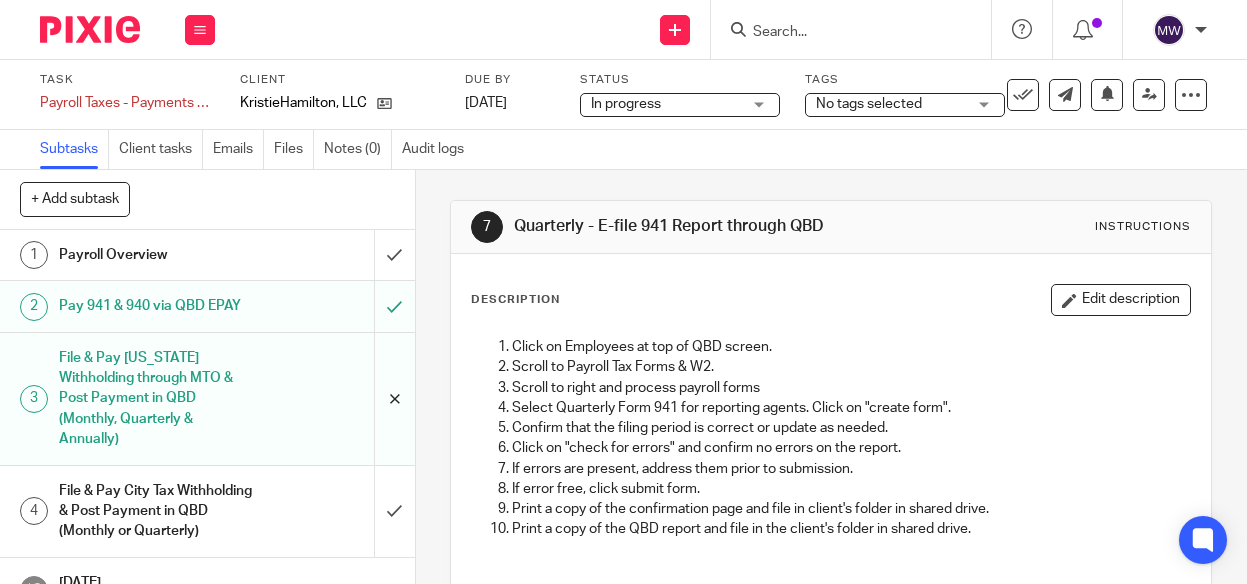 scroll, scrollTop: 0, scrollLeft: 0, axis: both 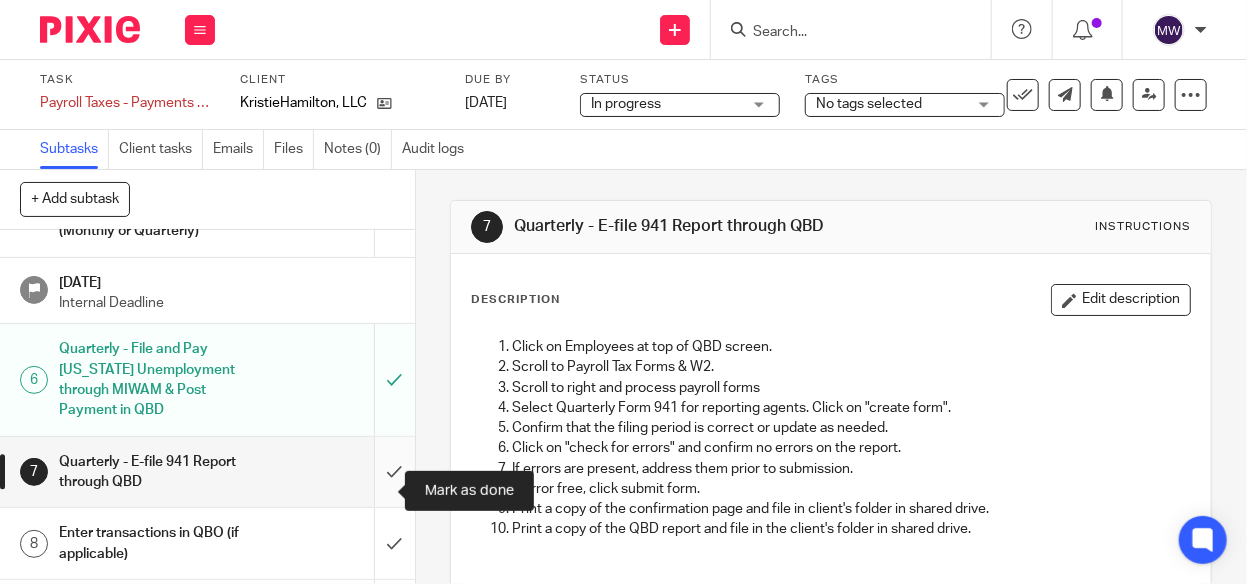 click at bounding box center [207, 472] 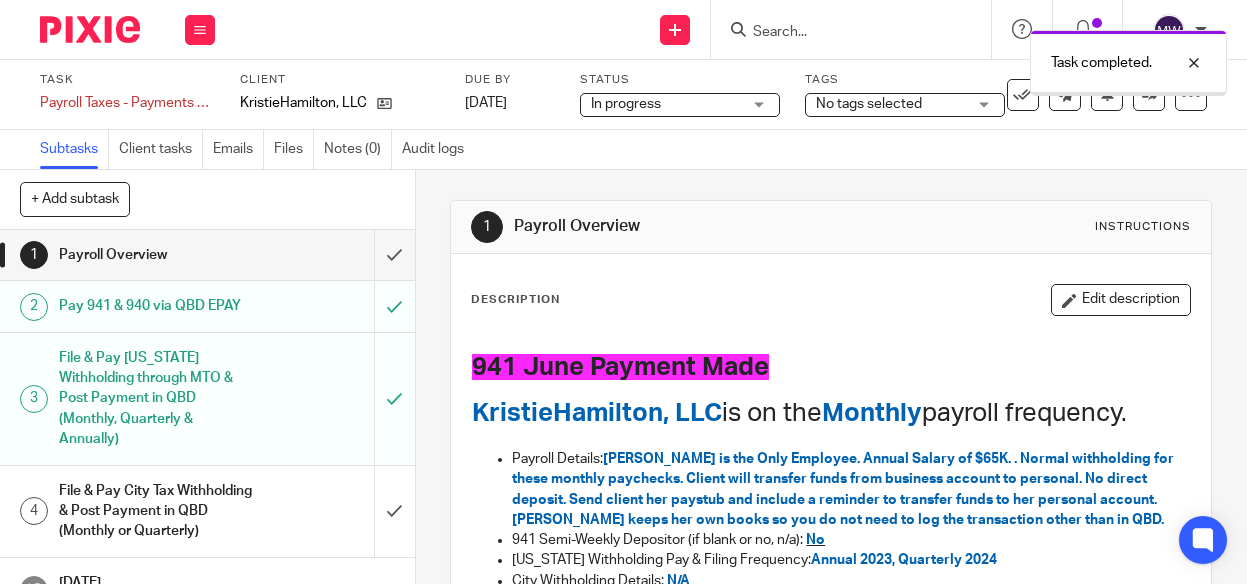scroll, scrollTop: 0, scrollLeft: 0, axis: both 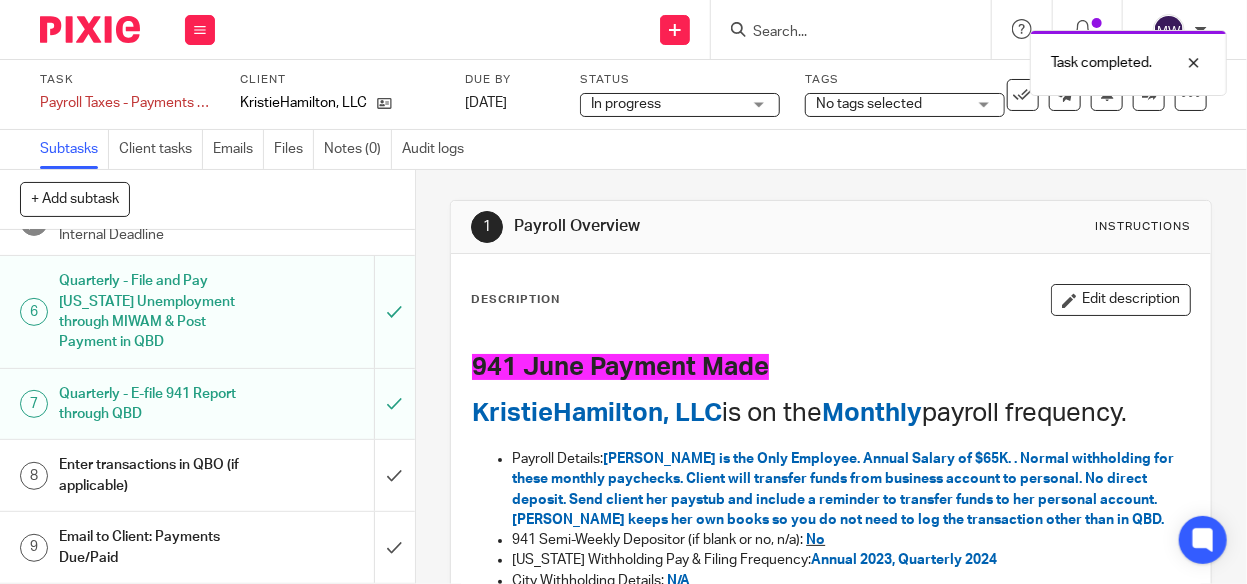 click on "Enter transactions in QBO (if applicable)" at bounding box center (157, 475) 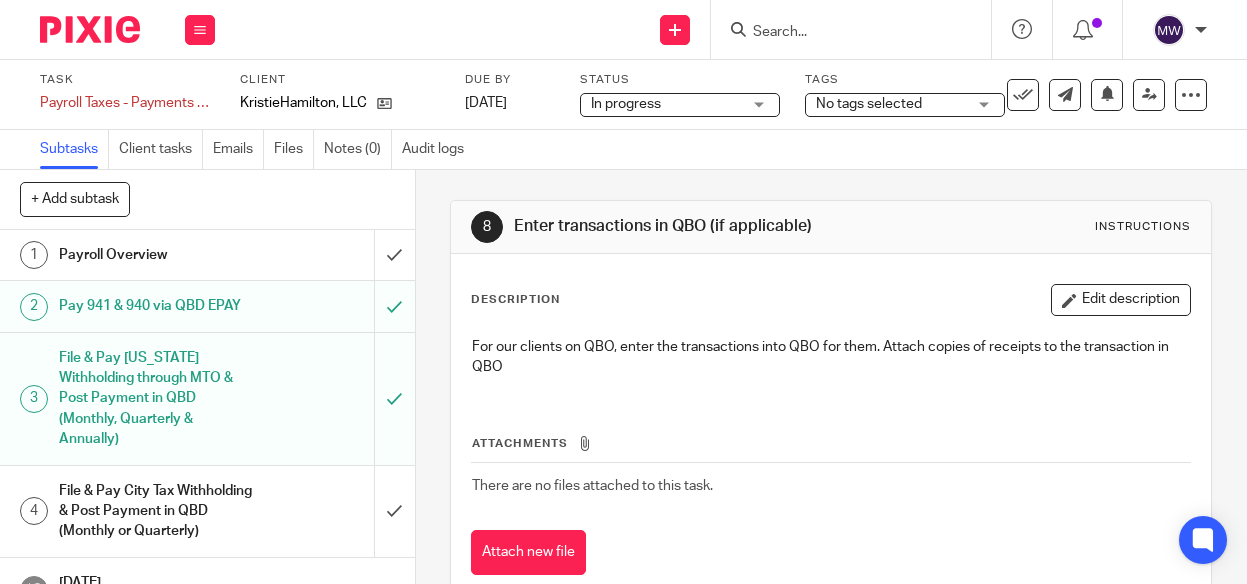 scroll, scrollTop: 0, scrollLeft: 0, axis: both 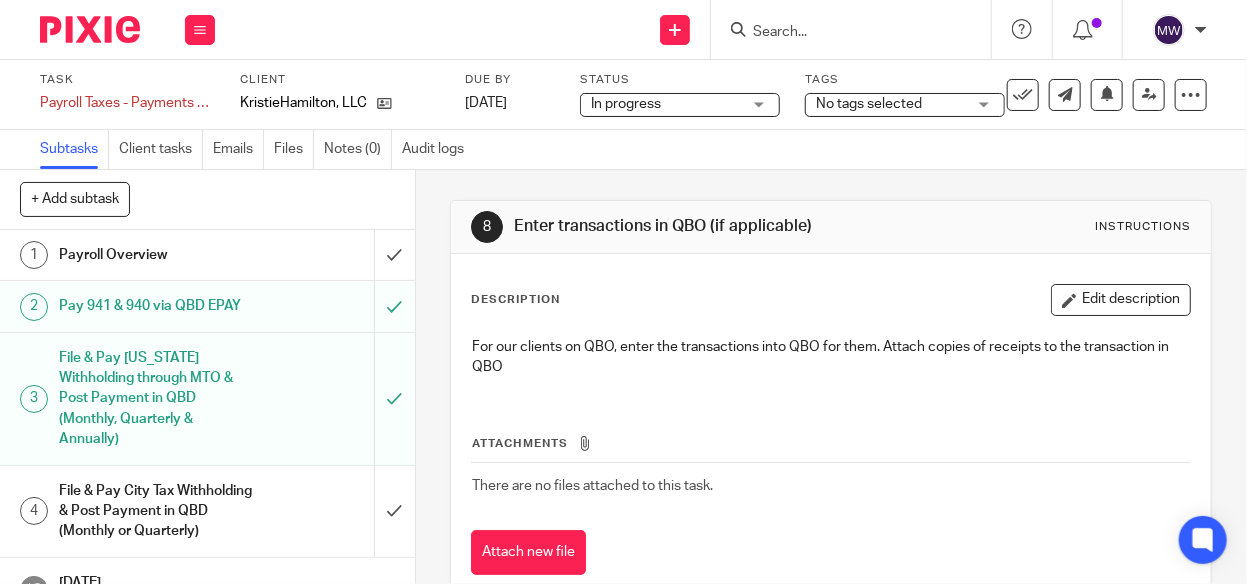 click on "Payroll Overview" at bounding box center (157, 255) 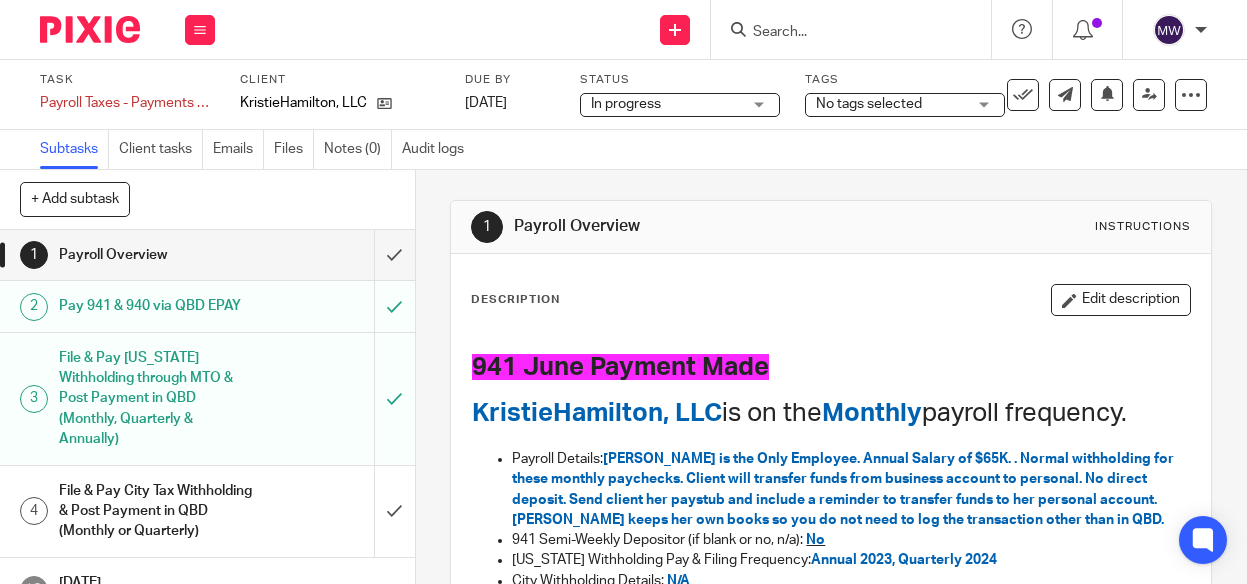 scroll, scrollTop: 0, scrollLeft: 0, axis: both 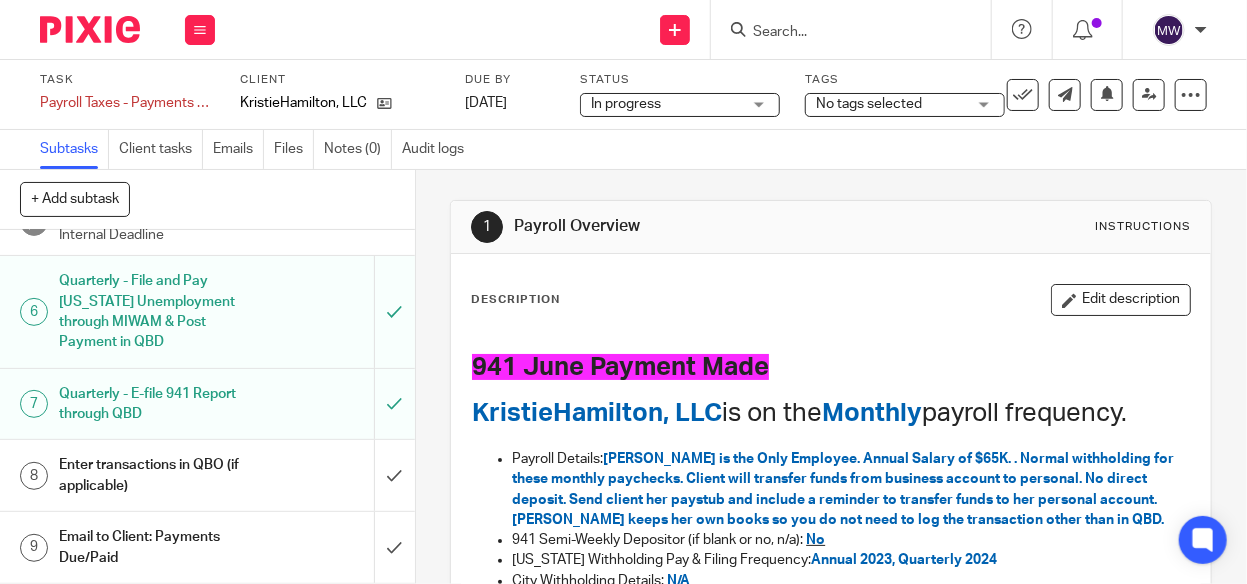 click on "Email to Client: Payments Due/Paid" at bounding box center [157, 547] 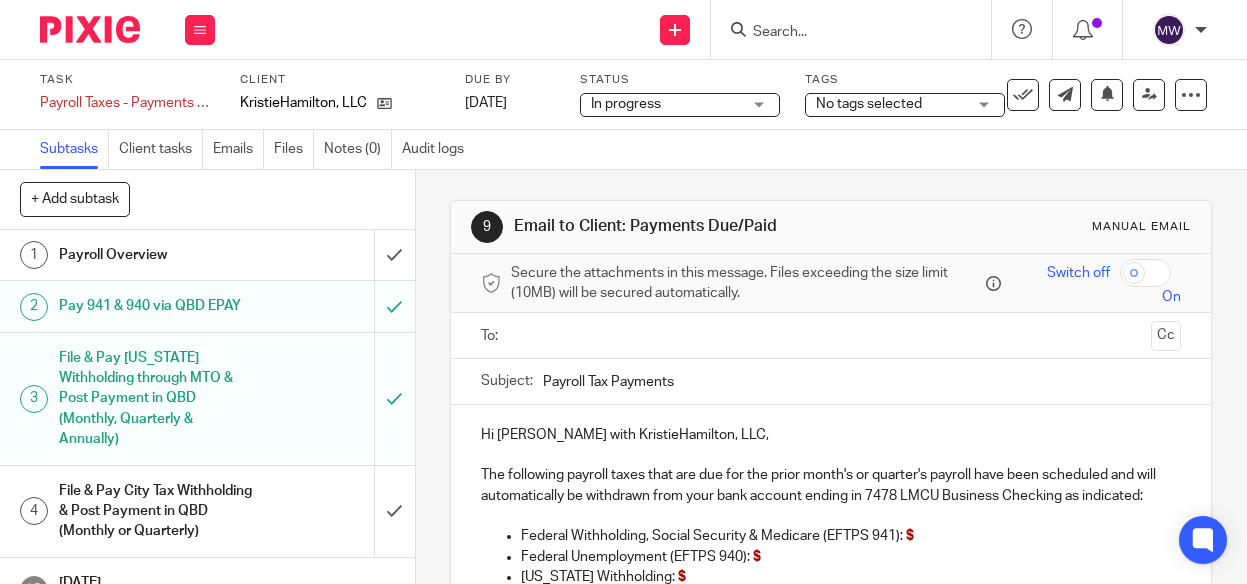 scroll, scrollTop: 0, scrollLeft: 0, axis: both 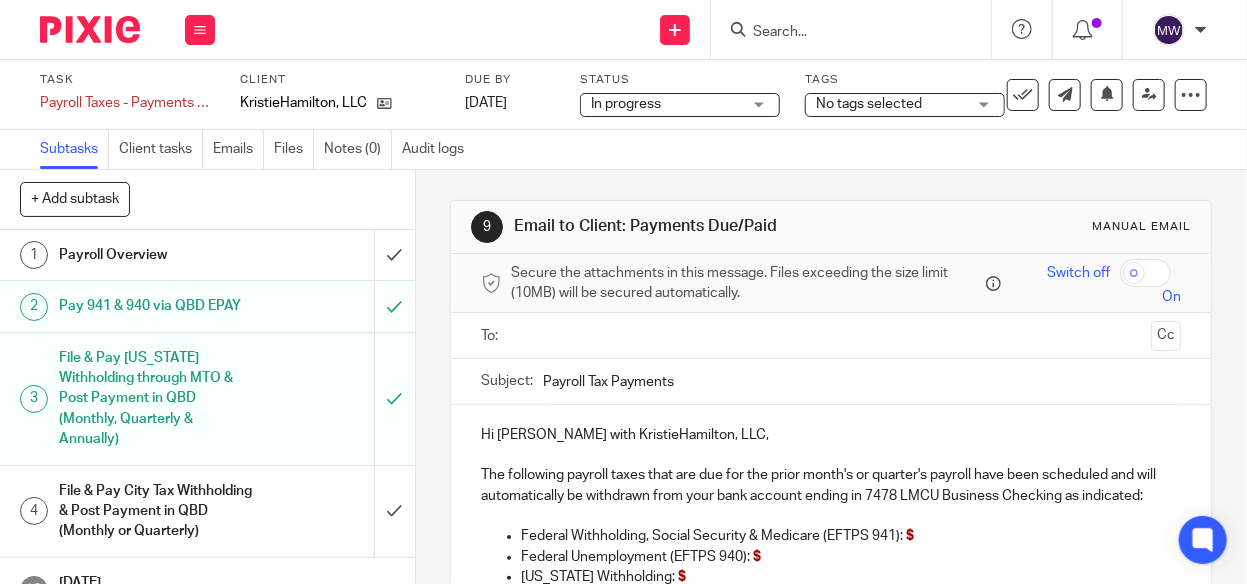 click at bounding box center [830, 335] 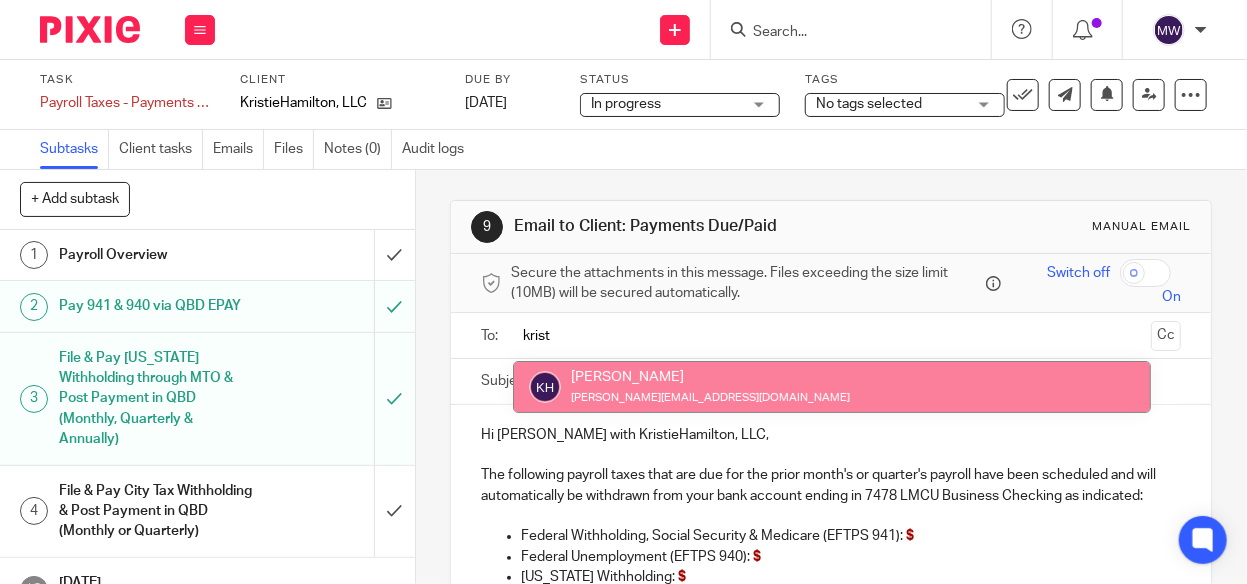 type on "krist" 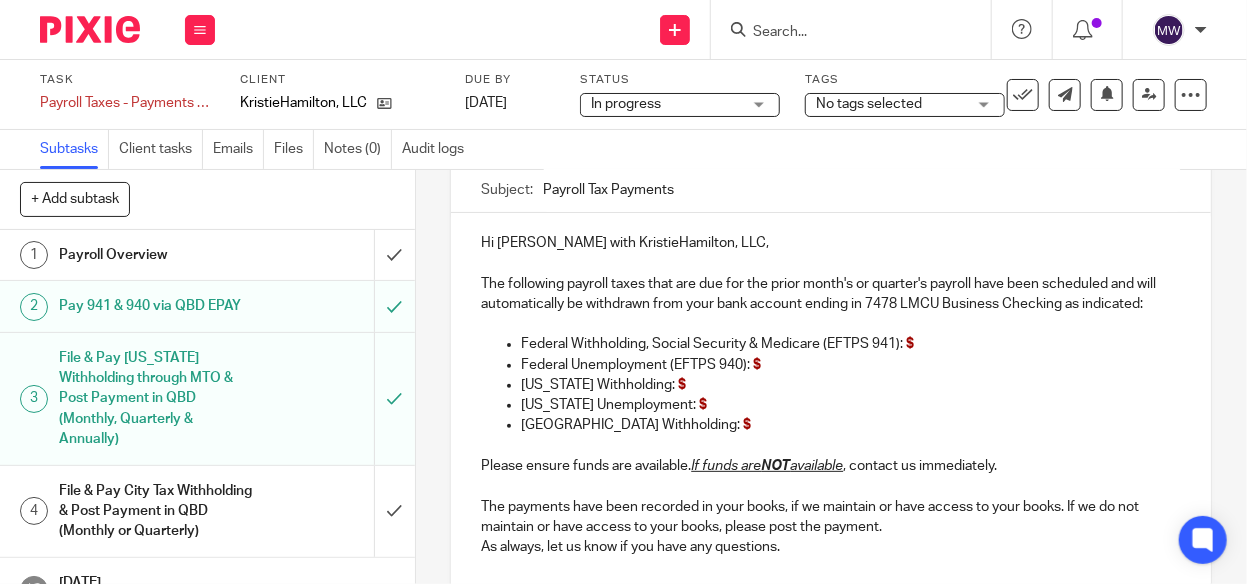 scroll, scrollTop: 200, scrollLeft: 0, axis: vertical 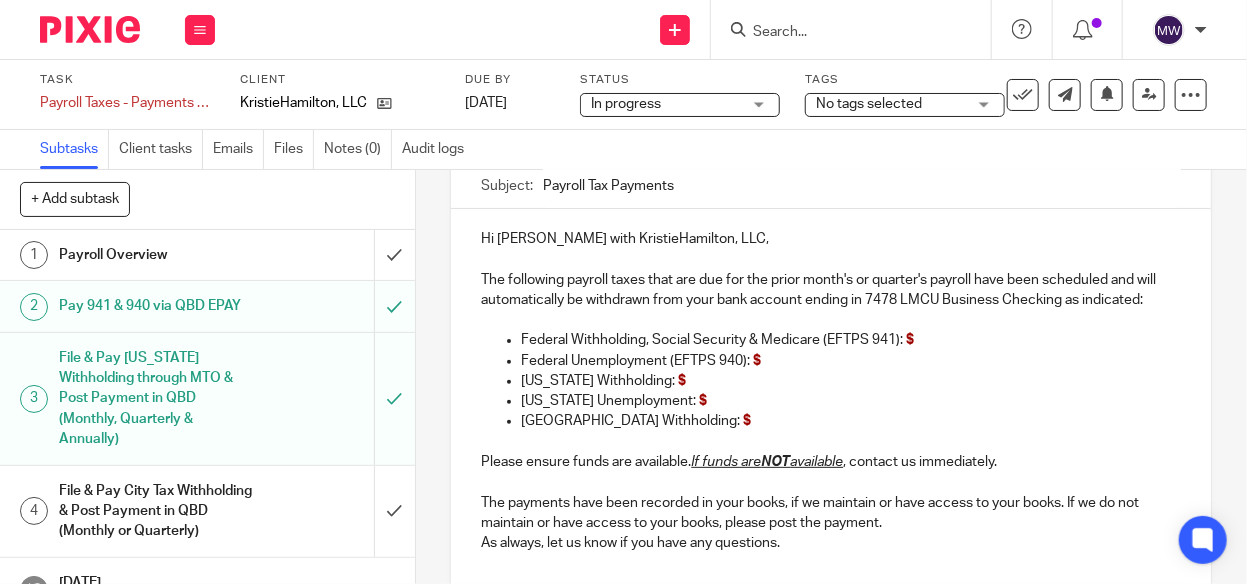 click on "Federal Withholding, Social Security & Medicare (EFTPS 941):   $" at bounding box center (851, 340) 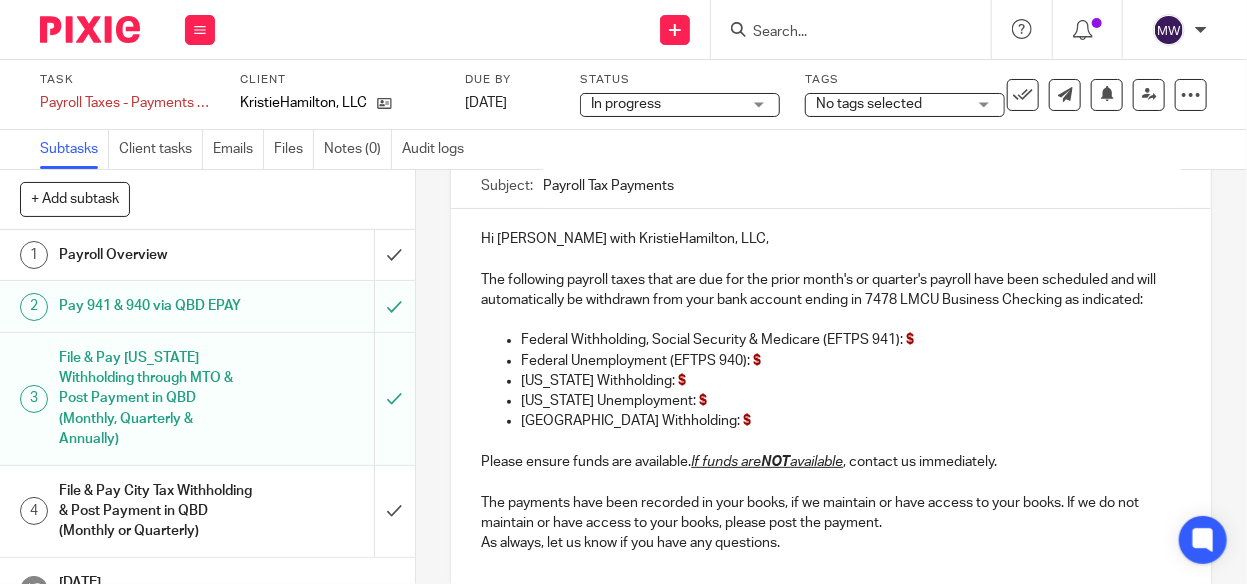 type 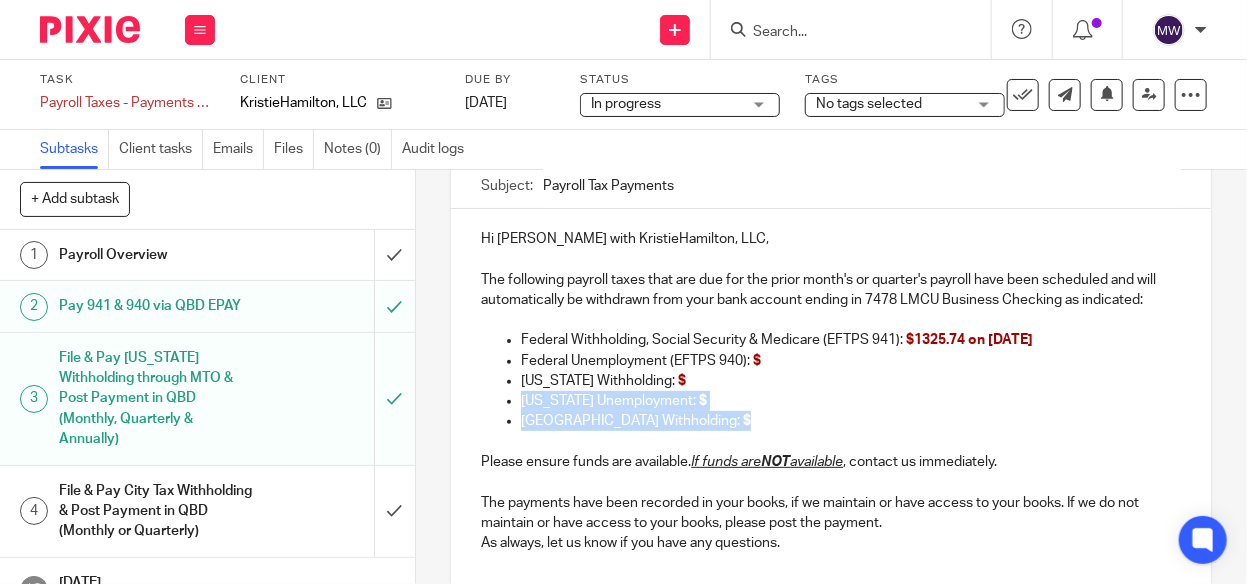 drag, startPoint x: 708, startPoint y: 435, endPoint x: 488, endPoint y: 428, distance: 220.11133 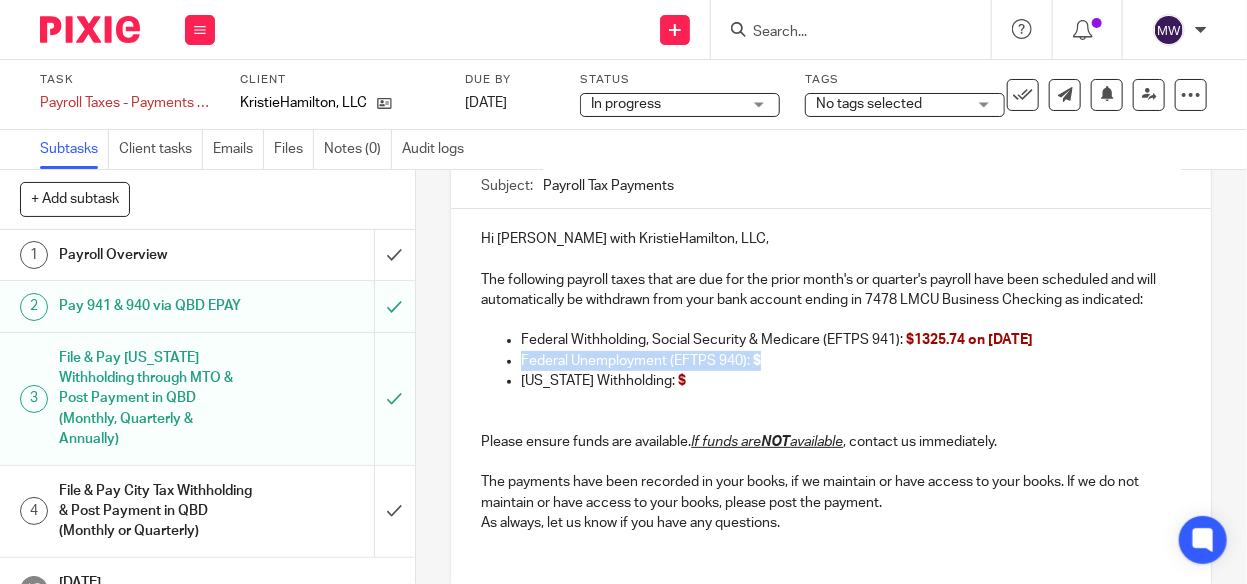 drag, startPoint x: 773, startPoint y: 382, endPoint x: 489, endPoint y: 381, distance: 284.00177 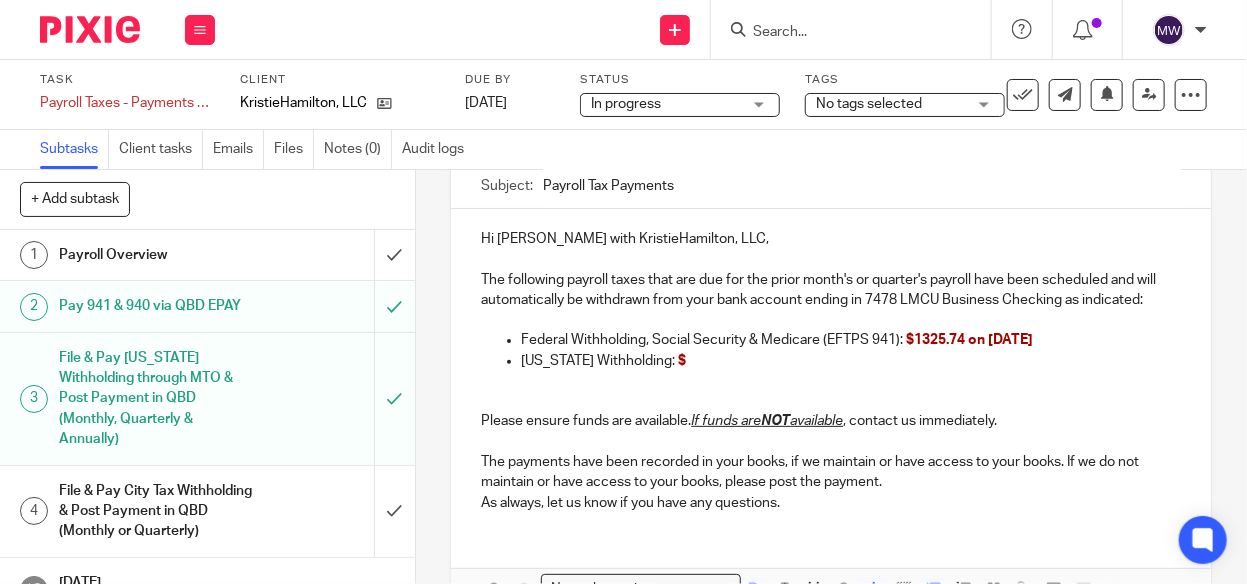 click on "Michigan Withholding:   $" at bounding box center [851, 361] 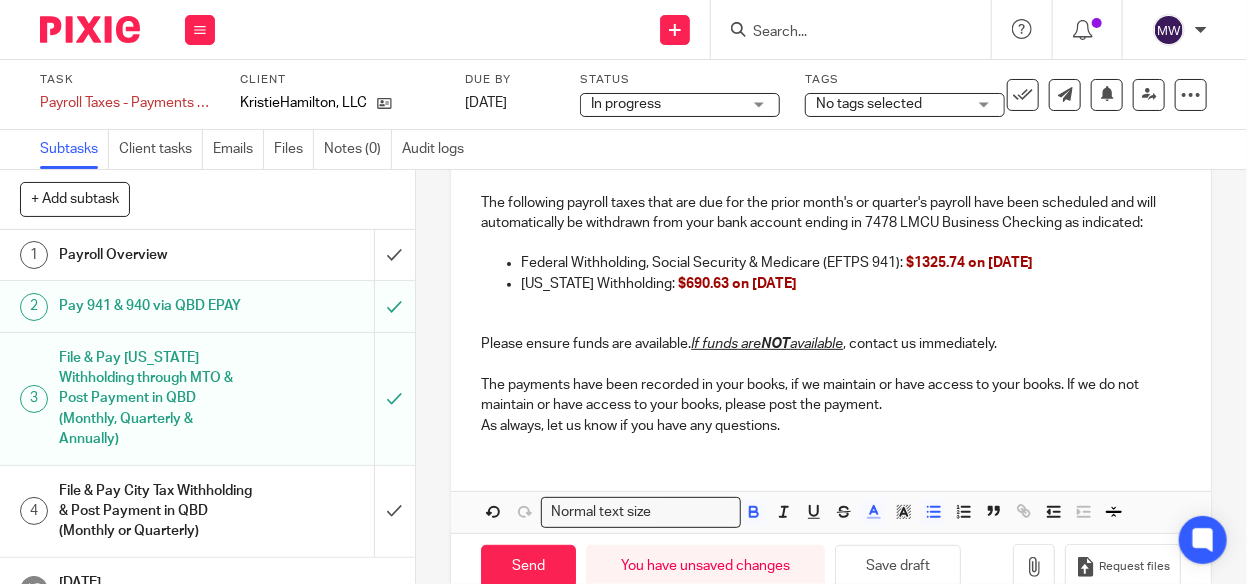 scroll, scrollTop: 338, scrollLeft: 0, axis: vertical 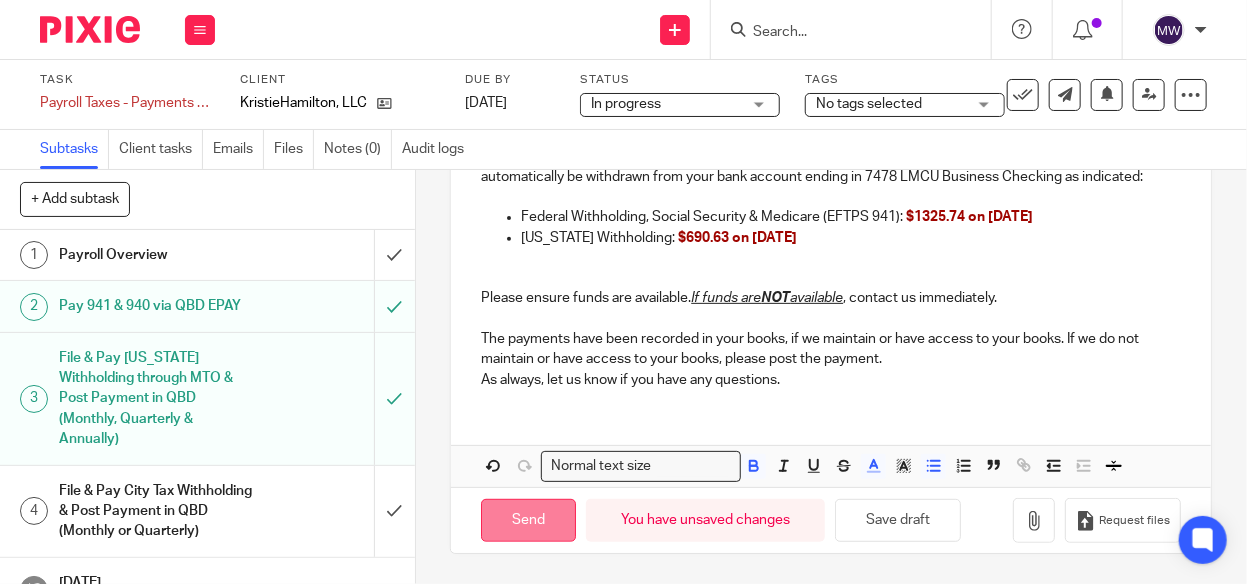 click on "Send" at bounding box center [528, 520] 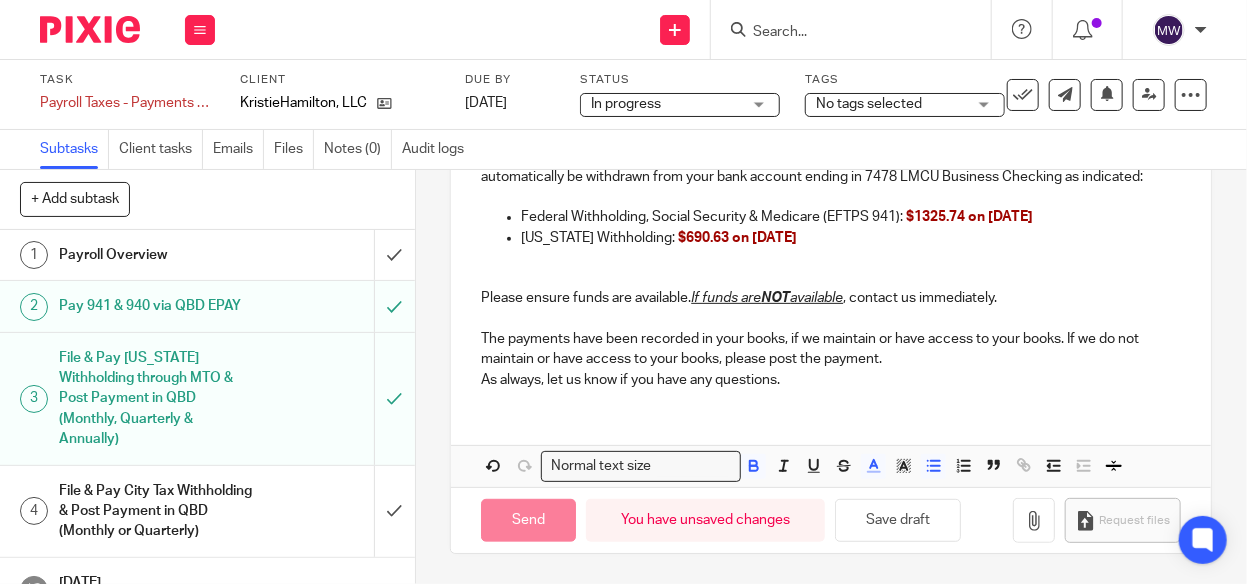 type on "Sent" 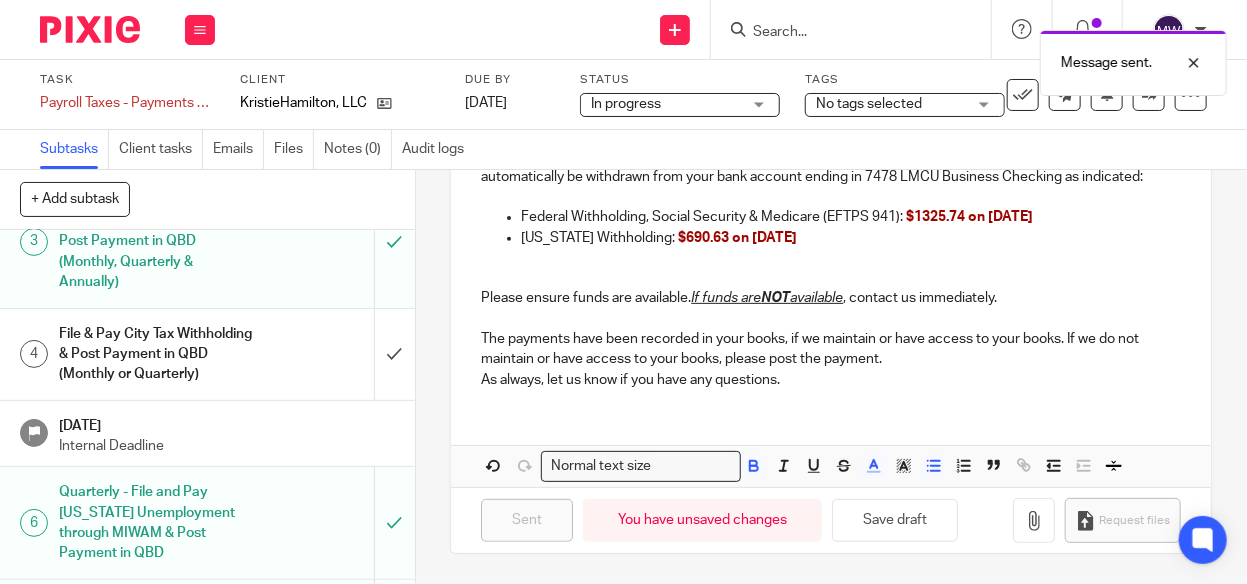 scroll, scrollTop: 0, scrollLeft: 0, axis: both 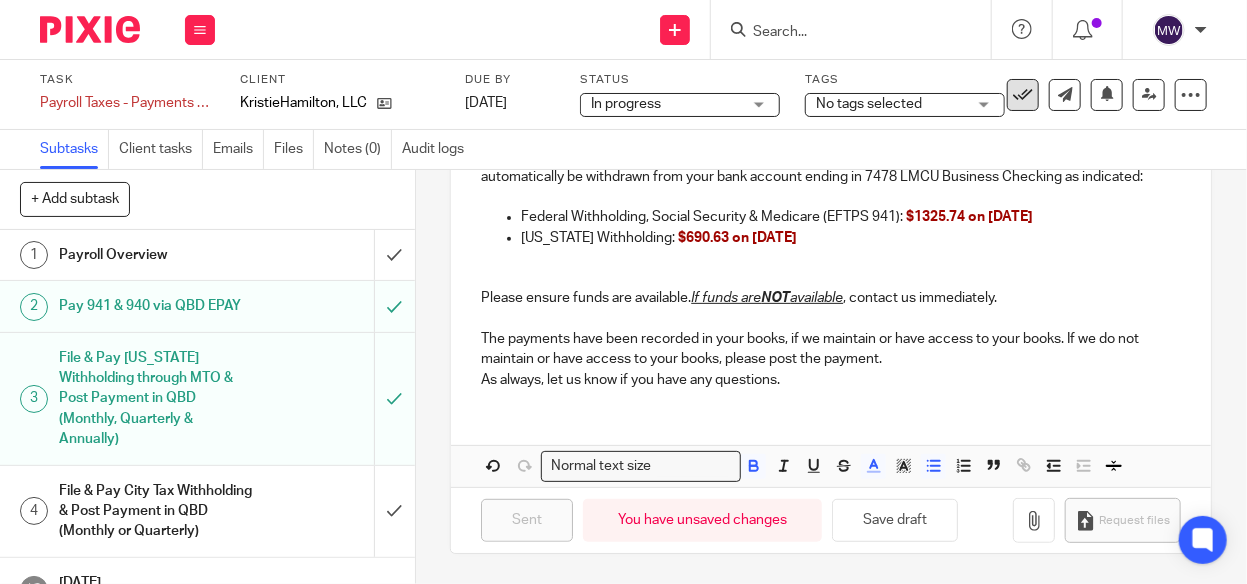 click at bounding box center (1023, 95) 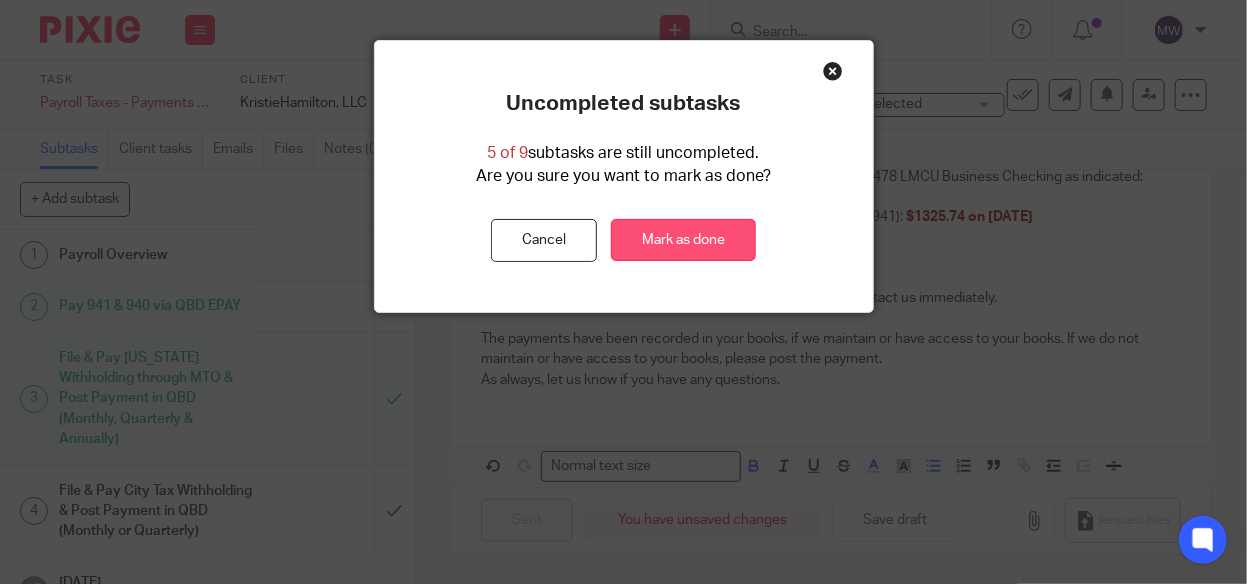 click on "Mark as done" at bounding box center (683, 240) 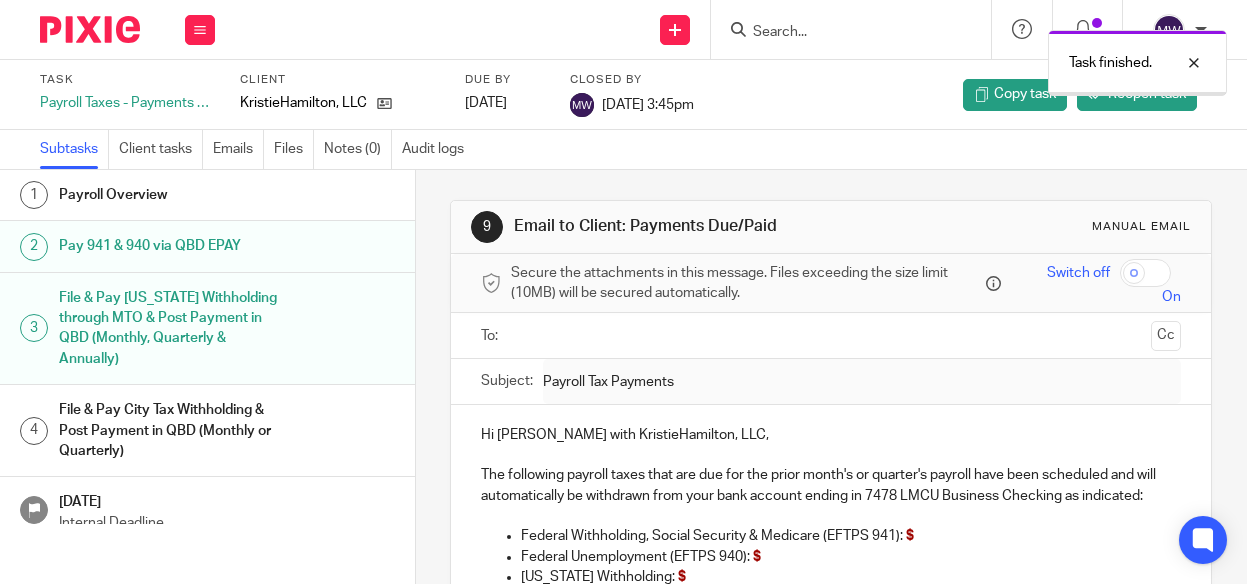 scroll, scrollTop: 0, scrollLeft: 0, axis: both 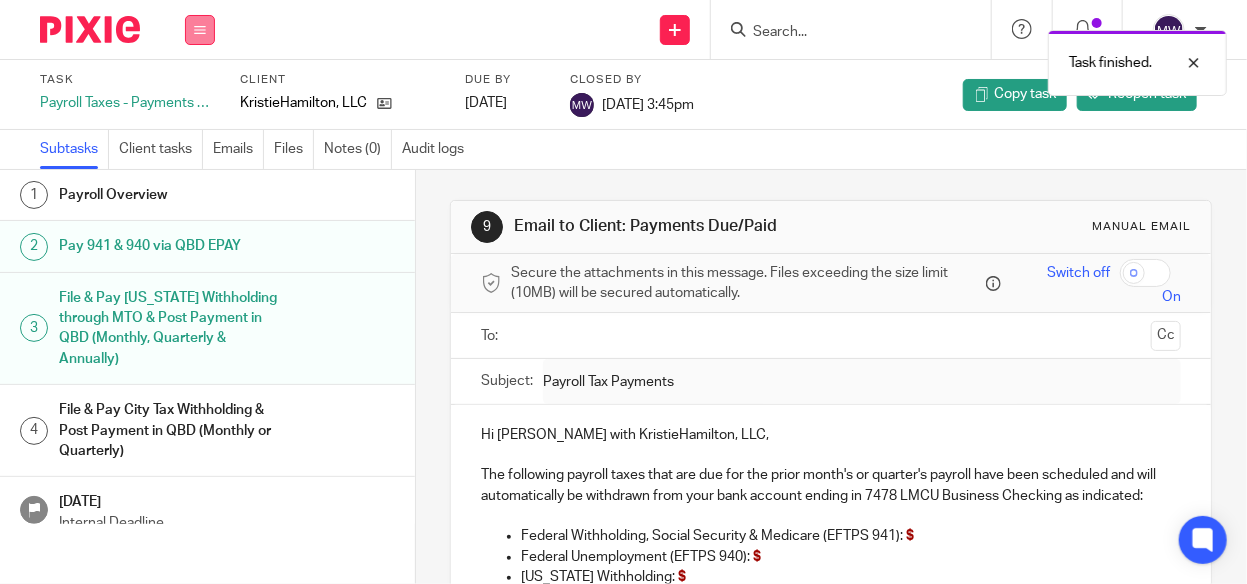 click at bounding box center (200, 30) 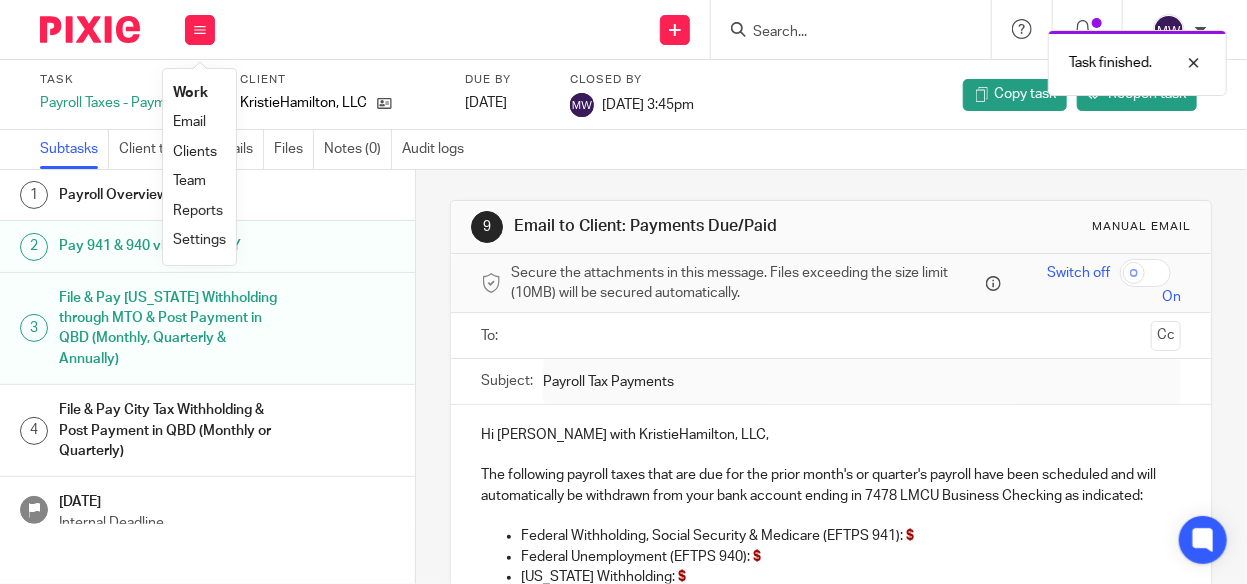 click on "Work" at bounding box center [190, 93] 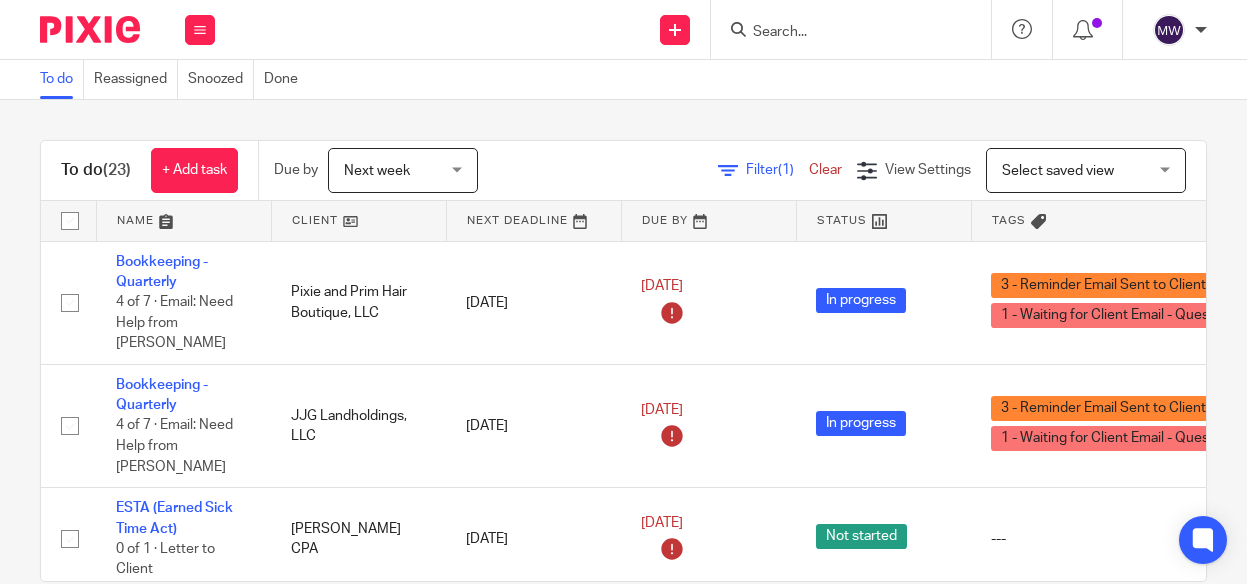 scroll, scrollTop: 0, scrollLeft: 0, axis: both 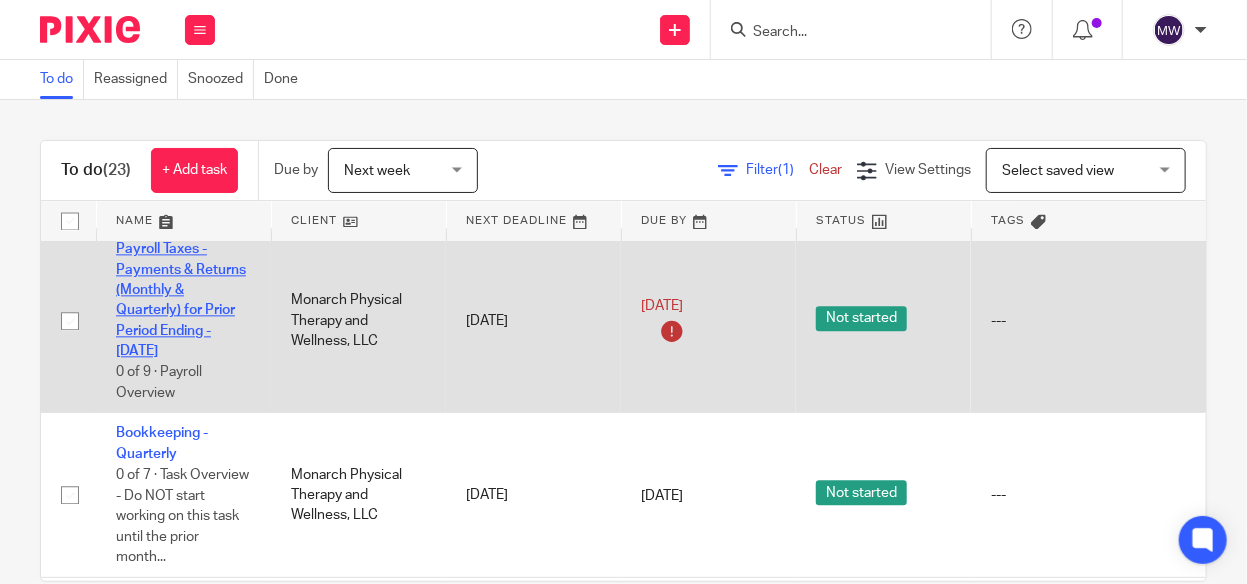 click on "Payroll Taxes - Payments & Returns (Monthly & Quarterly) for Prior Period Ending - [DATE]" at bounding box center [181, 300] 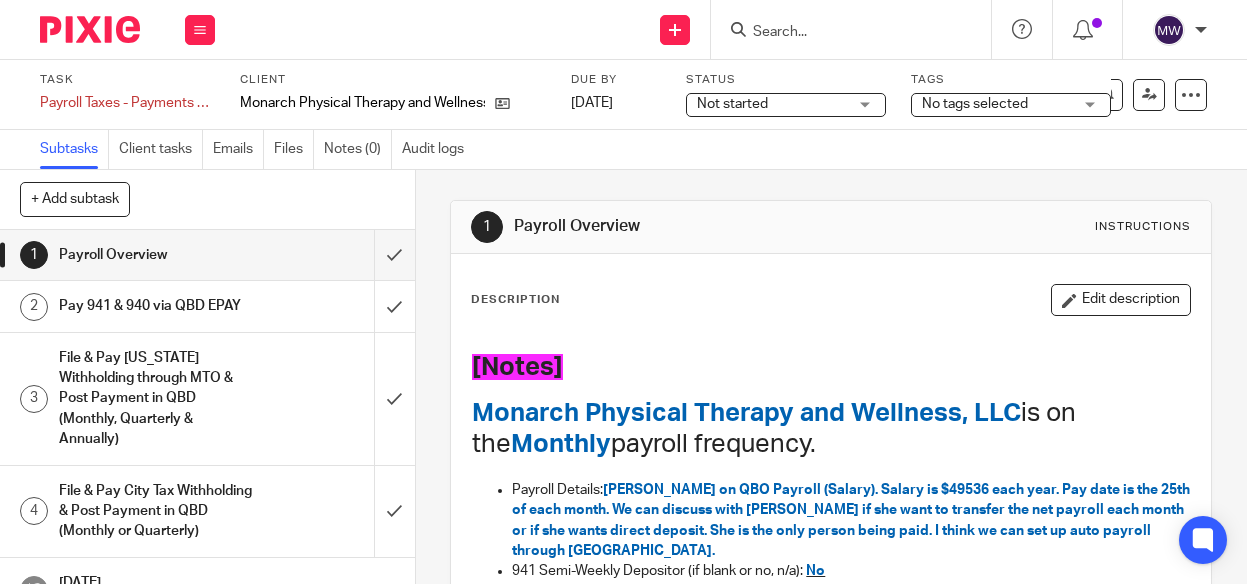 scroll, scrollTop: 0, scrollLeft: 0, axis: both 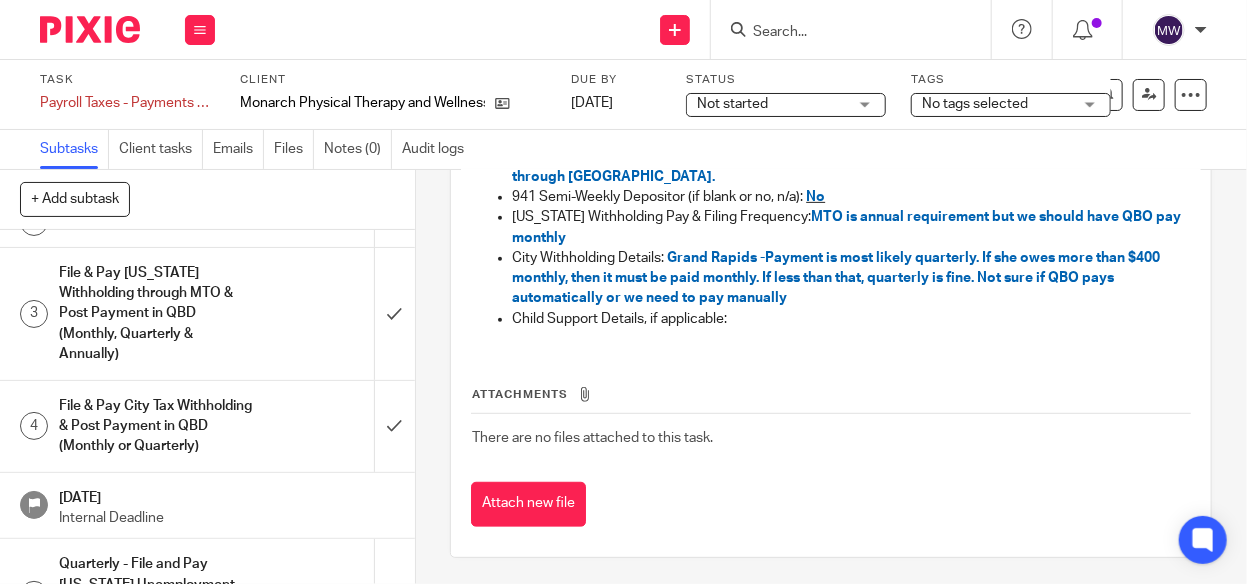 click on "File & Pay City Tax Withholding & Post Payment in QBD (Monthly or Quarterly)" at bounding box center (157, 426) 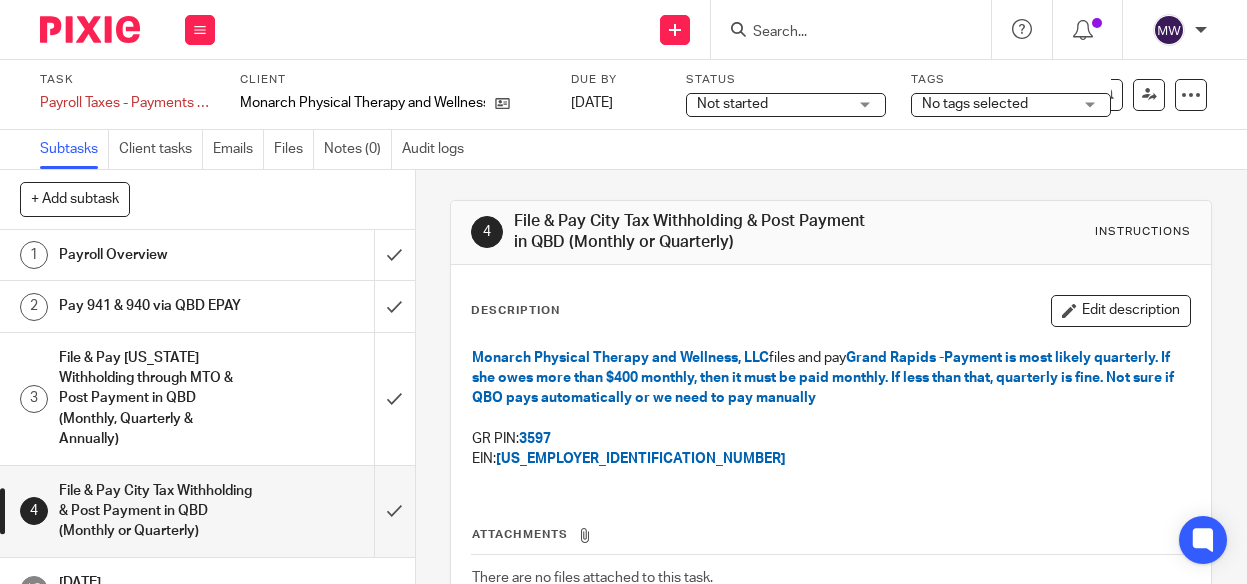 scroll, scrollTop: 0, scrollLeft: 0, axis: both 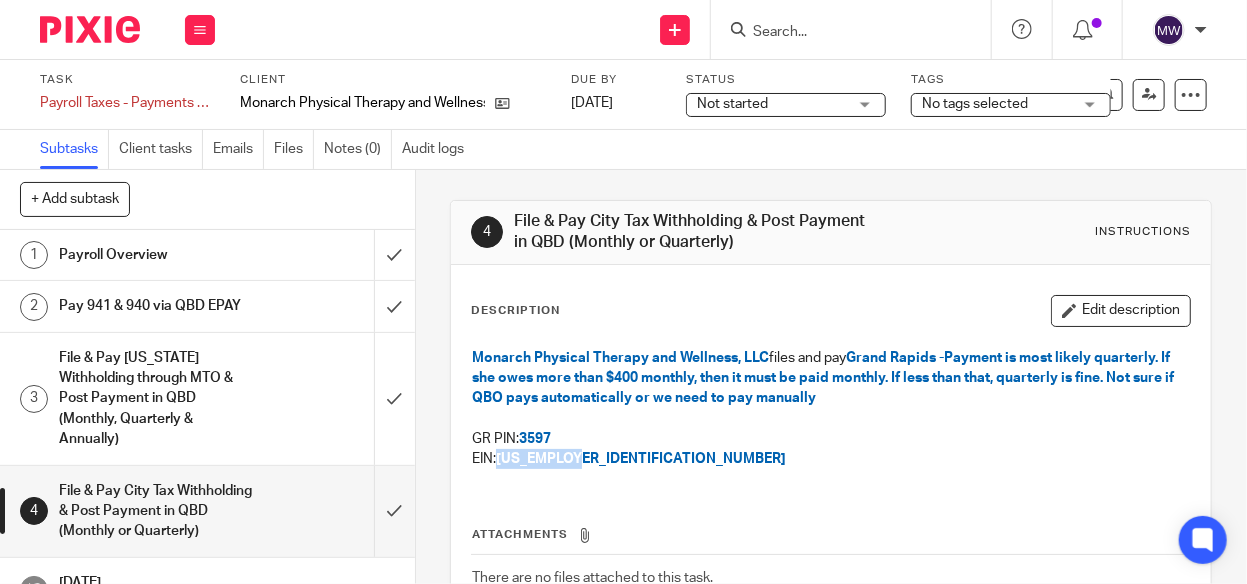 drag, startPoint x: 496, startPoint y: 456, endPoint x: 572, endPoint y: 459, distance: 76.05919 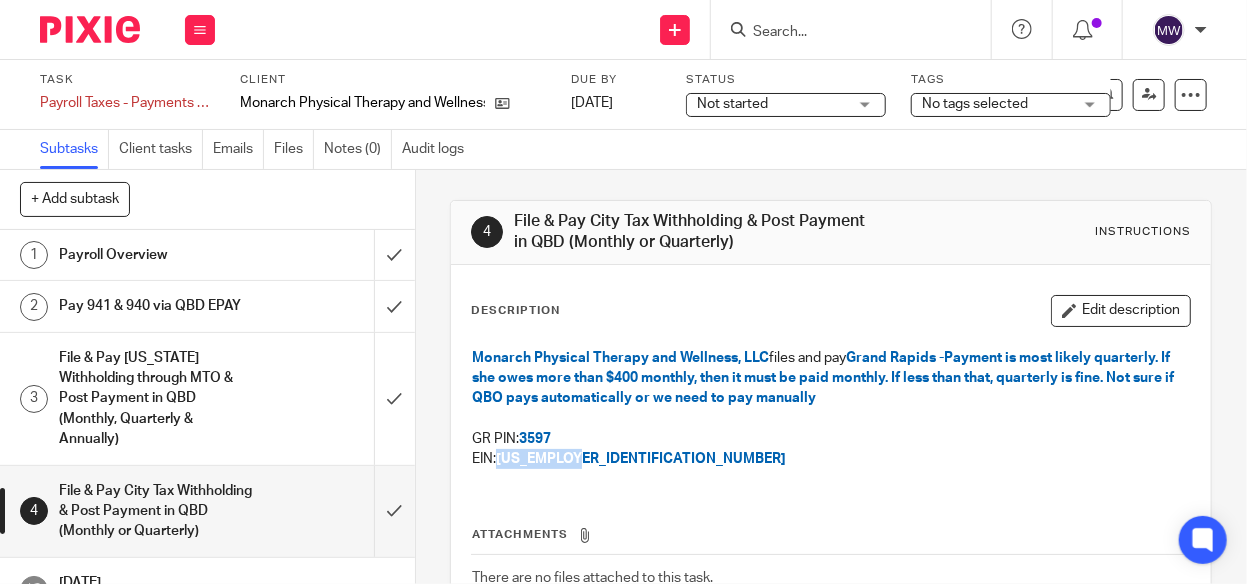 drag, startPoint x: 518, startPoint y: 439, endPoint x: 560, endPoint y: 438, distance: 42.0119 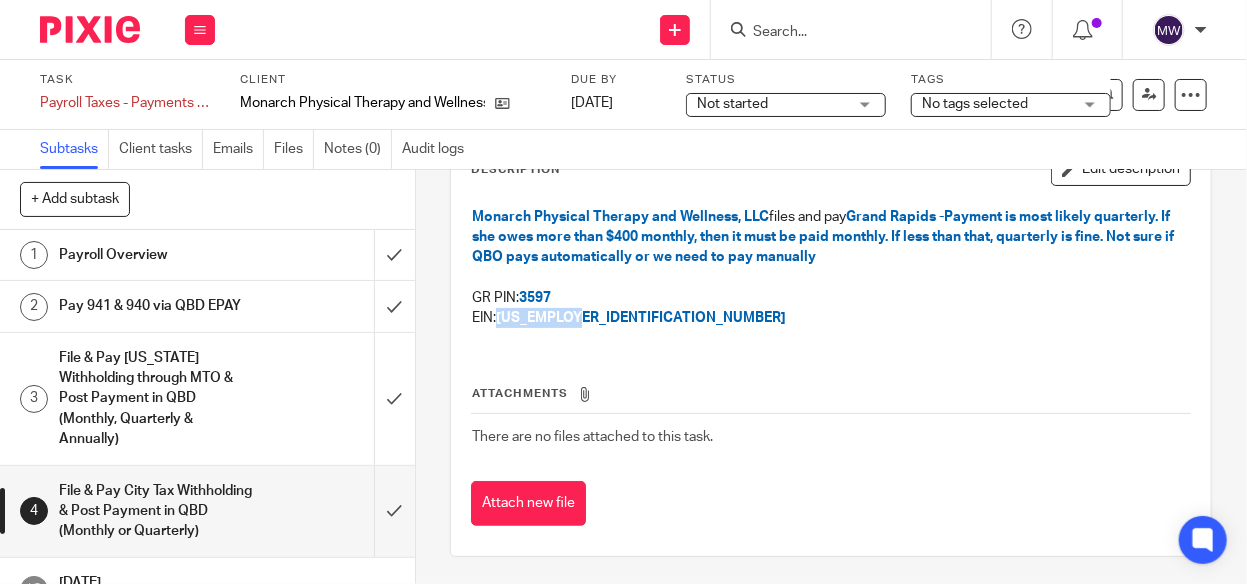 scroll, scrollTop: 0, scrollLeft: 0, axis: both 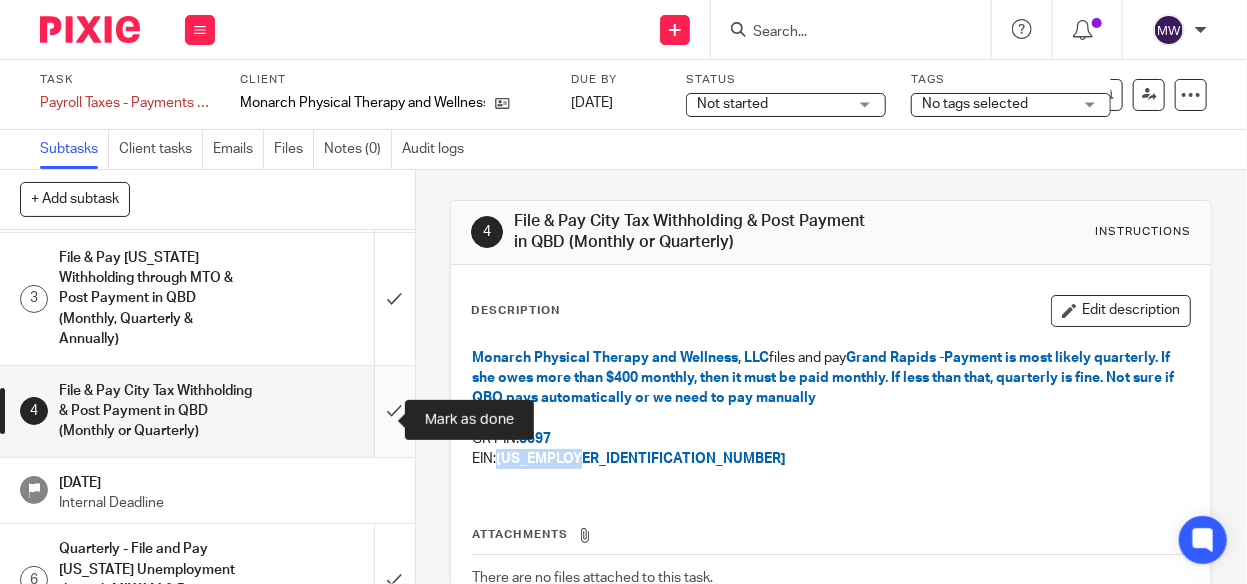 click at bounding box center [207, 411] 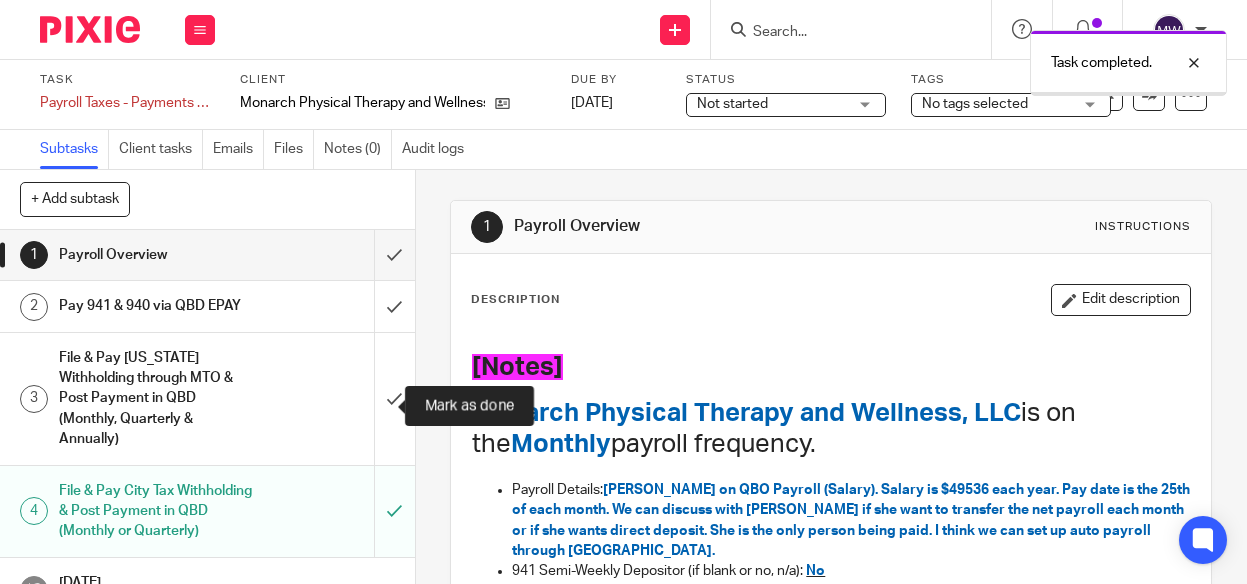 scroll, scrollTop: 0, scrollLeft: 0, axis: both 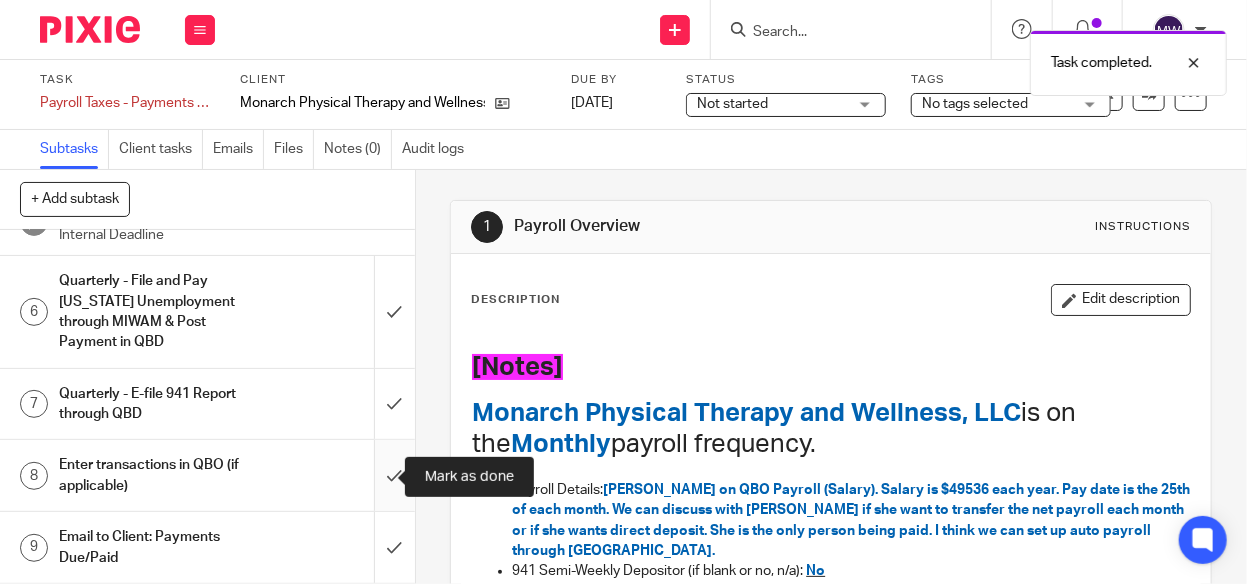 click at bounding box center [207, 475] 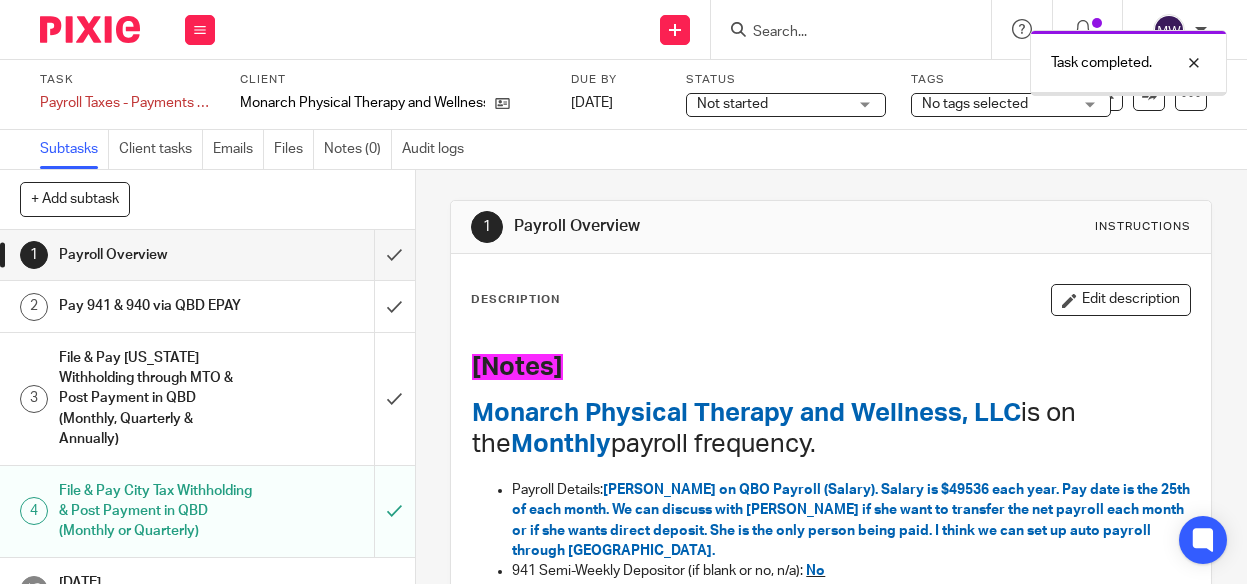 scroll, scrollTop: 0, scrollLeft: 0, axis: both 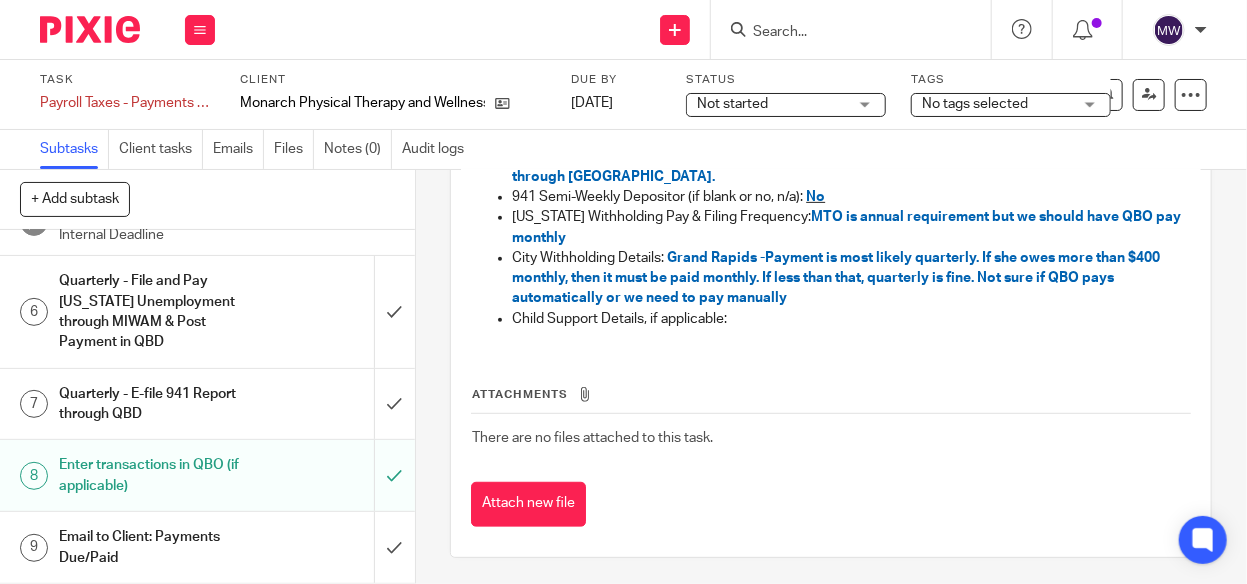 click on "Email to Client: Payments Due/Paid" at bounding box center [157, 547] 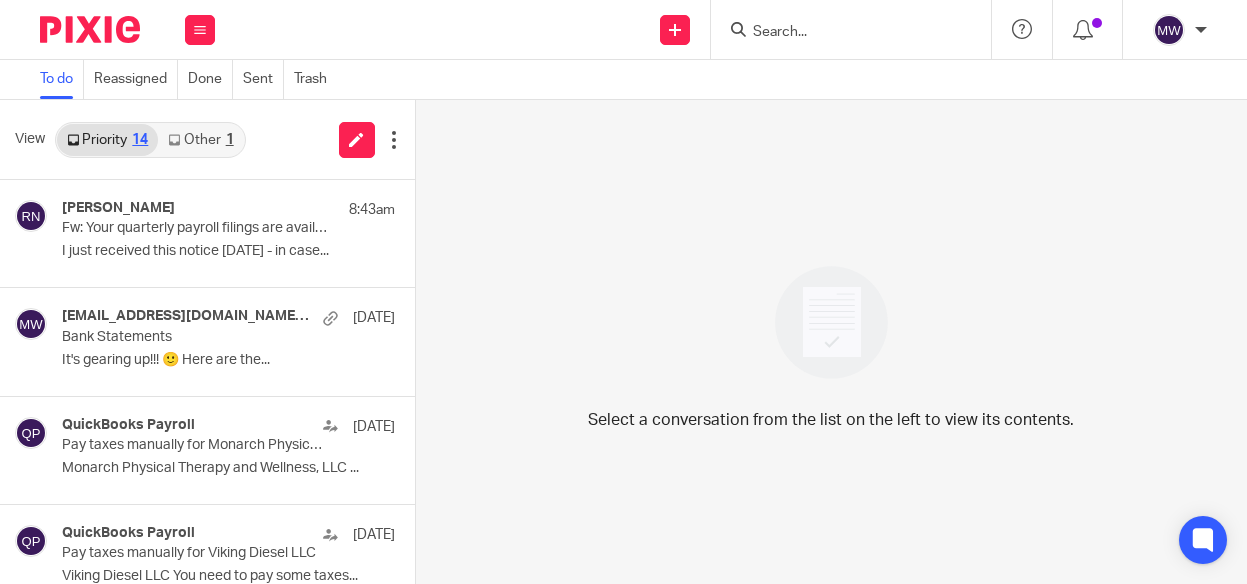 scroll, scrollTop: 0, scrollLeft: 0, axis: both 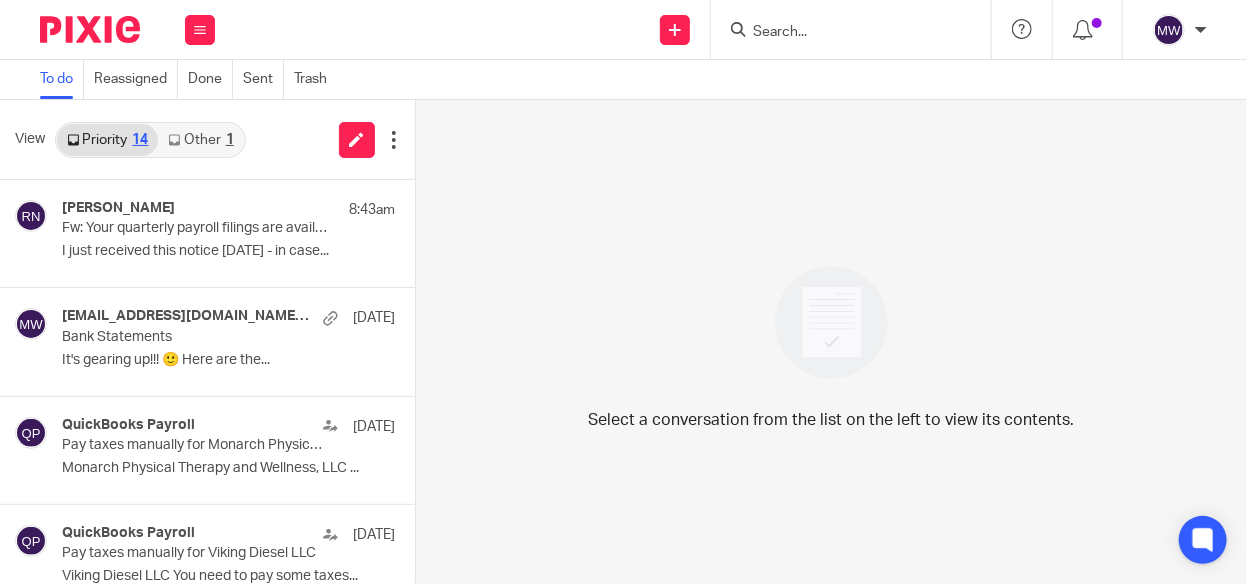 click at bounding box center (841, 33) 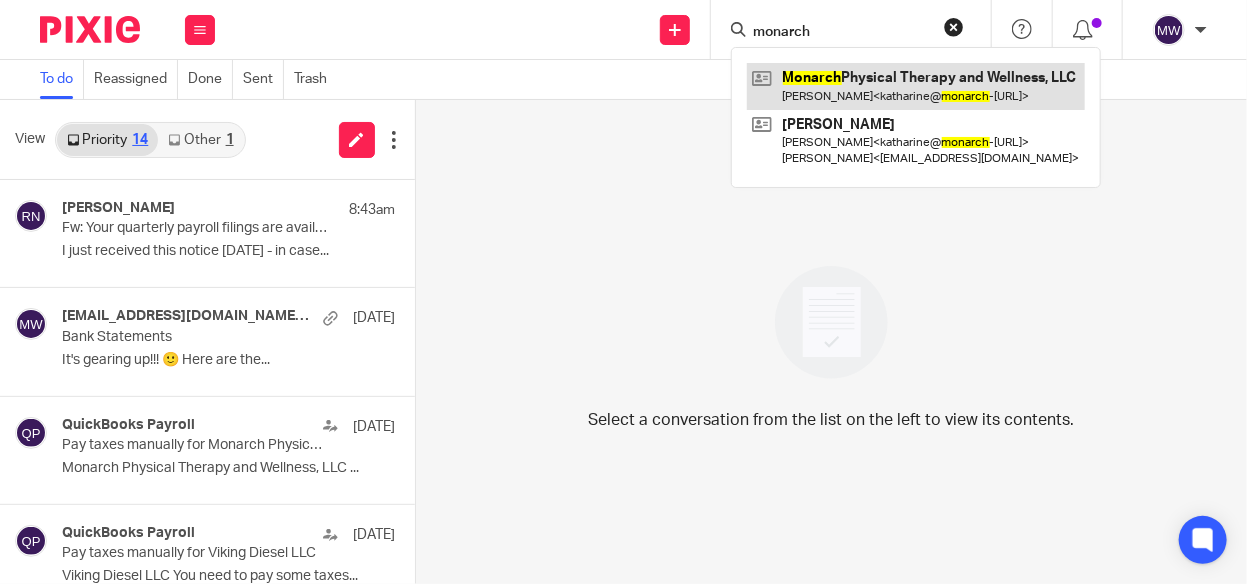 type on "monarch" 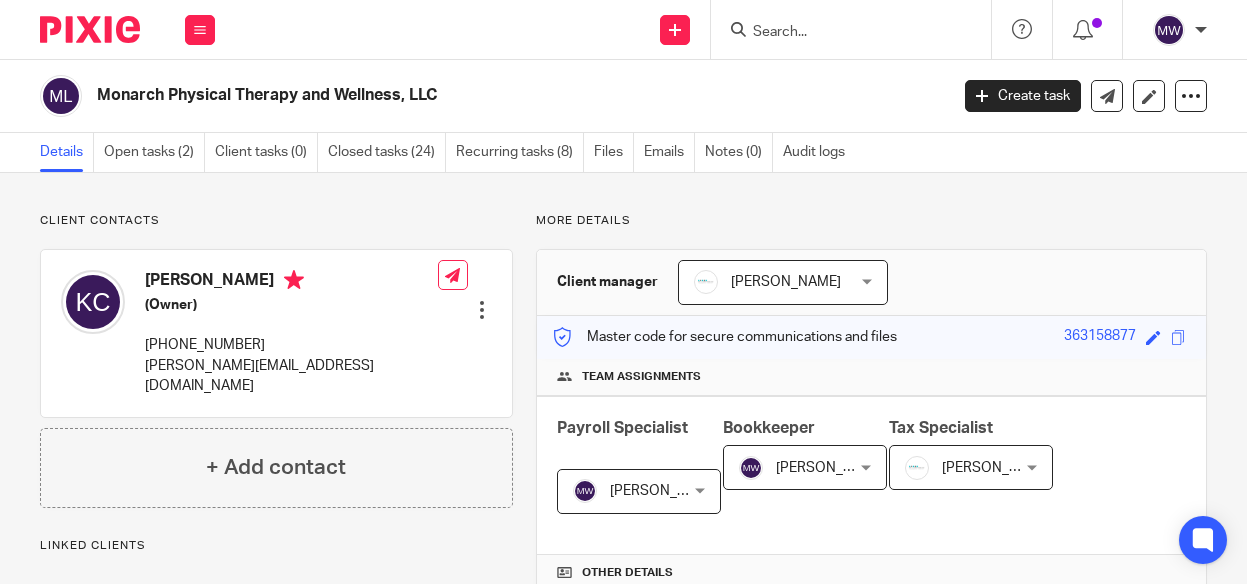scroll, scrollTop: 0, scrollLeft: 0, axis: both 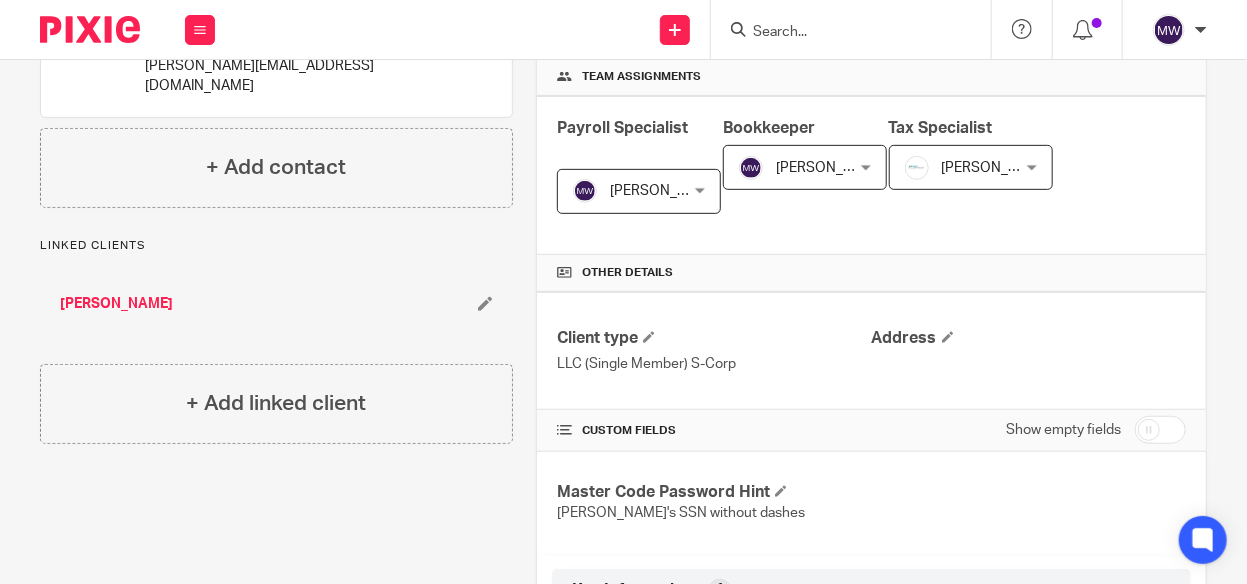 click at bounding box center [1160, 430] 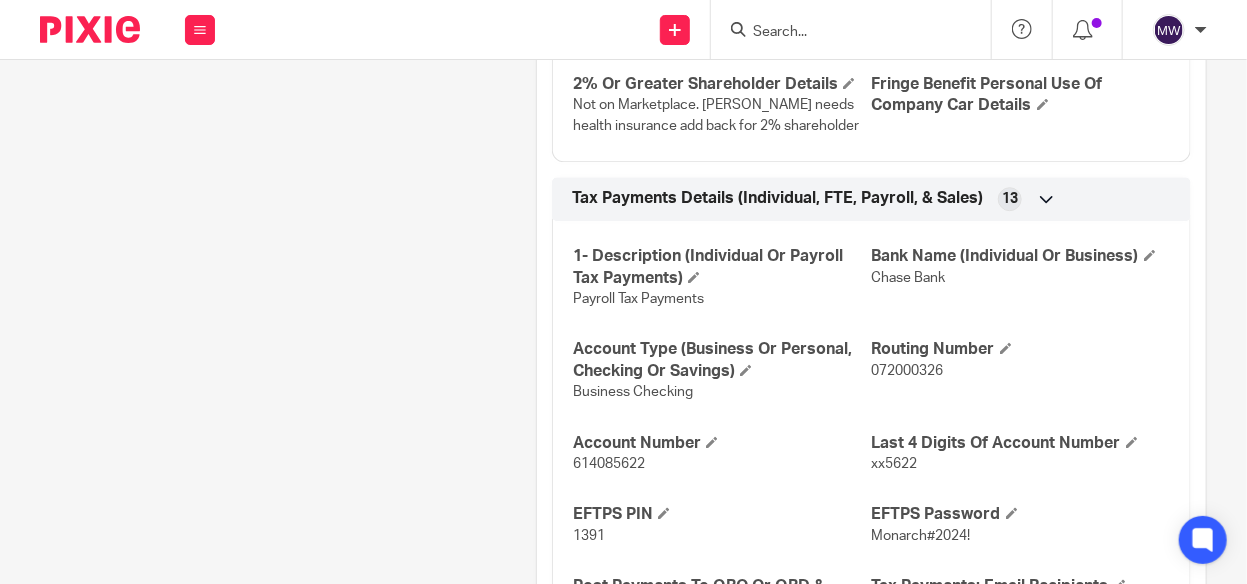 scroll, scrollTop: 5400, scrollLeft: 0, axis: vertical 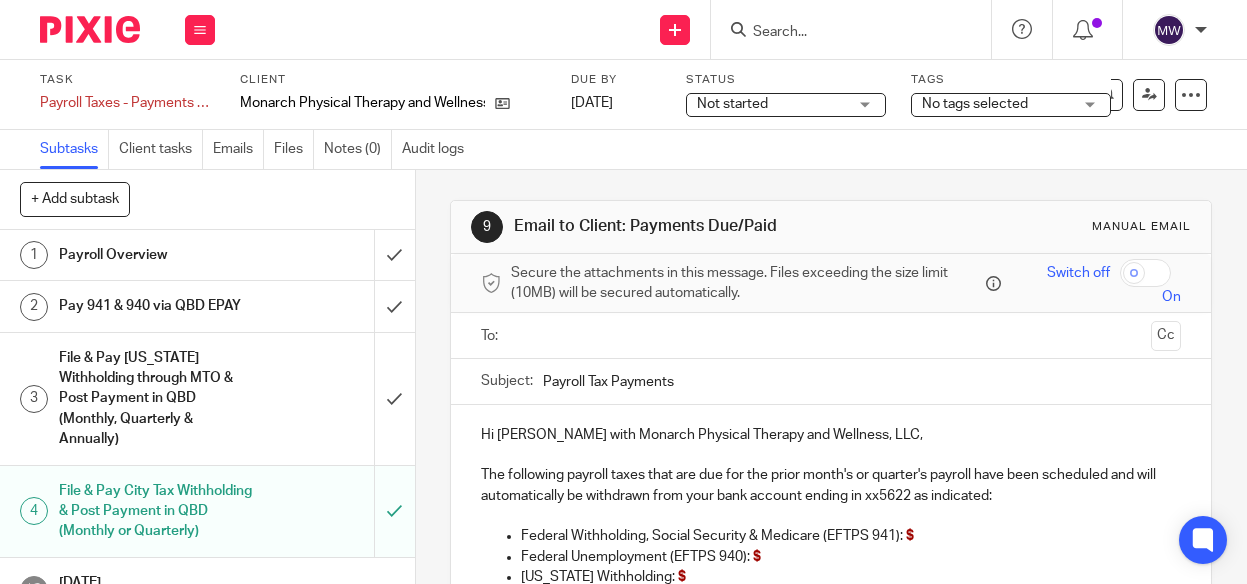 click at bounding box center (830, 335) 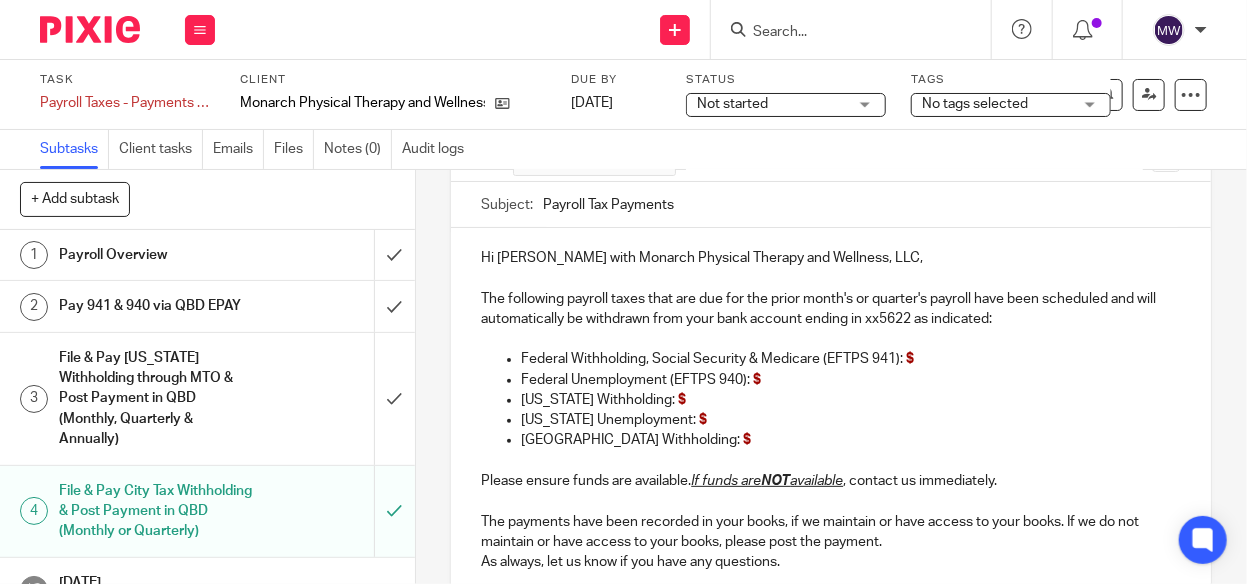 scroll, scrollTop: 200, scrollLeft: 0, axis: vertical 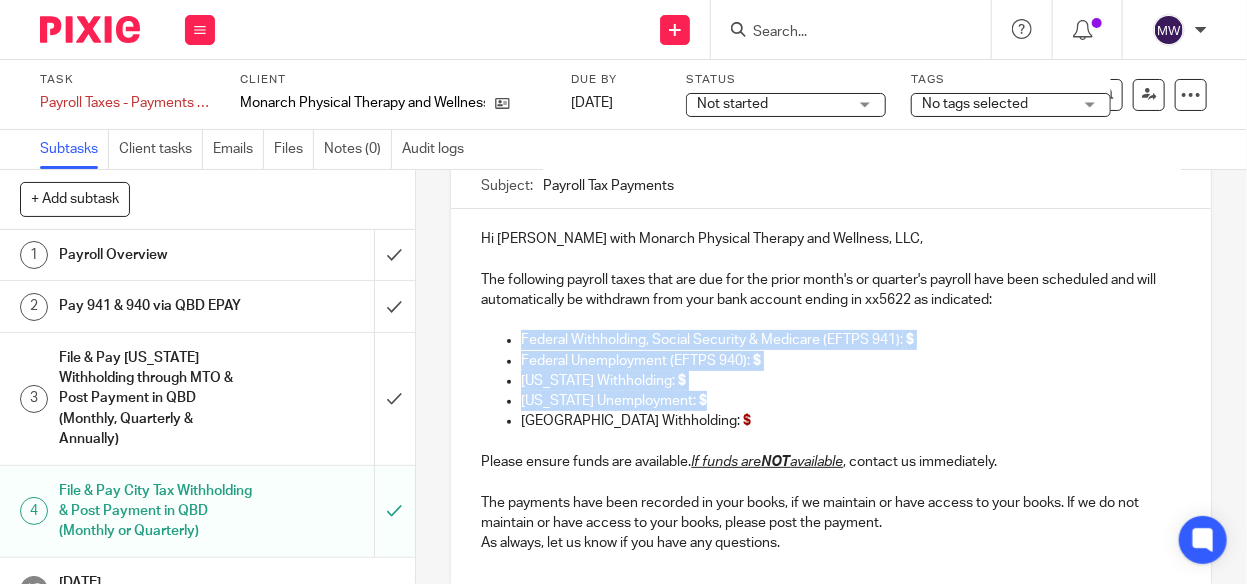 drag, startPoint x: 700, startPoint y: 397, endPoint x: 489, endPoint y: 338, distance: 219.09358 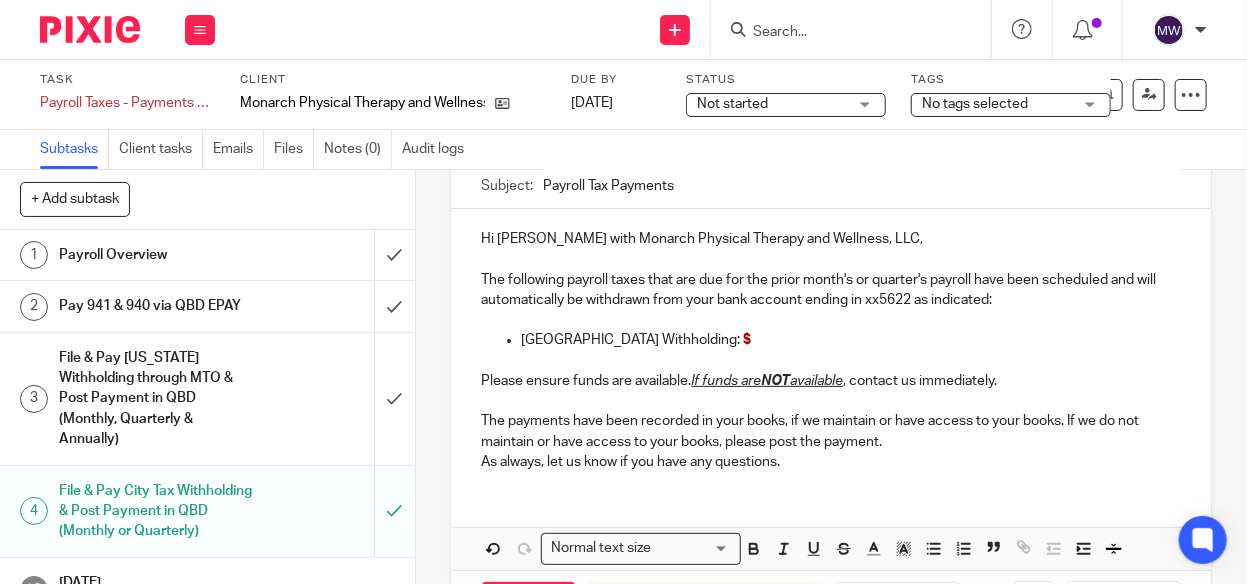 scroll, scrollTop: 25, scrollLeft: 0, axis: vertical 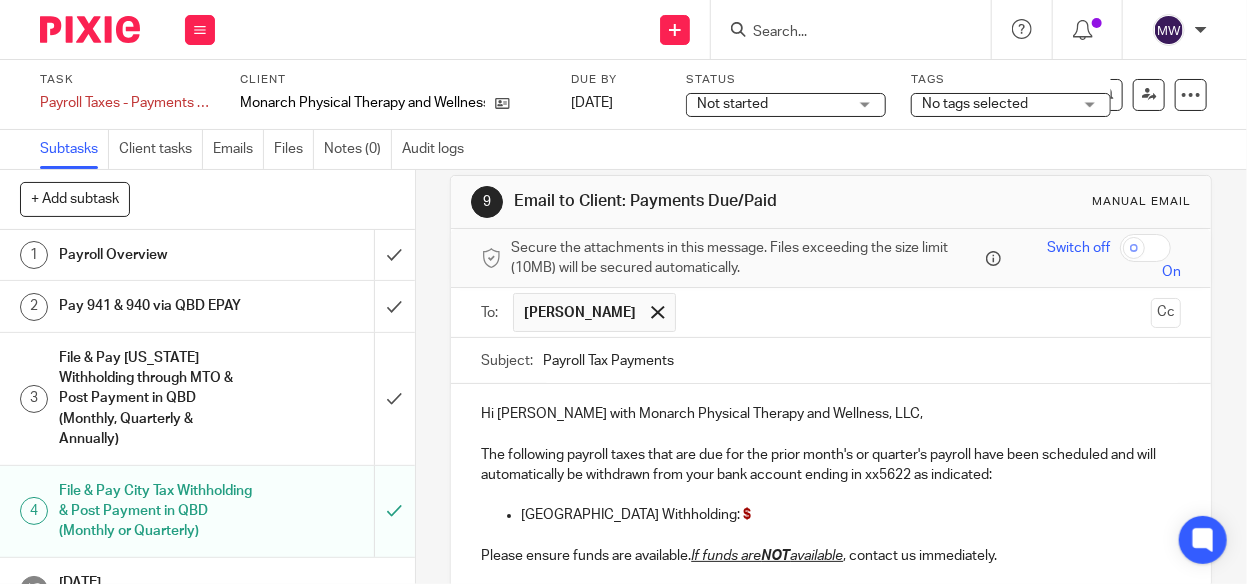 click on "Grand Rapids Withholding:   $" at bounding box center (851, 515) 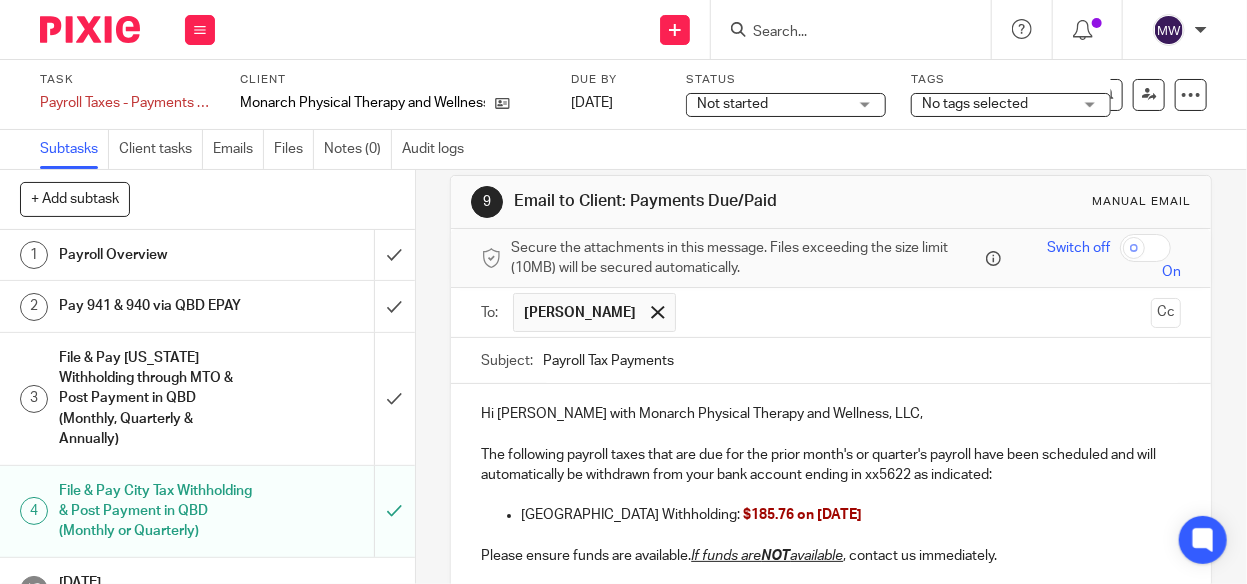 click on "Grand Rapids Withholding:   $185.76 on 7.18.25" at bounding box center [851, 515] 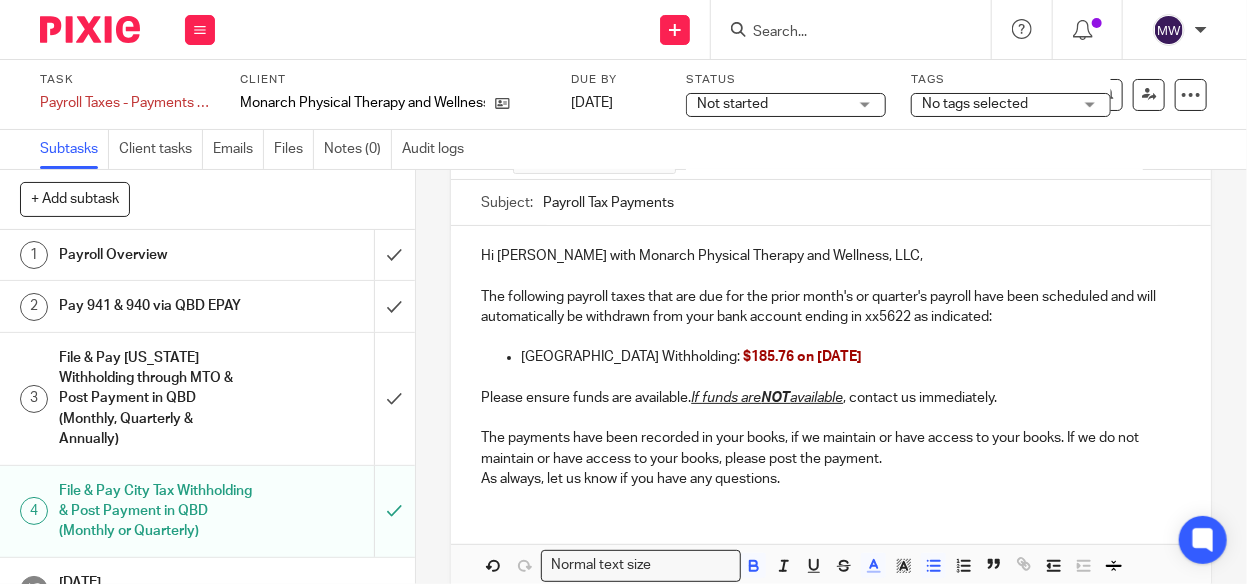 scroll, scrollTop: 277, scrollLeft: 0, axis: vertical 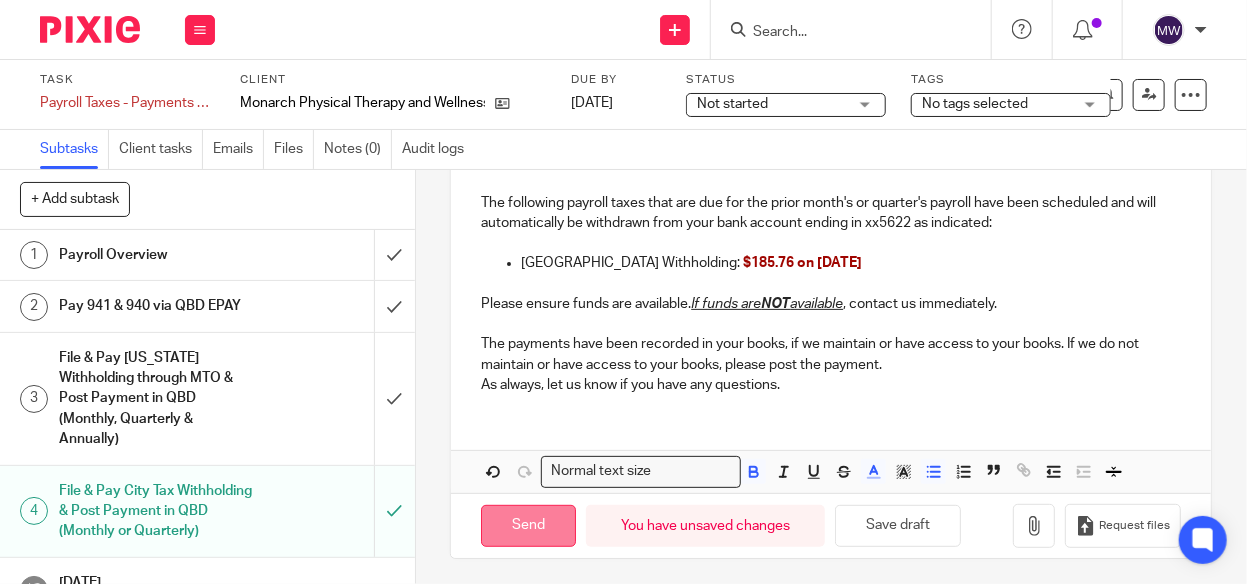 click on "Send" at bounding box center [528, 526] 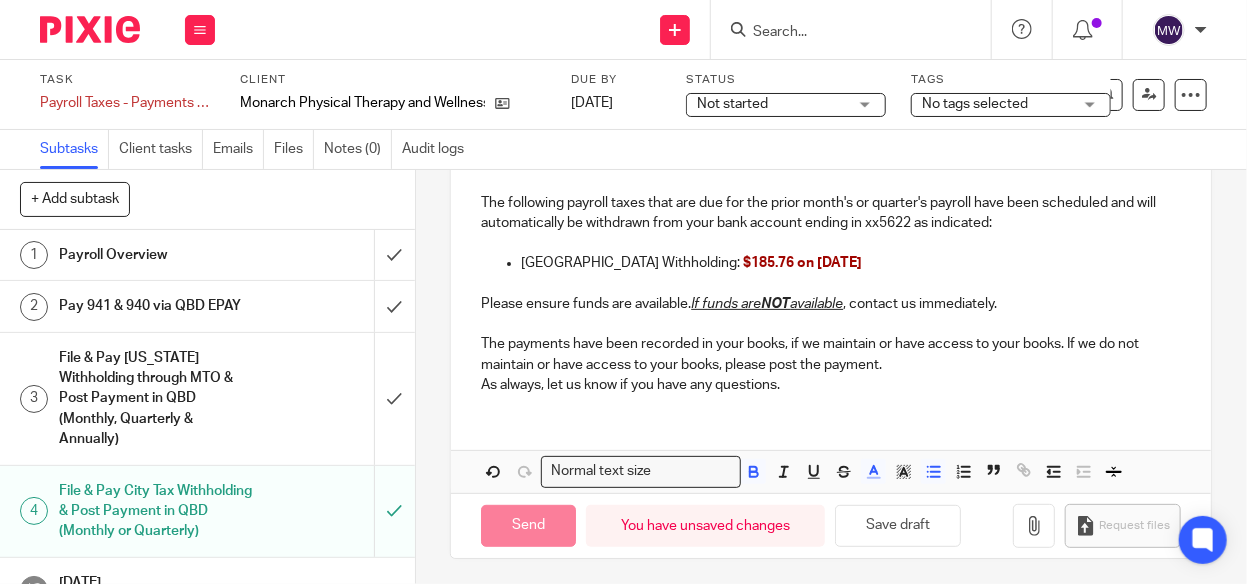 type on "Sent" 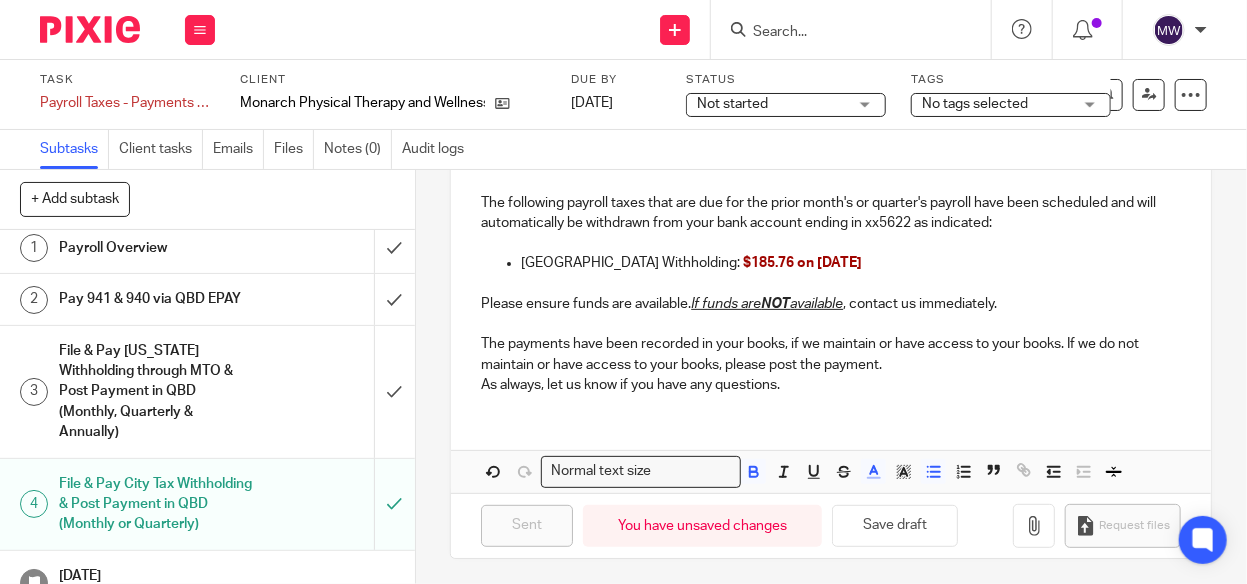 scroll, scrollTop: 0, scrollLeft: 0, axis: both 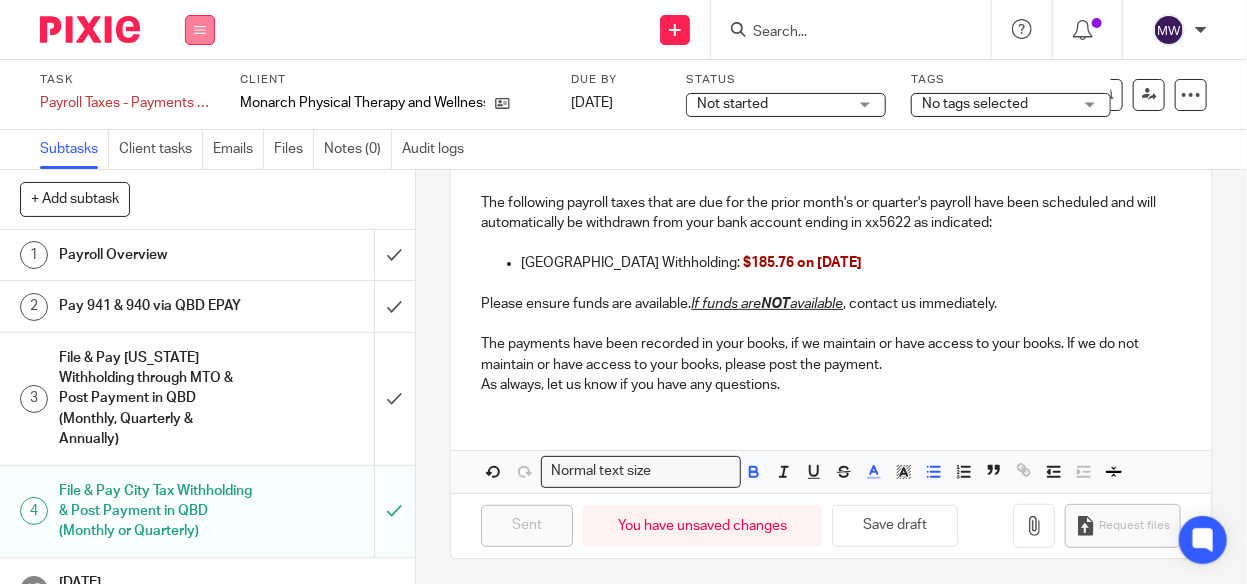 click at bounding box center [200, 30] 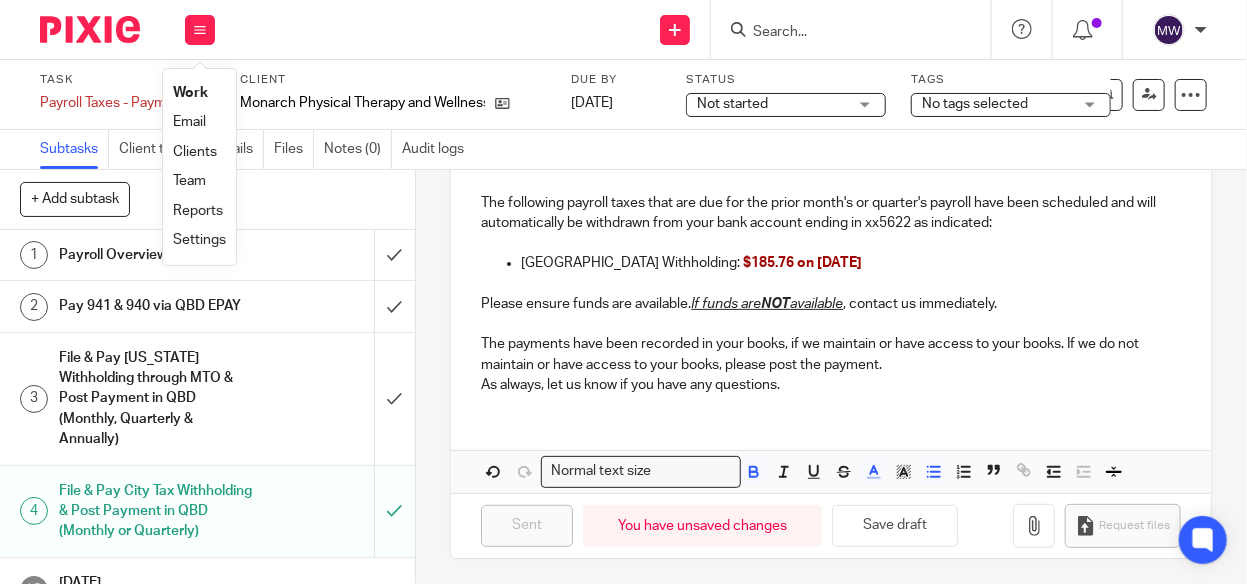 click on "Work" at bounding box center (190, 93) 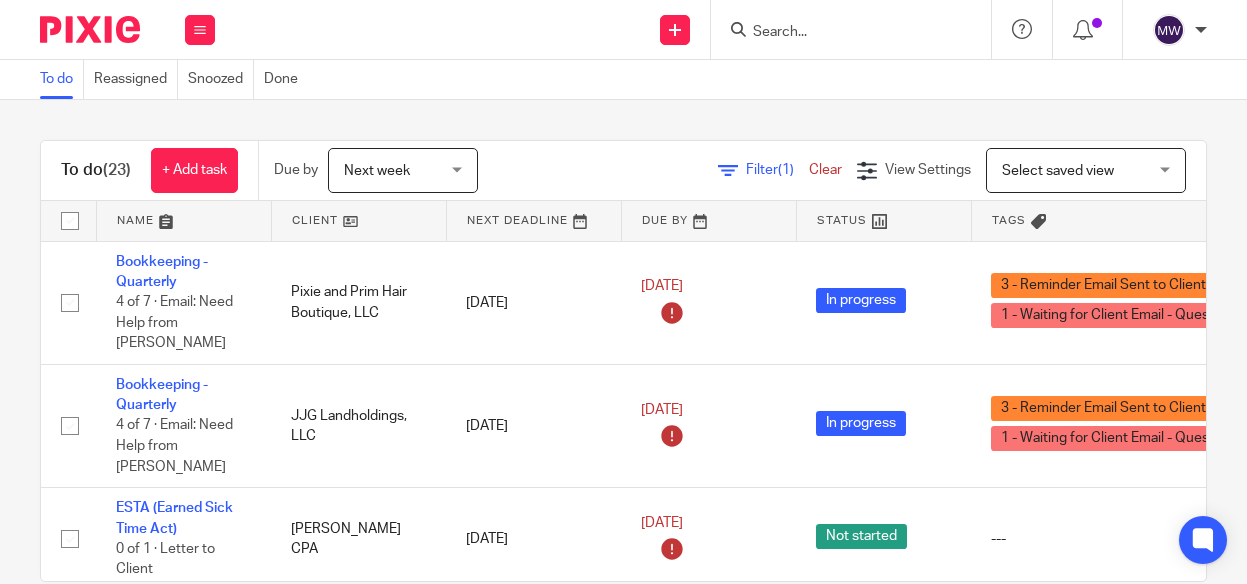 scroll, scrollTop: 0, scrollLeft: 0, axis: both 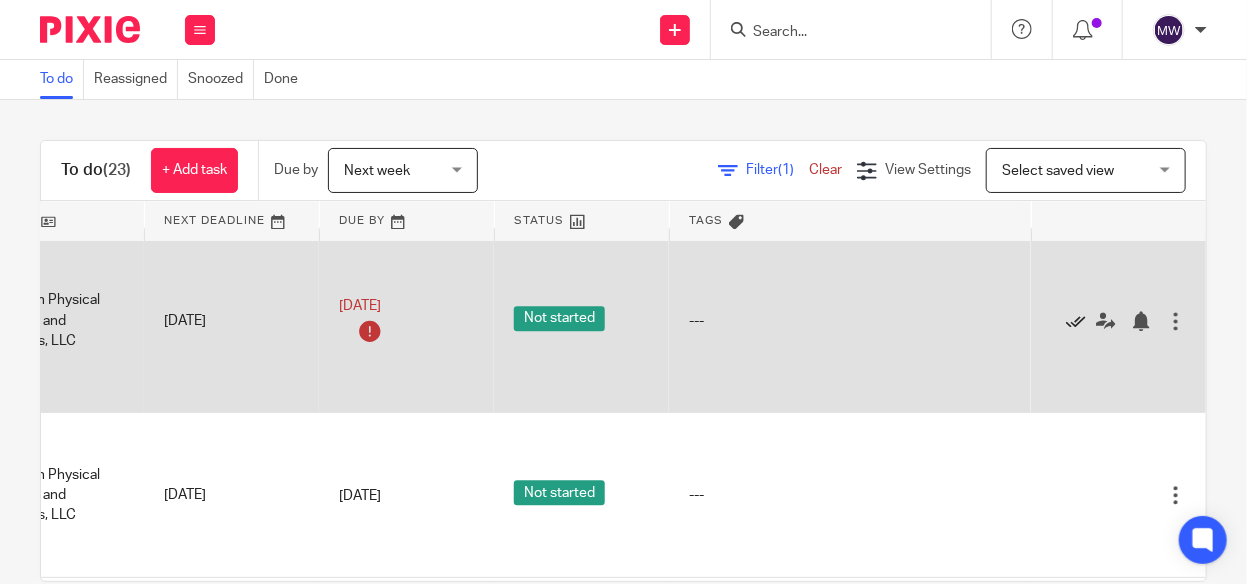 click at bounding box center [1076, 321] 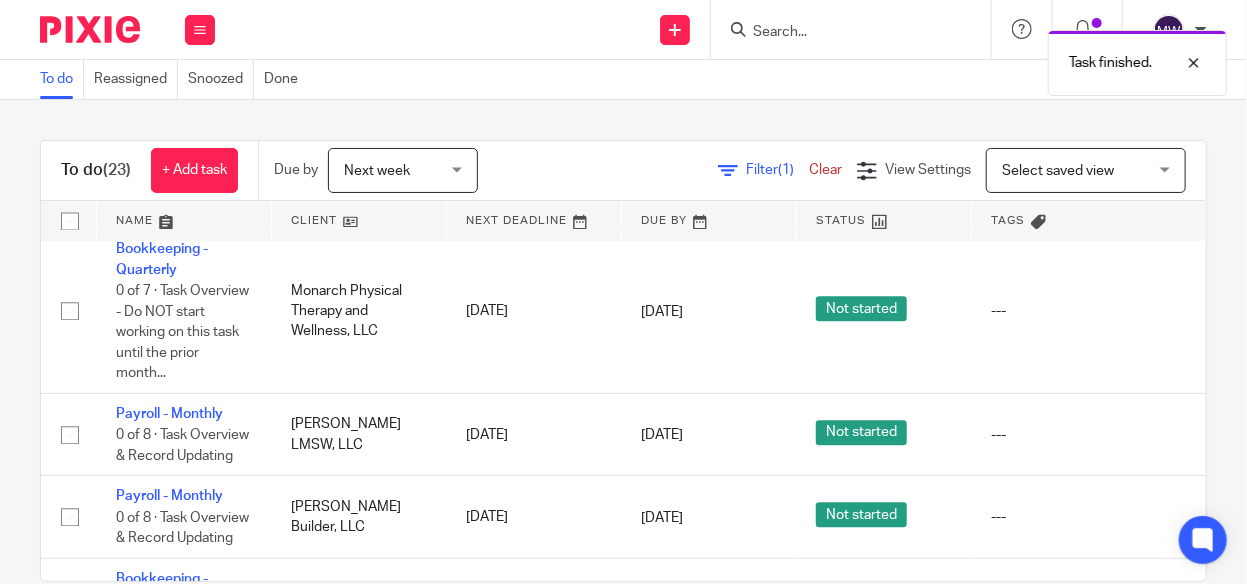 scroll, scrollTop: 1900, scrollLeft: 346, axis: both 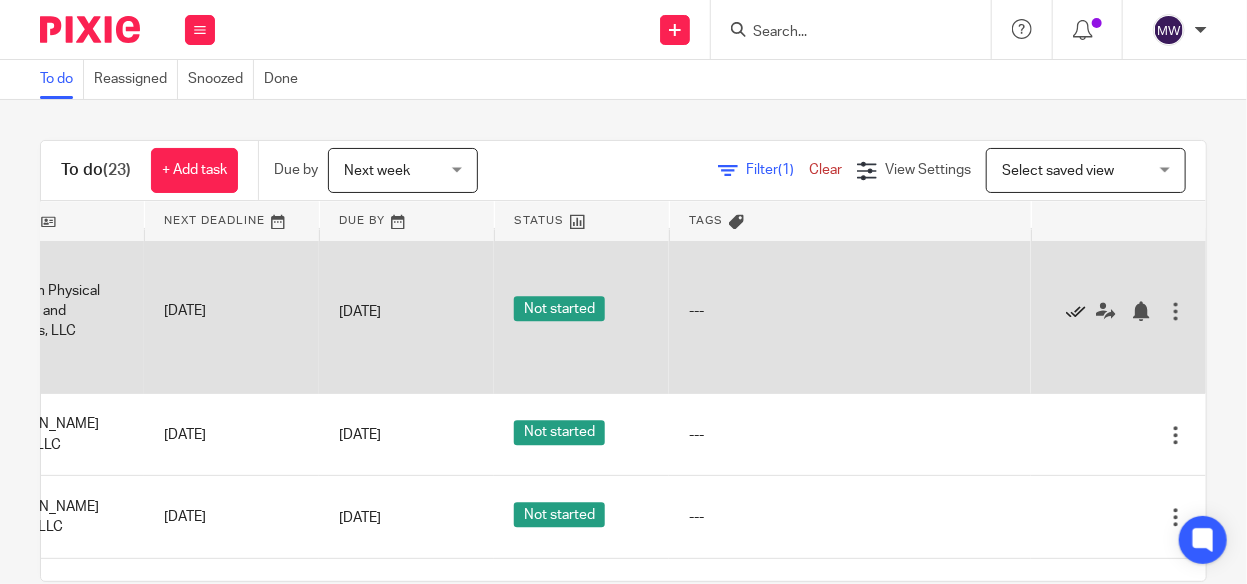 click at bounding box center [1076, 311] 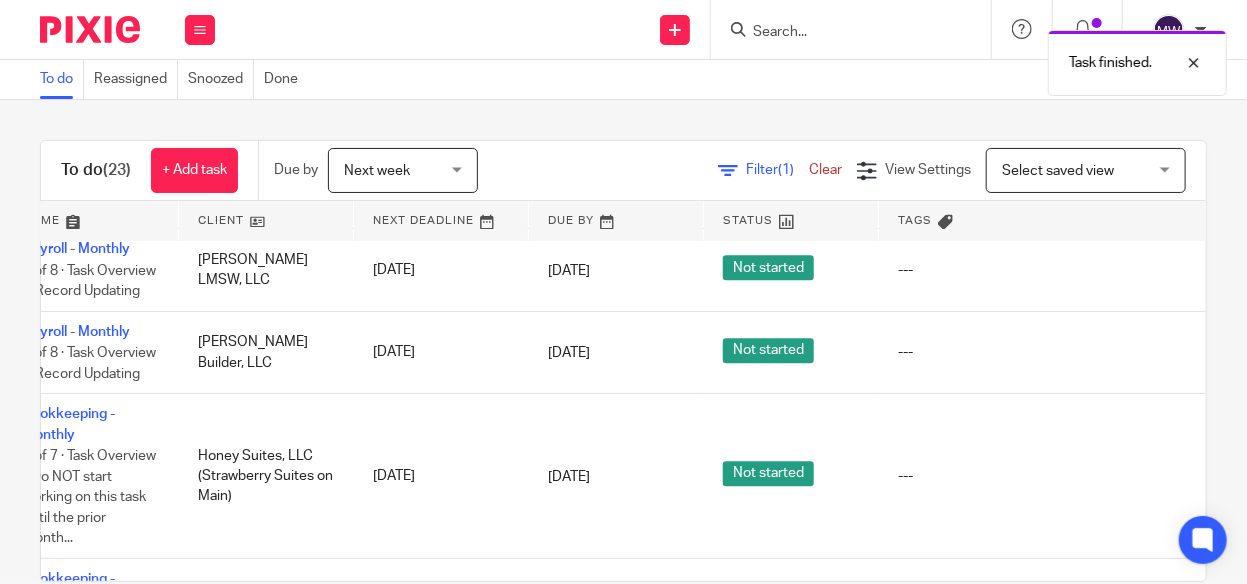scroll, scrollTop: 1900, scrollLeft: 0, axis: vertical 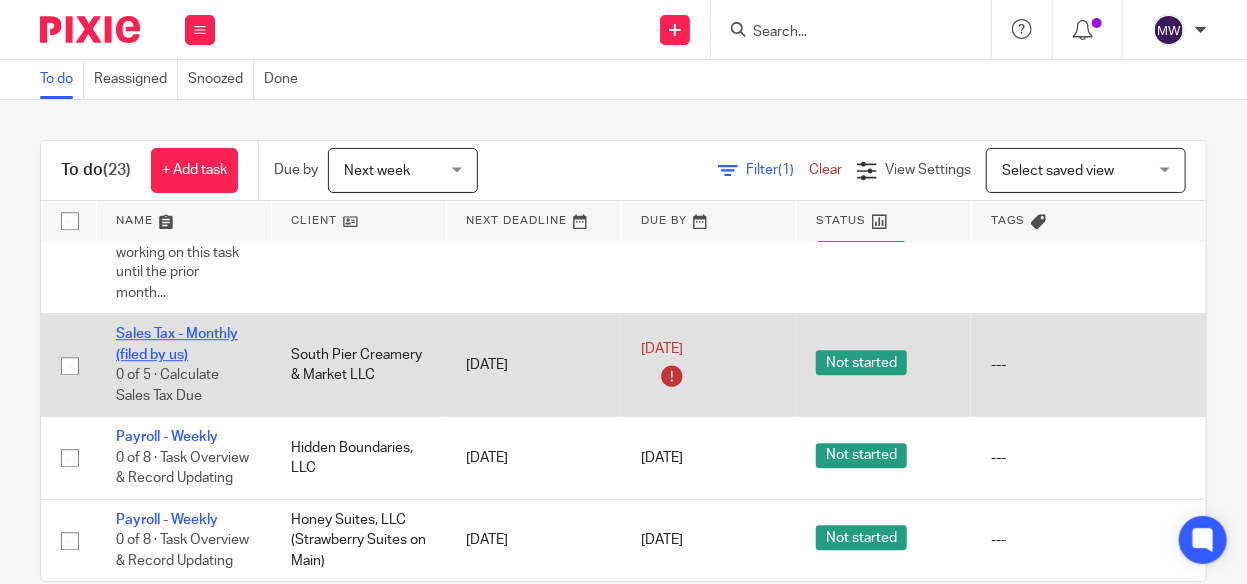 click on "Sales Tax - Monthly (filed by us)" at bounding box center (177, 344) 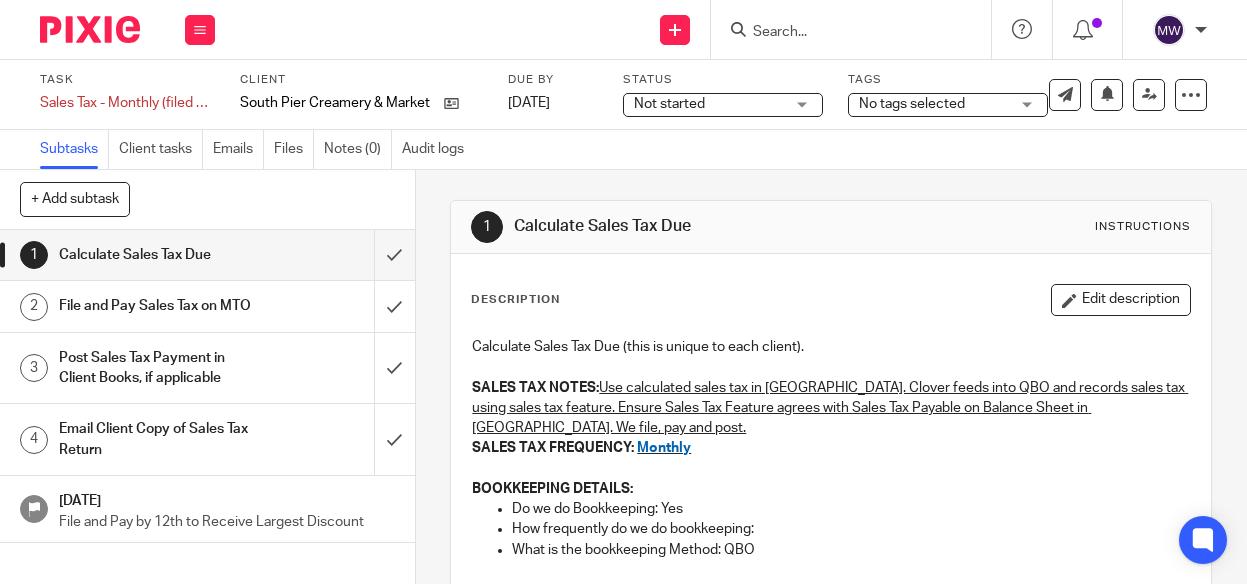 scroll, scrollTop: 0, scrollLeft: 0, axis: both 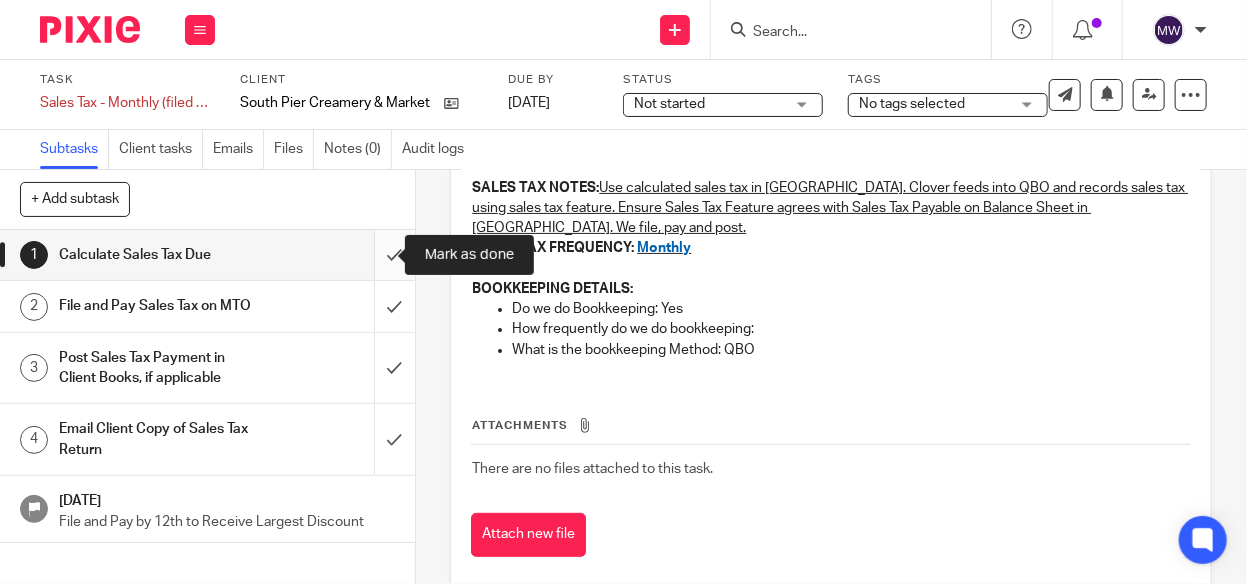 click at bounding box center [207, 255] 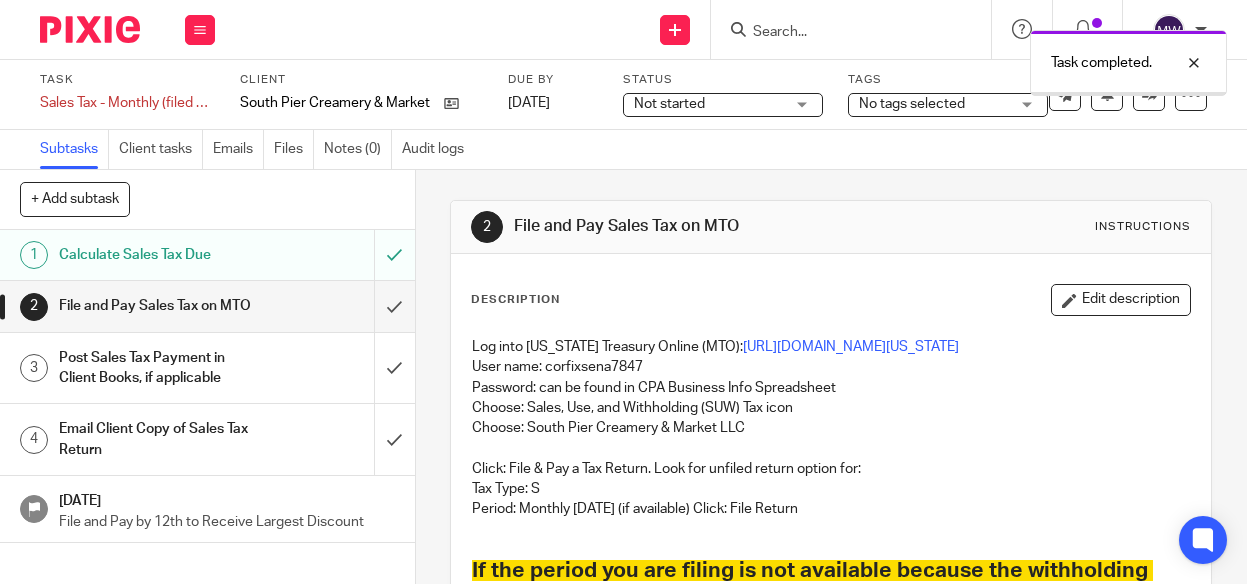 scroll, scrollTop: 0, scrollLeft: 0, axis: both 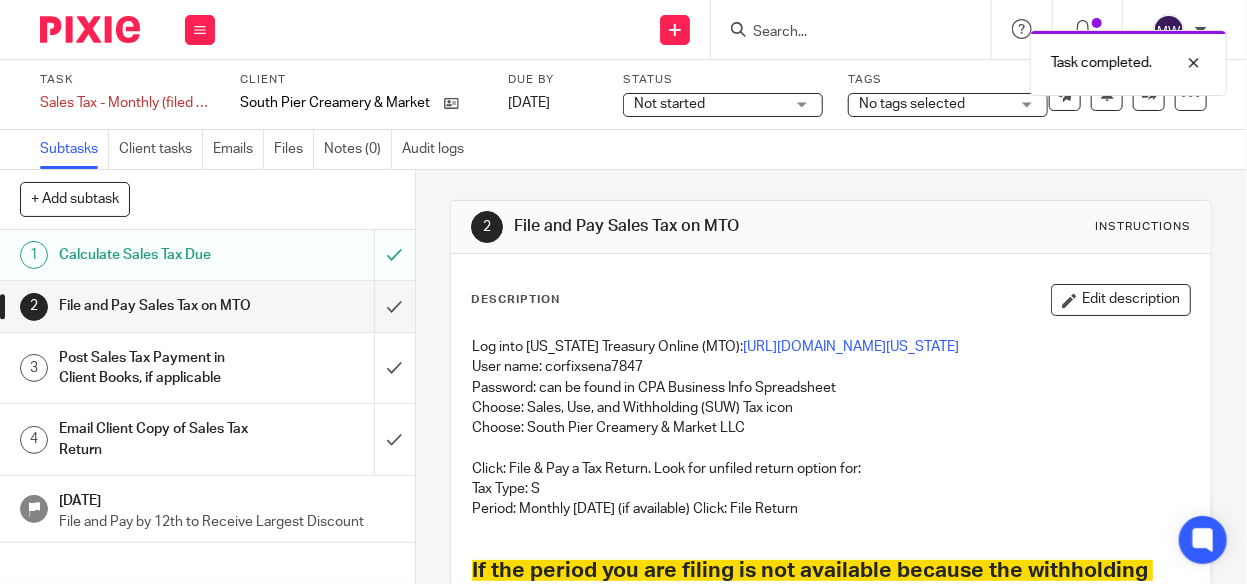 click on "File and Pay Sales Tax on MTO" at bounding box center (206, 306) 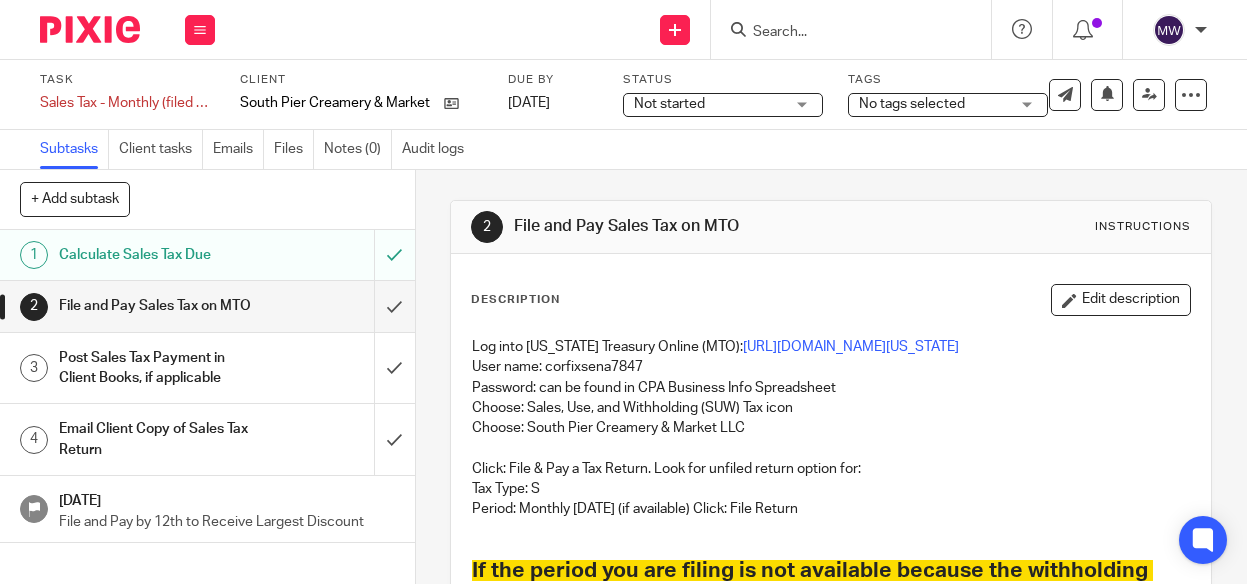 scroll, scrollTop: 0, scrollLeft: 0, axis: both 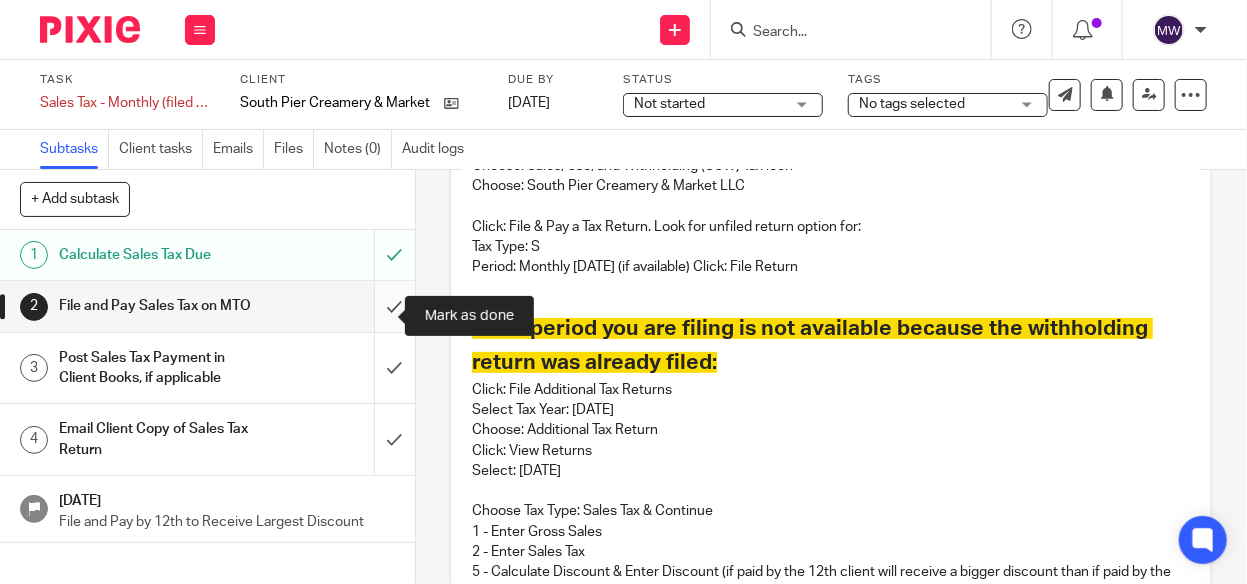 click at bounding box center (207, 306) 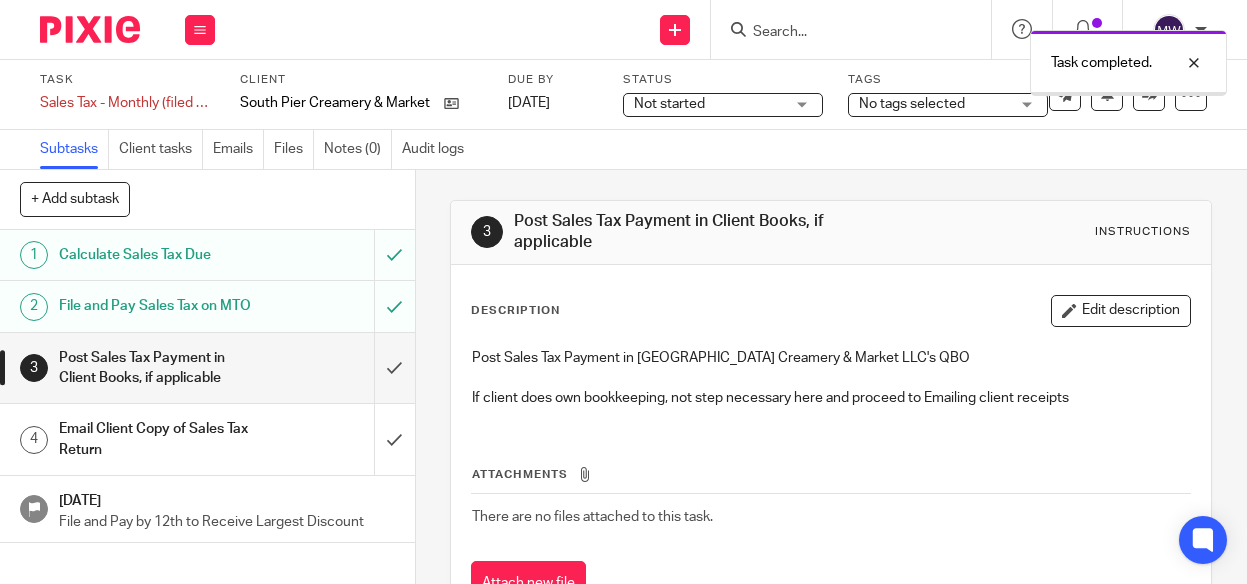 scroll, scrollTop: 0, scrollLeft: 0, axis: both 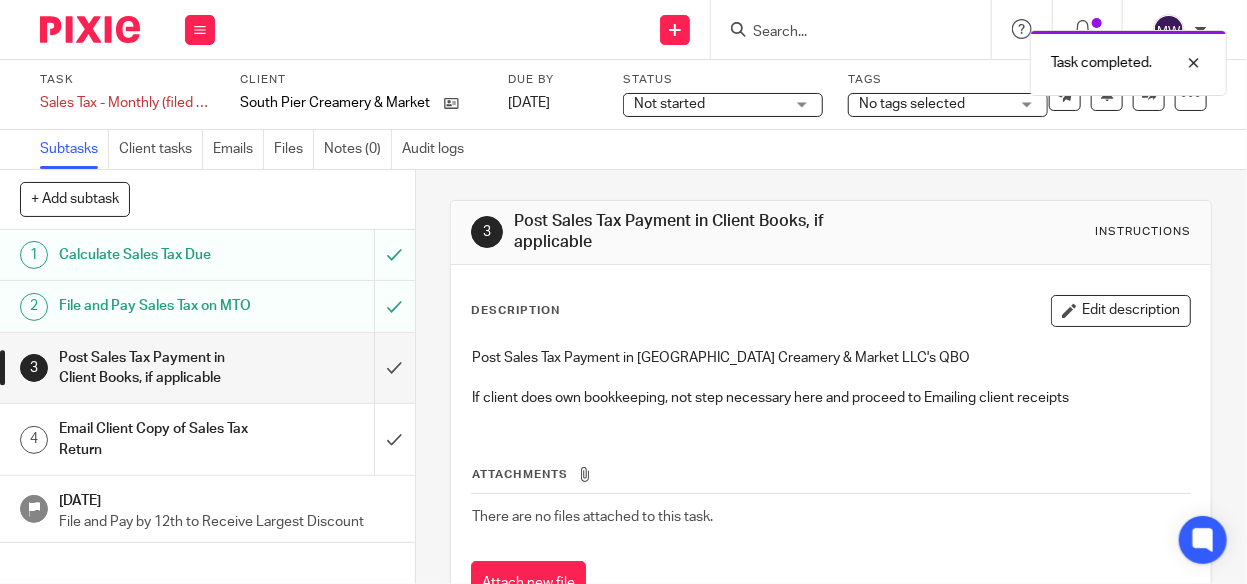 click on "Post Sales Tax Payment in Client Books, if applicable" at bounding box center (157, 368) 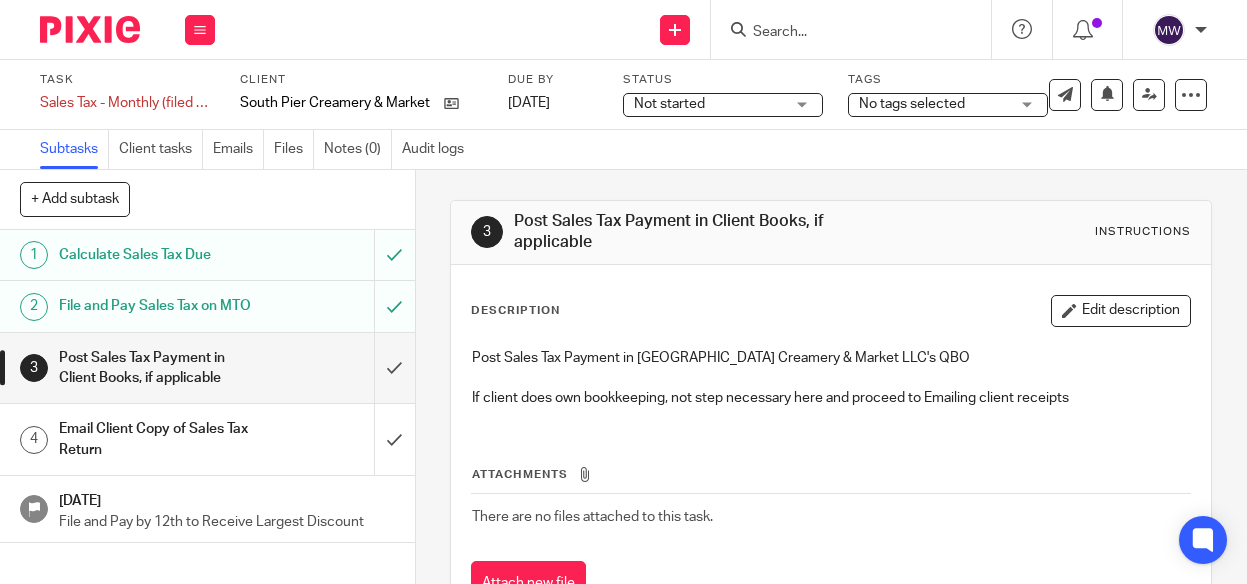 scroll, scrollTop: 0, scrollLeft: 0, axis: both 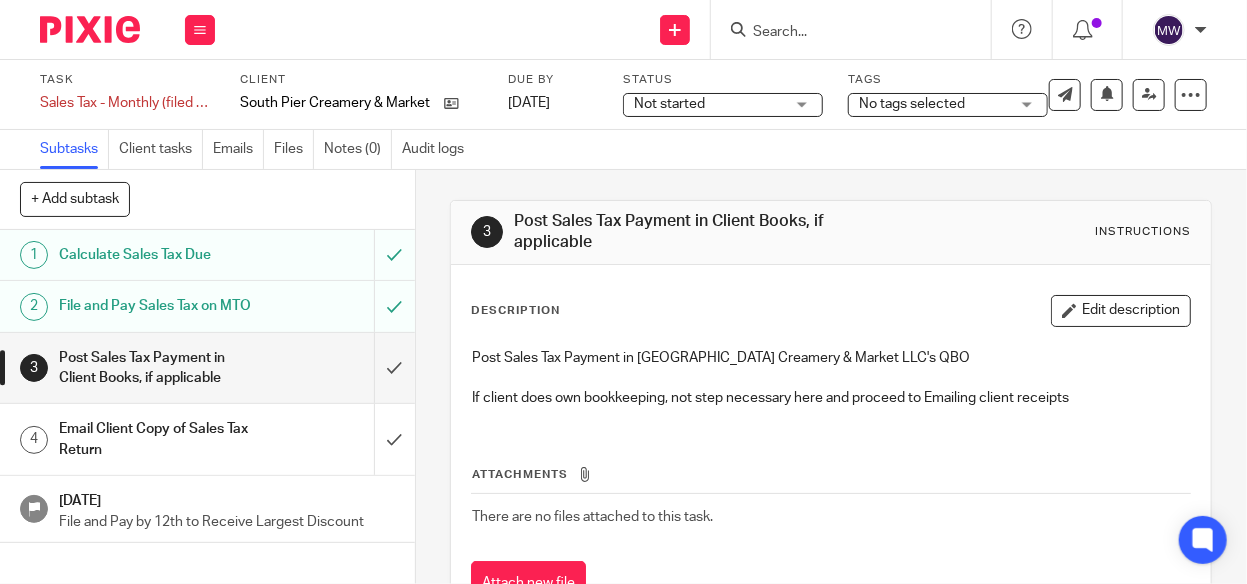 click at bounding box center (207, 368) 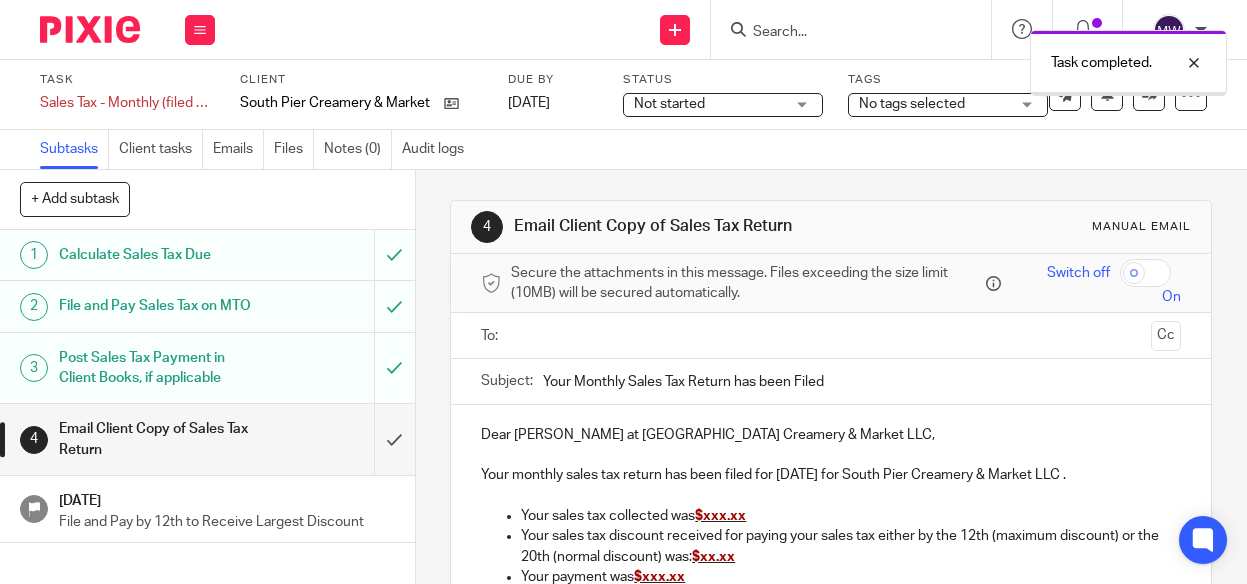 scroll, scrollTop: 0, scrollLeft: 0, axis: both 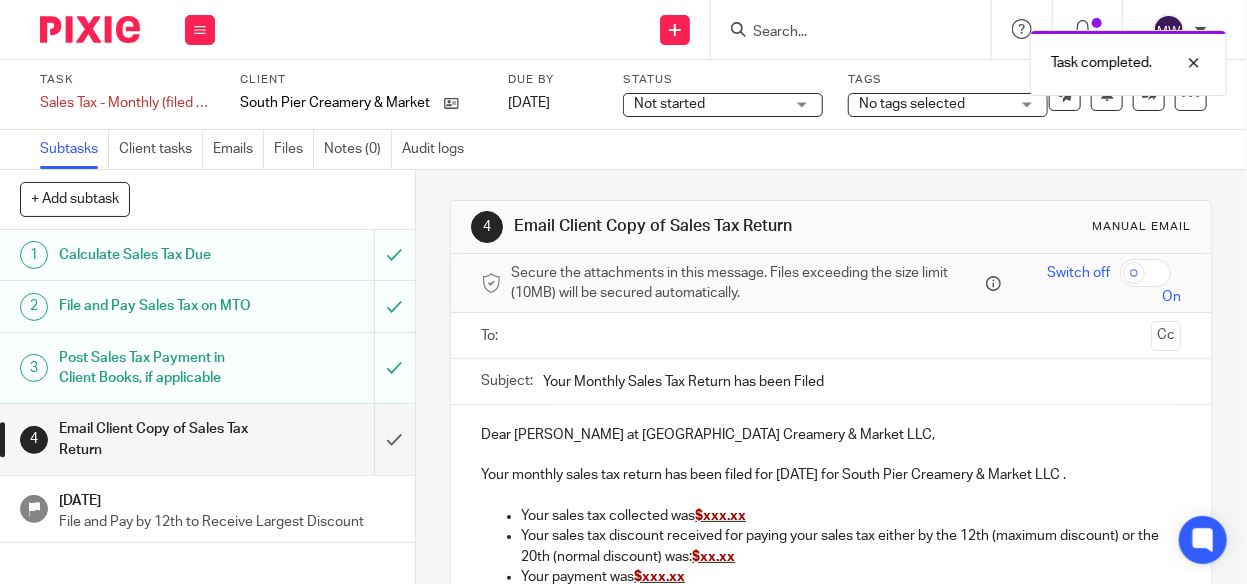 click on "Email Client Copy of Sales Tax Return" at bounding box center [206, 439] 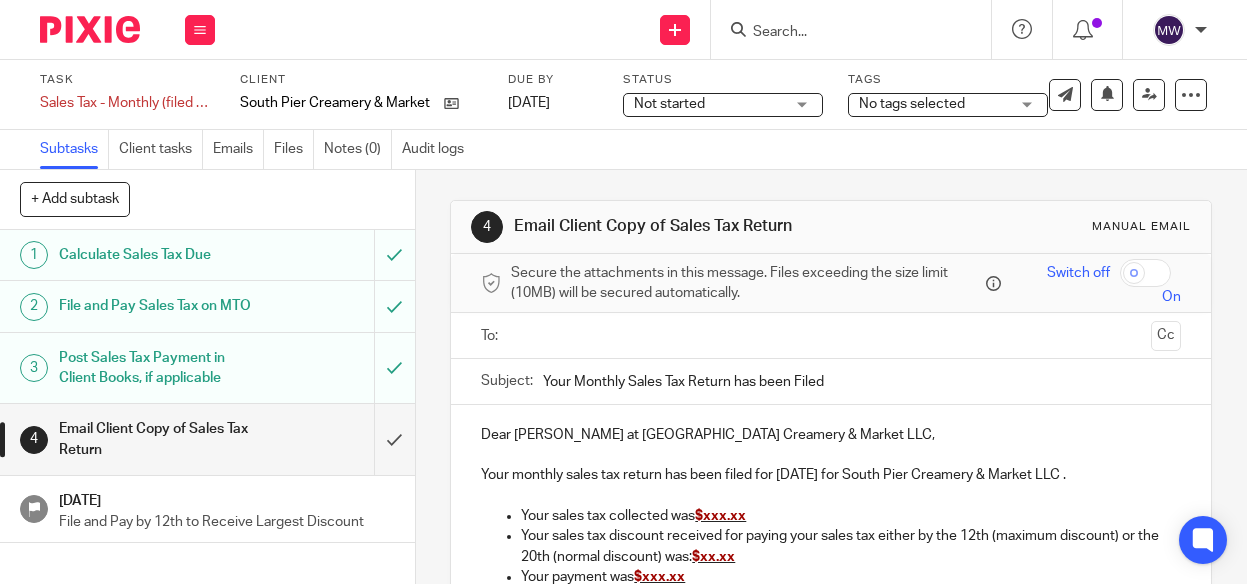 scroll, scrollTop: 0, scrollLeft: 0, axis: both 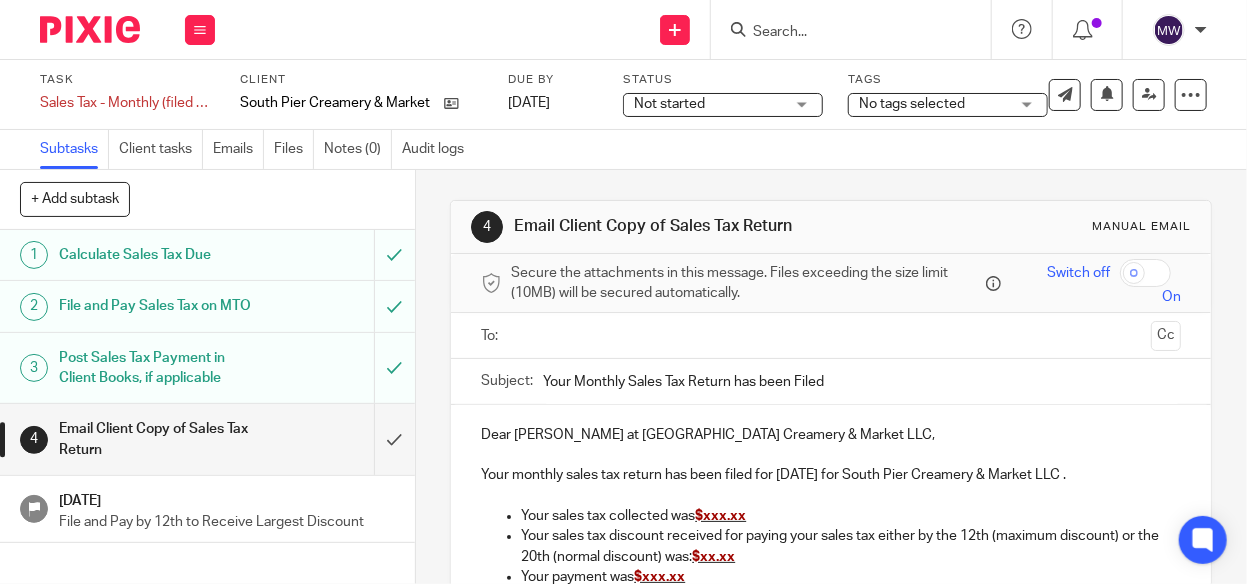 click on "Email Client Copy of Sales Tax Return" at bounding box center [206, 439] 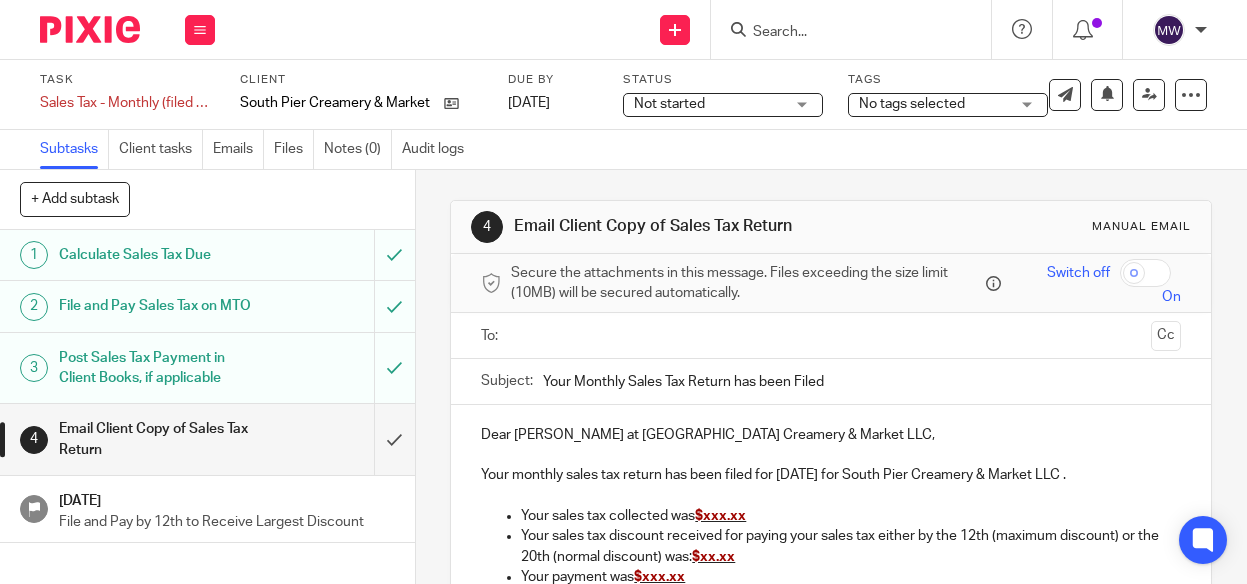 scroll, scrollTop: 0, scrollLeft: 0, axis: both 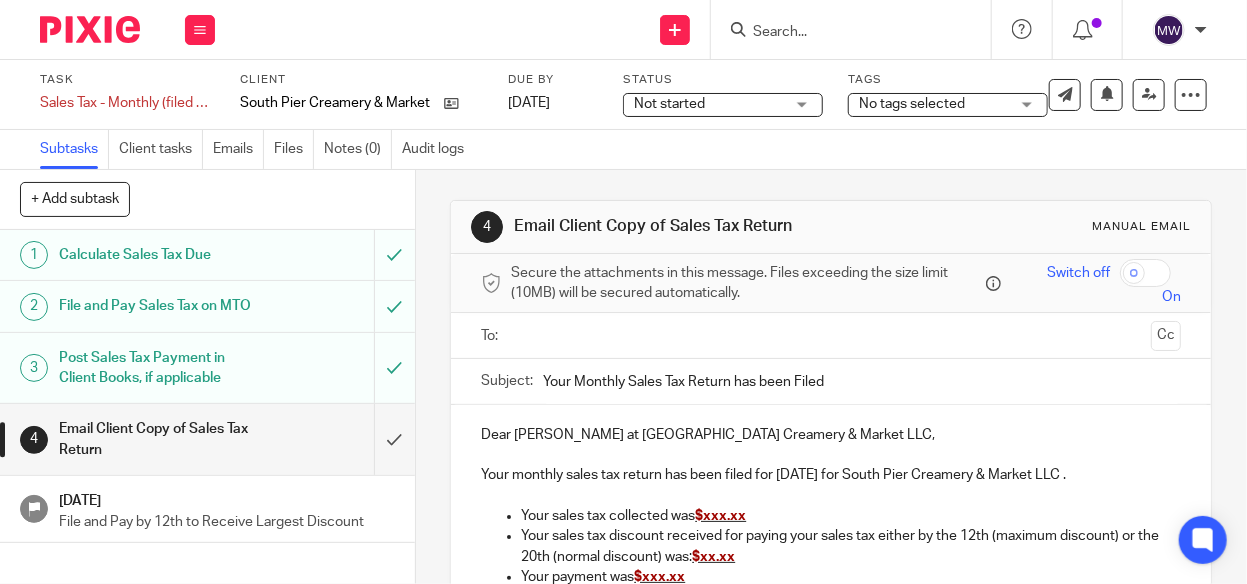 click on "[DATE]" at bounding box center [227, 498] 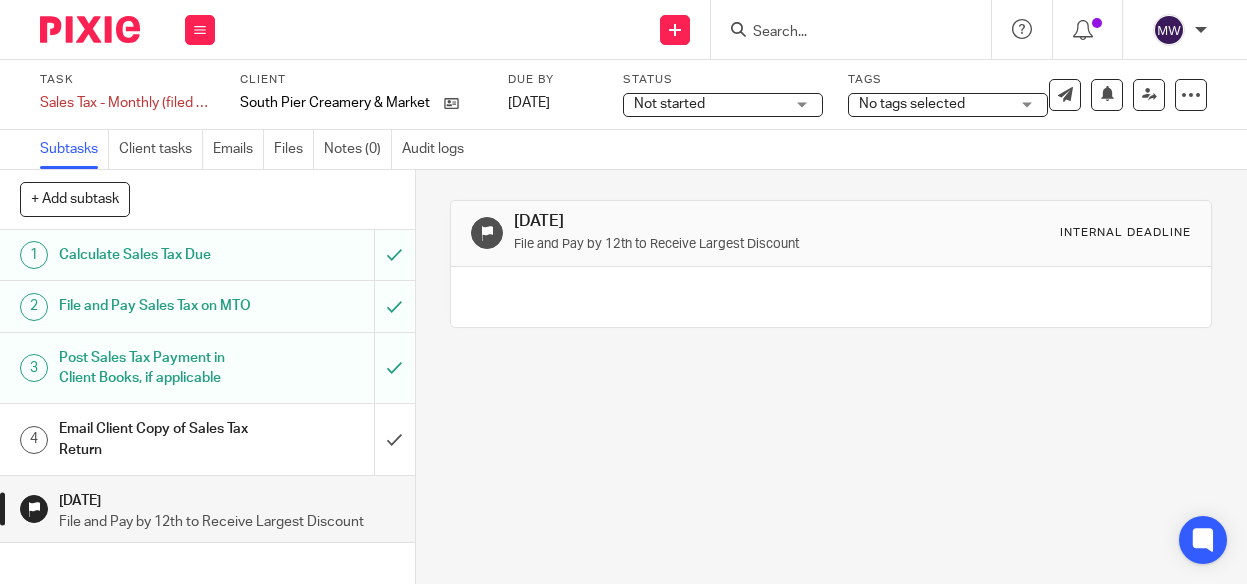 scroll, scrollTop: 0, scrollLeft: 0, axis: both 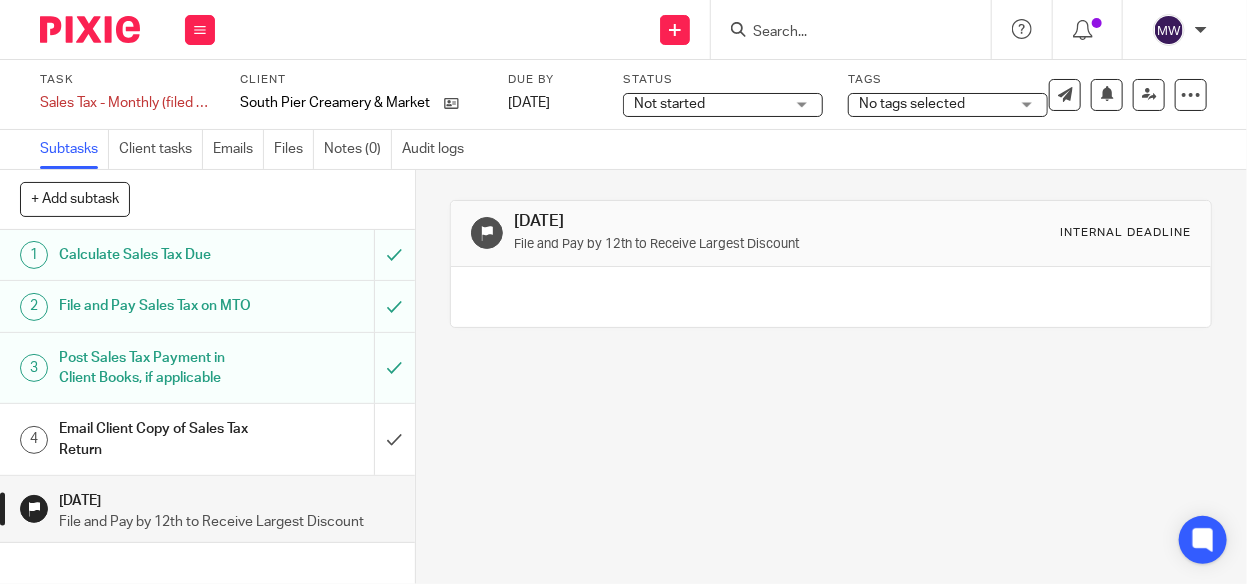 click on "Email Client Copy of Sales Tax Return" at bounding box center [206, 439] 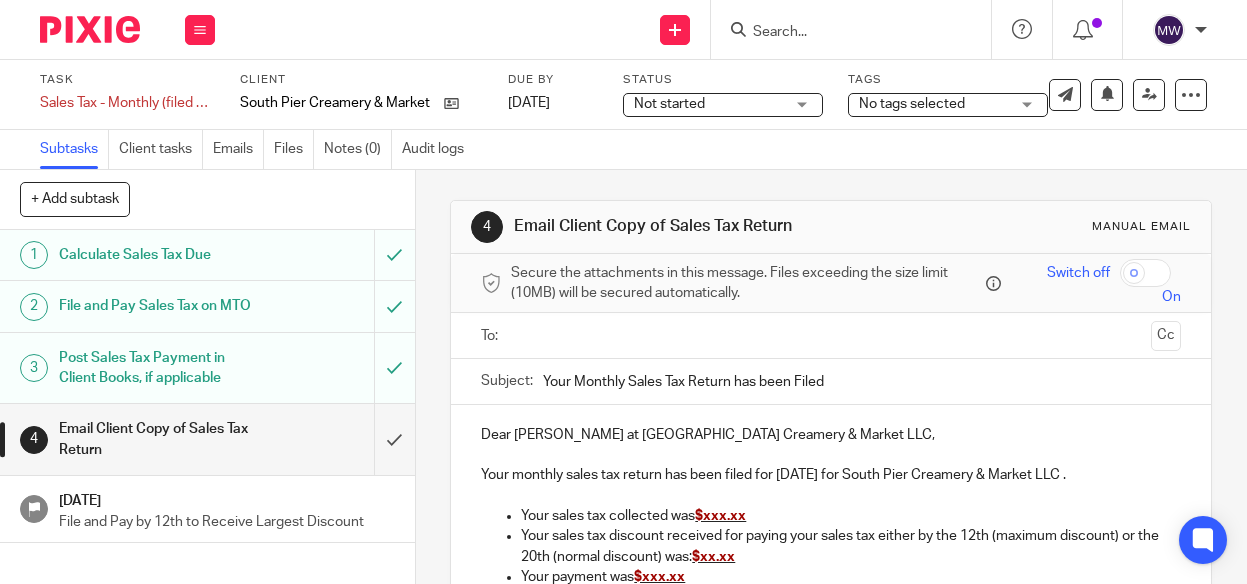 scroll, scrollTop: 0, scrollLeft: 0, axis: both 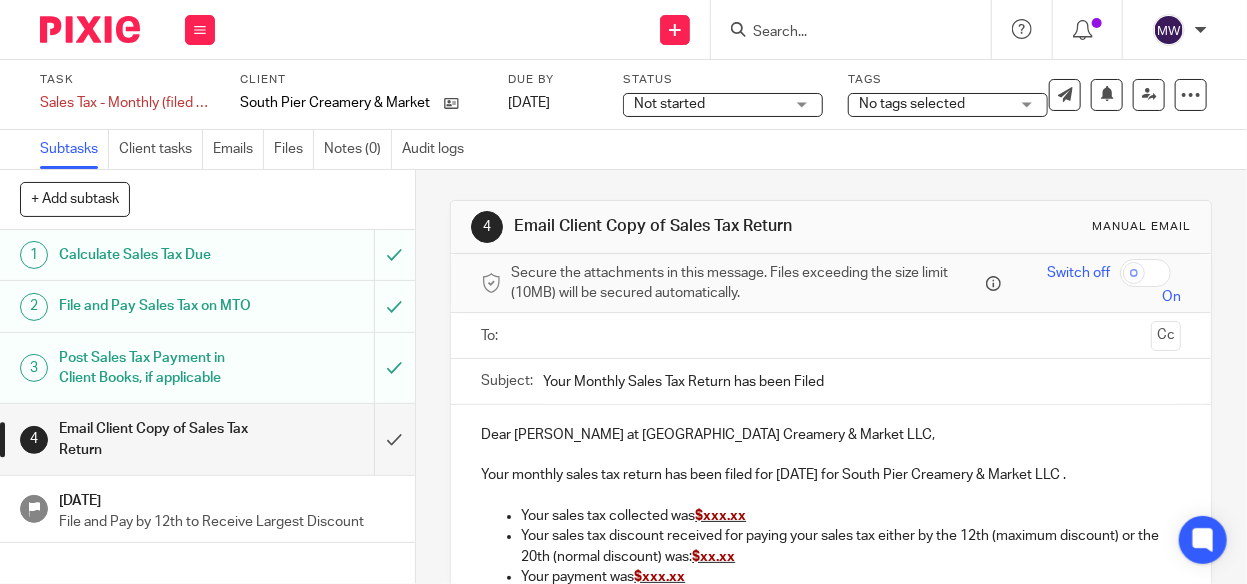 click at bounding box center (830, 335) 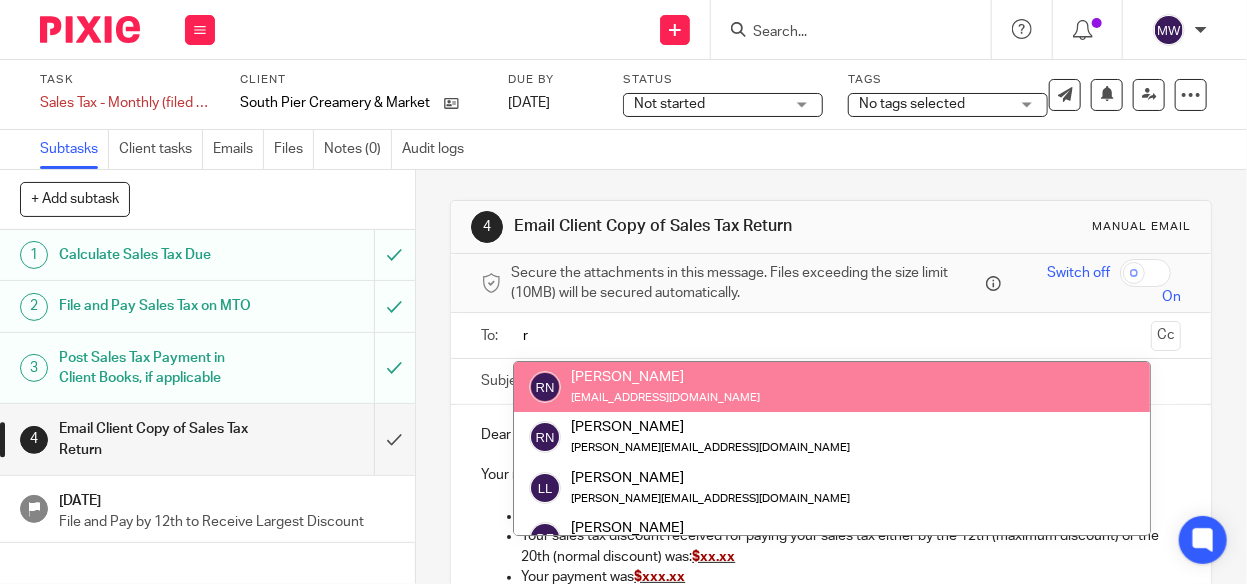 type on "r" 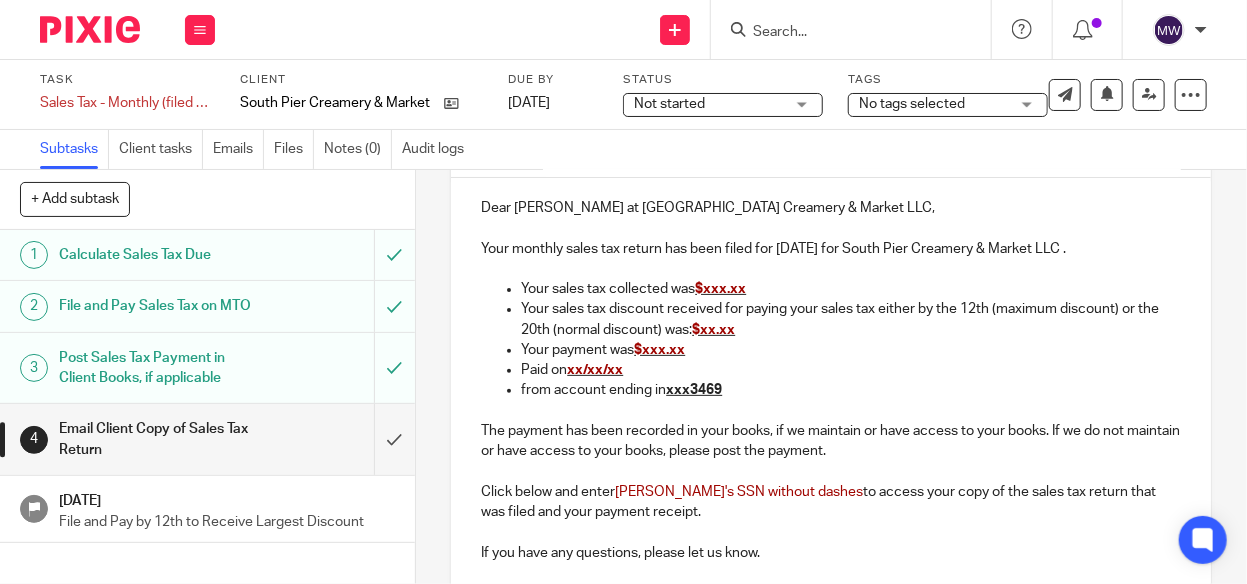 scroll, scrollTop: 300, scrollLeft: 0, axis: vertical 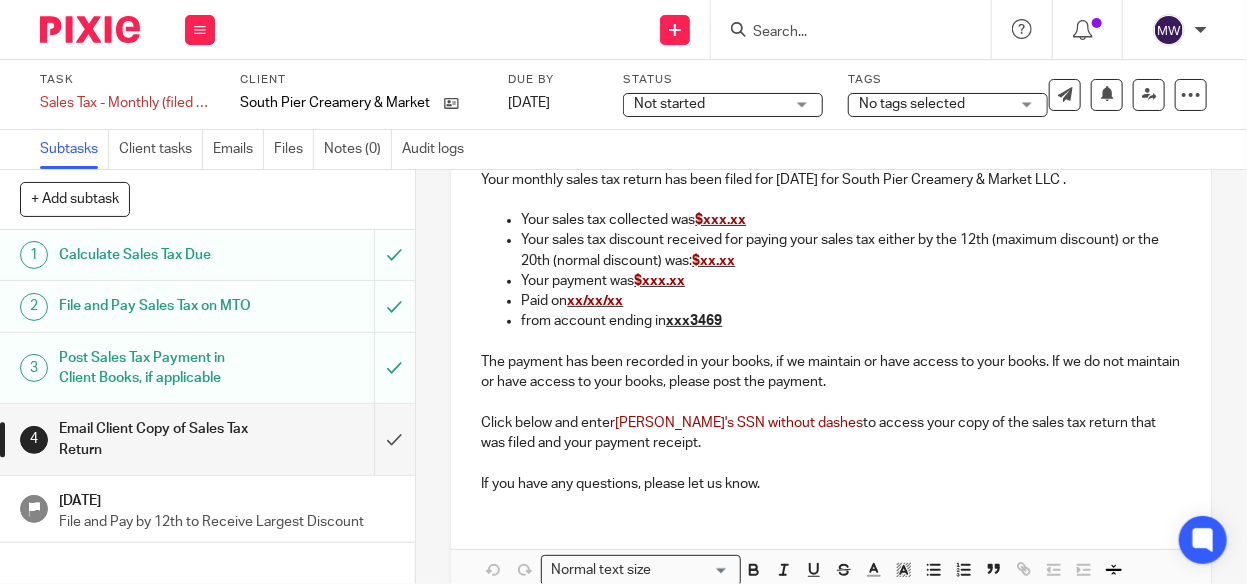 click on "$xxx.xx" at bounding box center (720, 220) 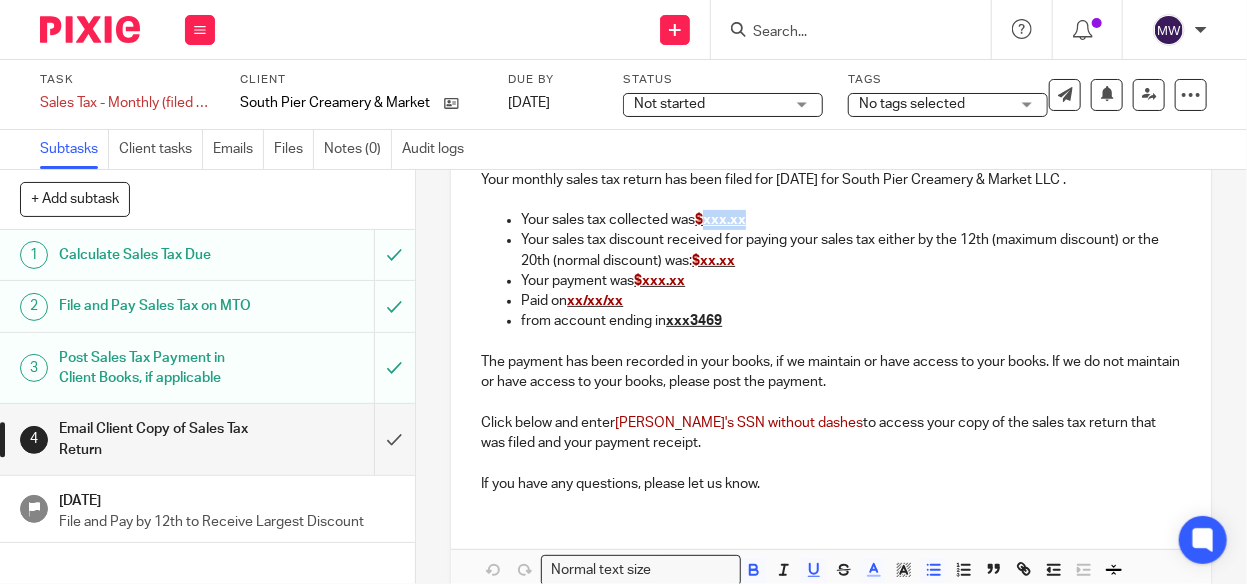 drag, startPoint x: 746, startPoint y: 215, endPoint x: 702, endPoint y: 215, distance: 44 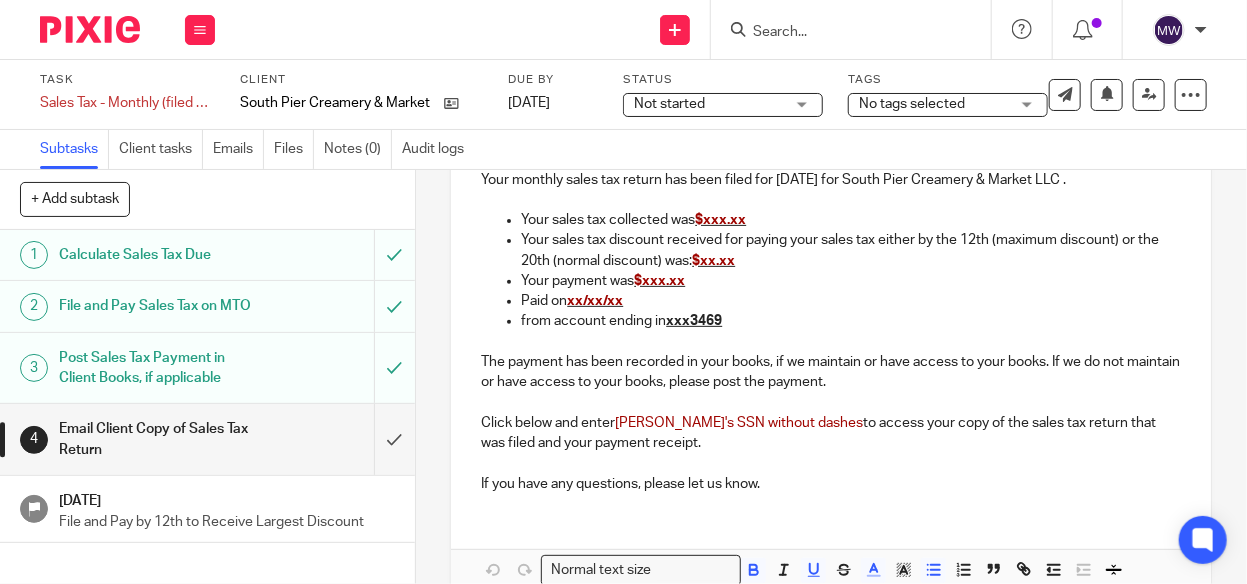 click on "$xx.xx" at bounding box center [713, 261] 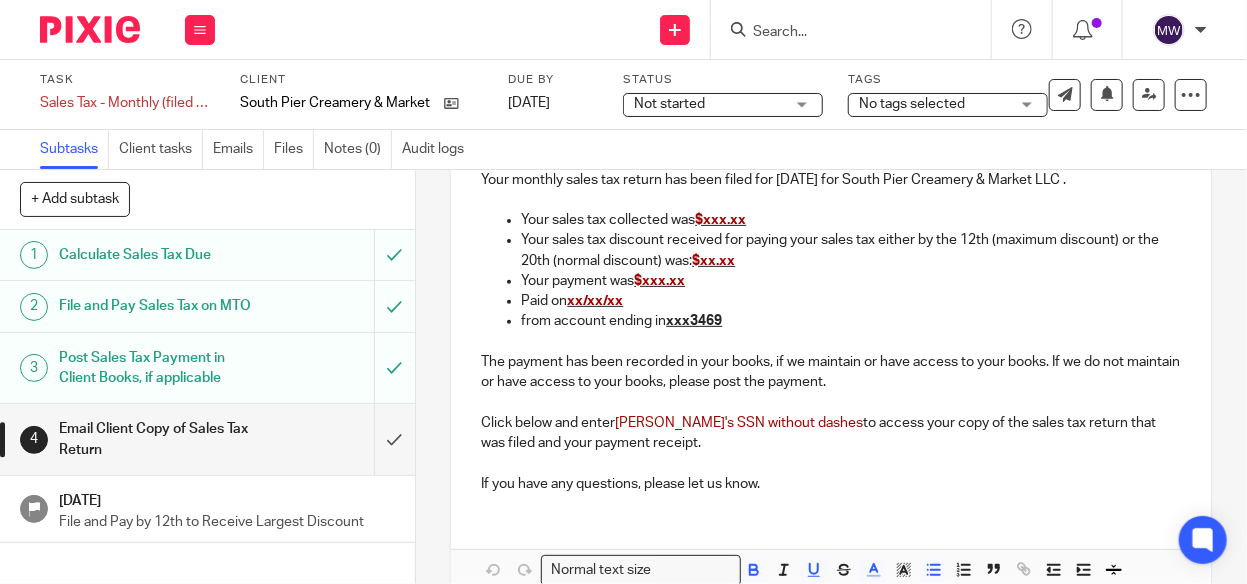 click on "Your payment was  $xxx.xx" at bounding box center (851, 281) 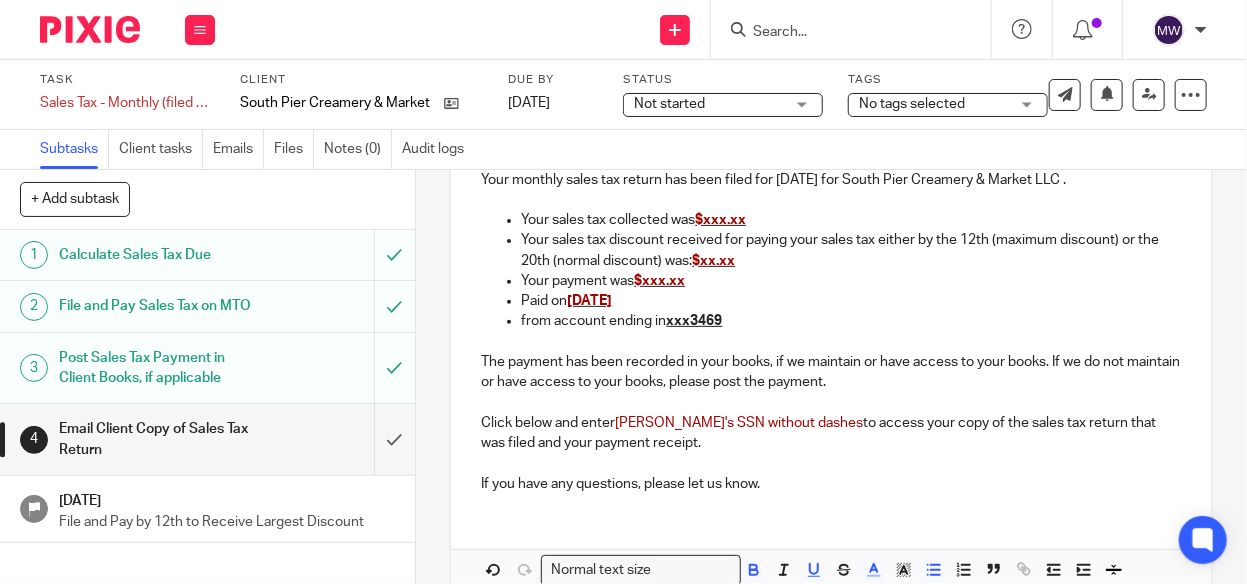 click on "$xxx.xx" at bounding box center [659, 281] 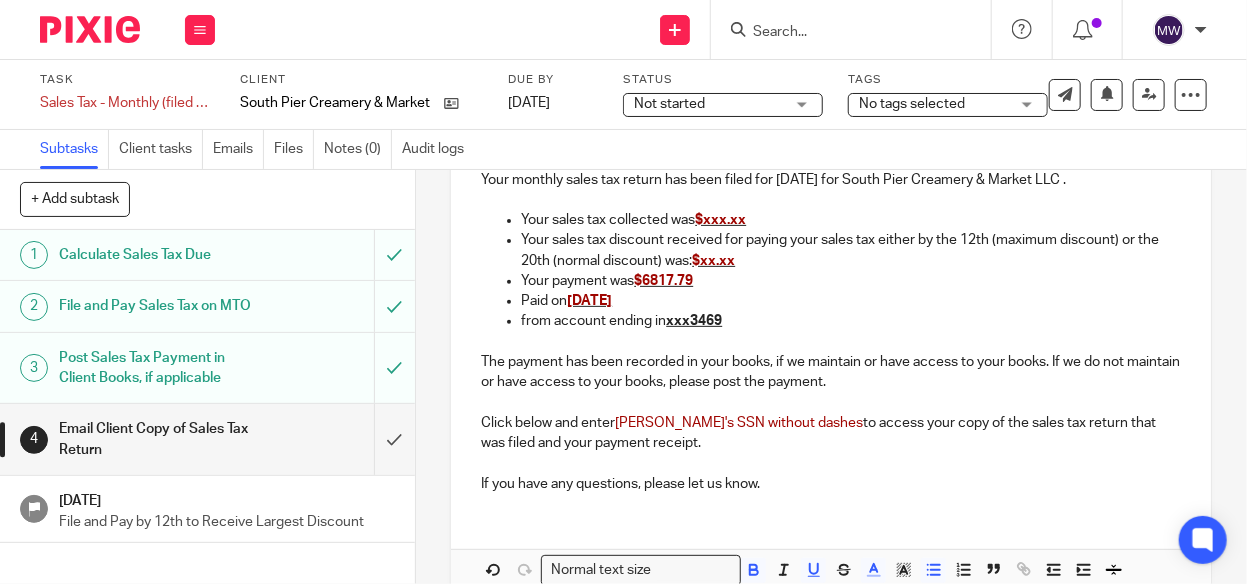 click on "$xx.xx" at bounding box center [713, 261] 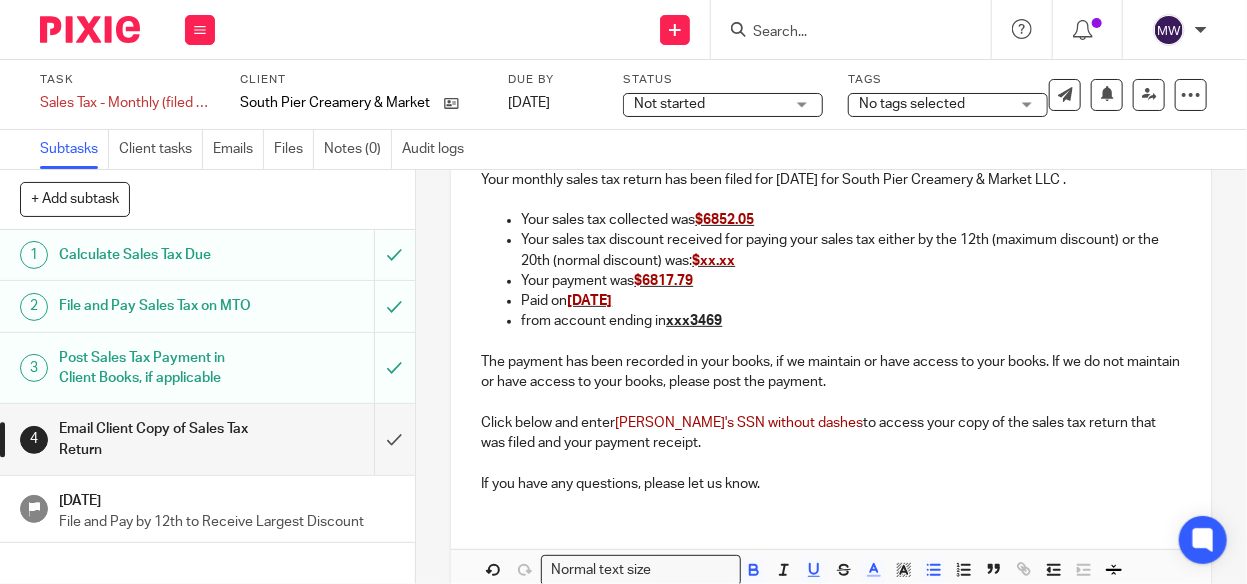 click on "$xx.xx" at bounding box center [713, 261] 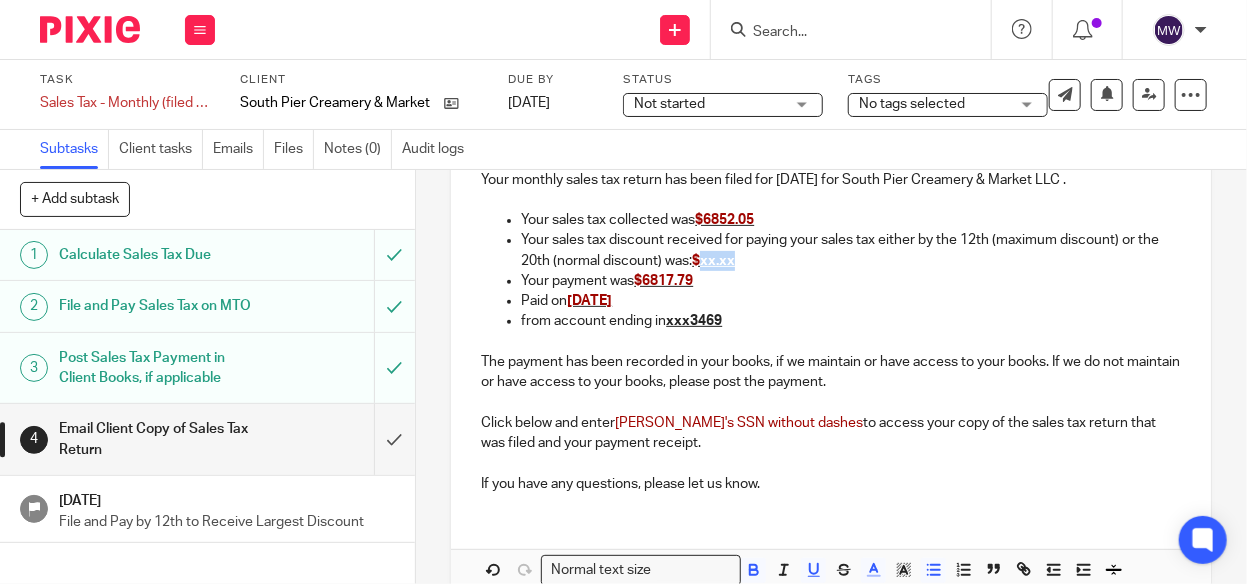 drag, startPoint x: 764, startPoint y: 264, endPoint x: 725, endPoint y: 266, distance: 39.051247 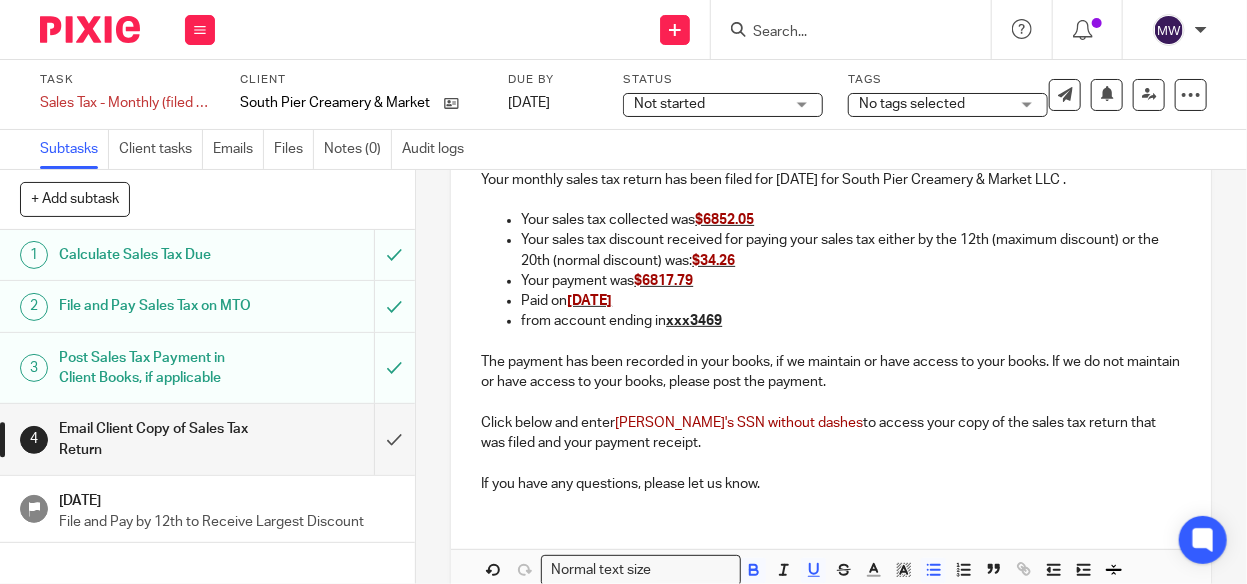 click on "from account ending in  xxx3469" at bounding box center (851, 321) 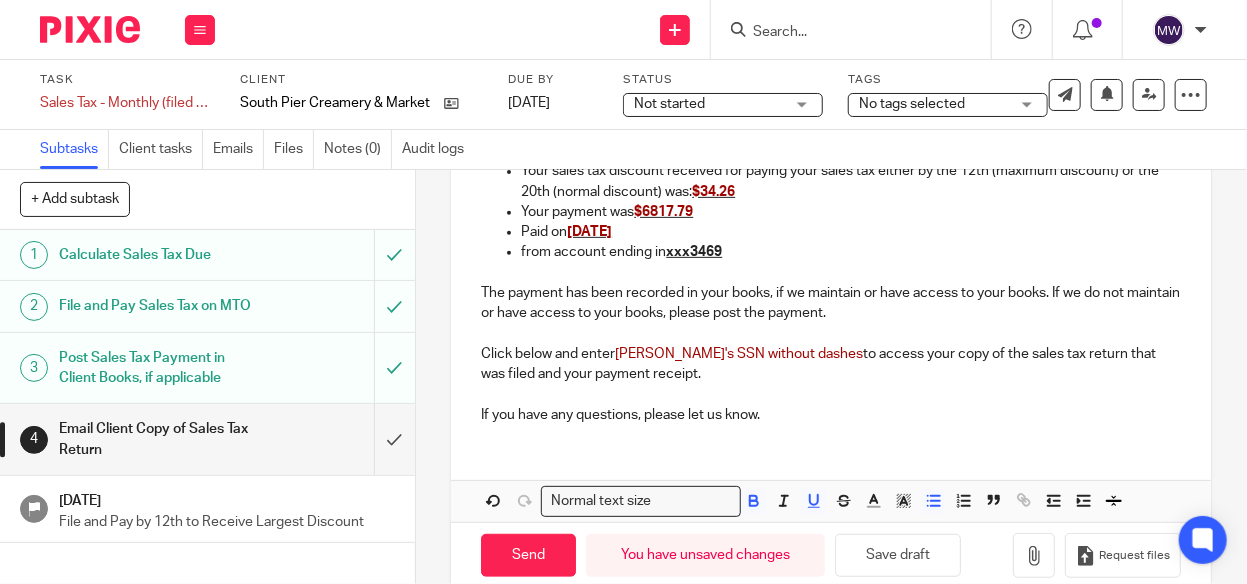 scroll, scrollTop: 399, scrollLeft: 0, axis: vertical 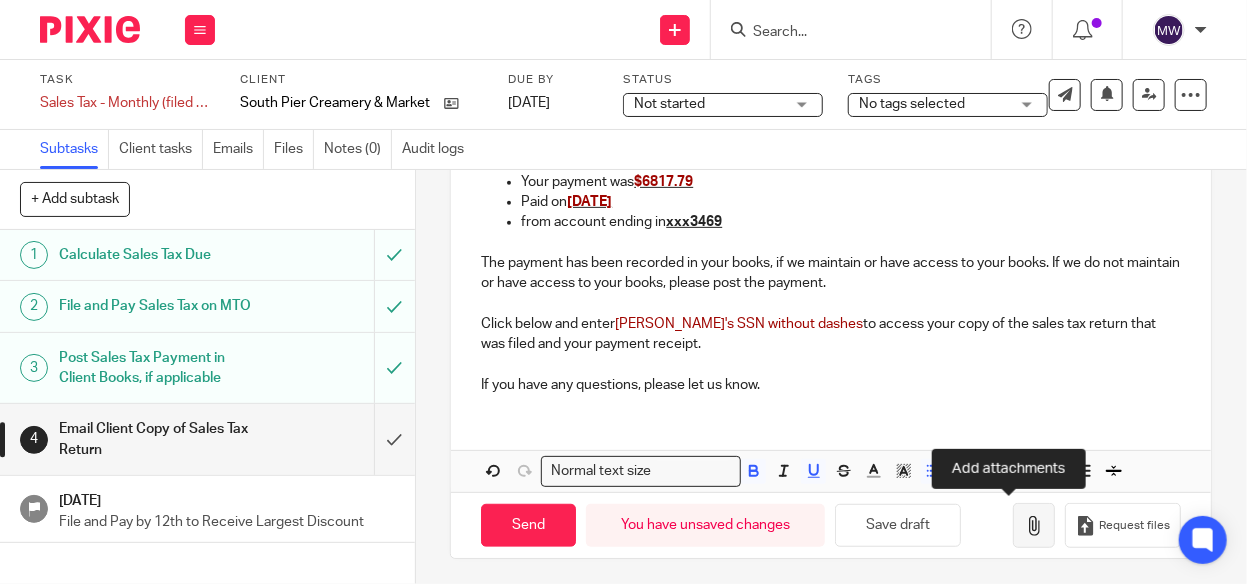 click at bounding box center [1034, 525] 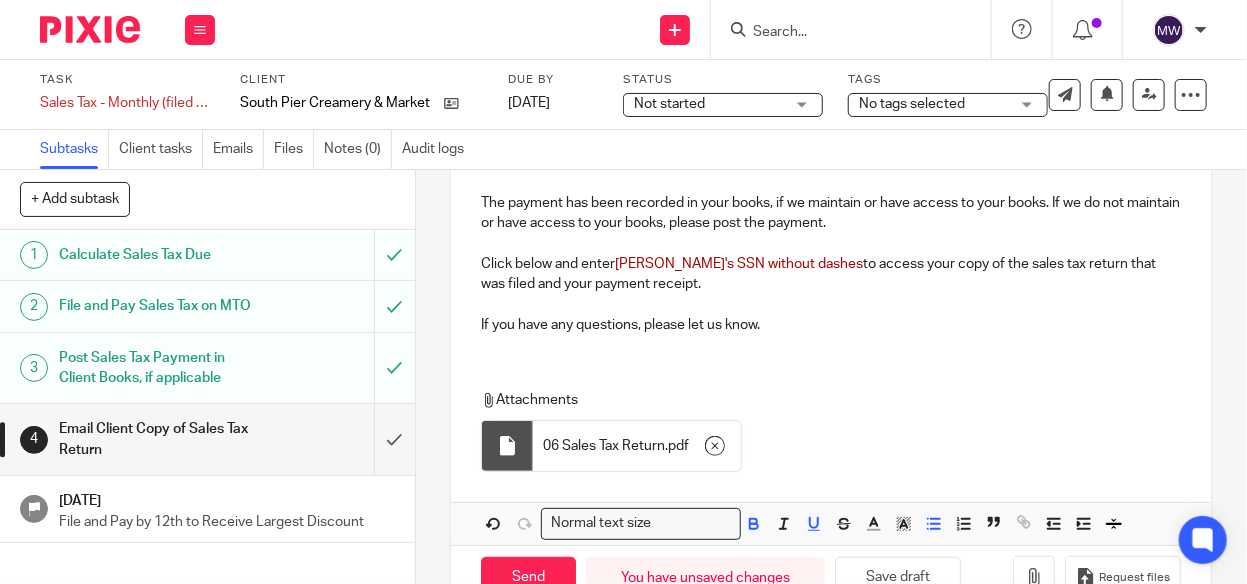 scroll, scrollTop: 511, scrollLeft: 0, axis: vertical 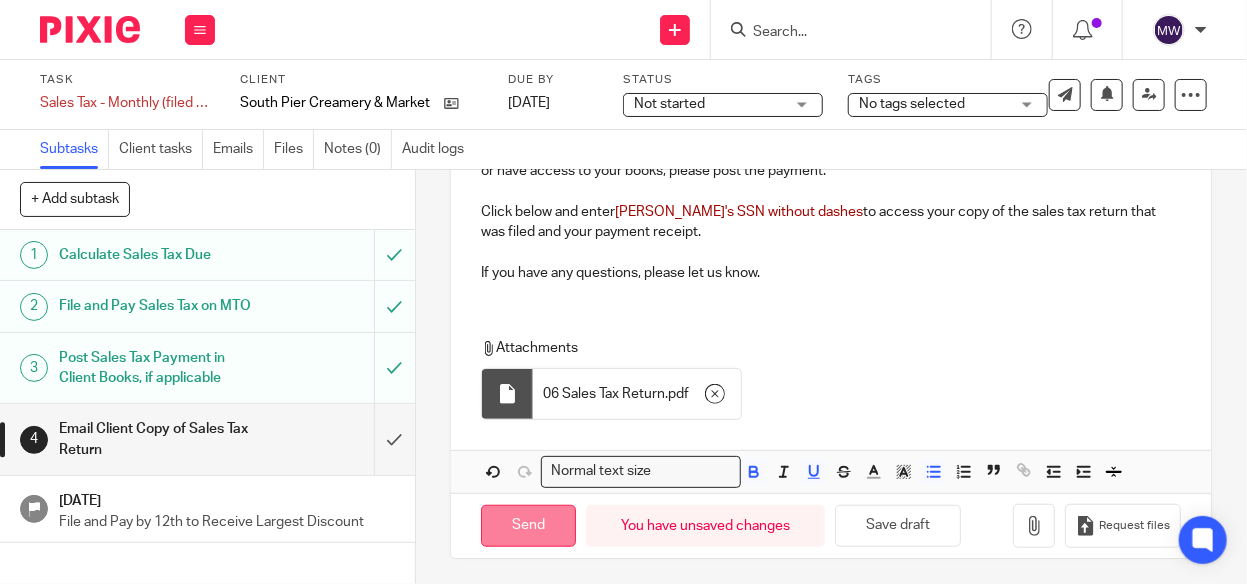 click on "Send" at bounding box center [528, 526] 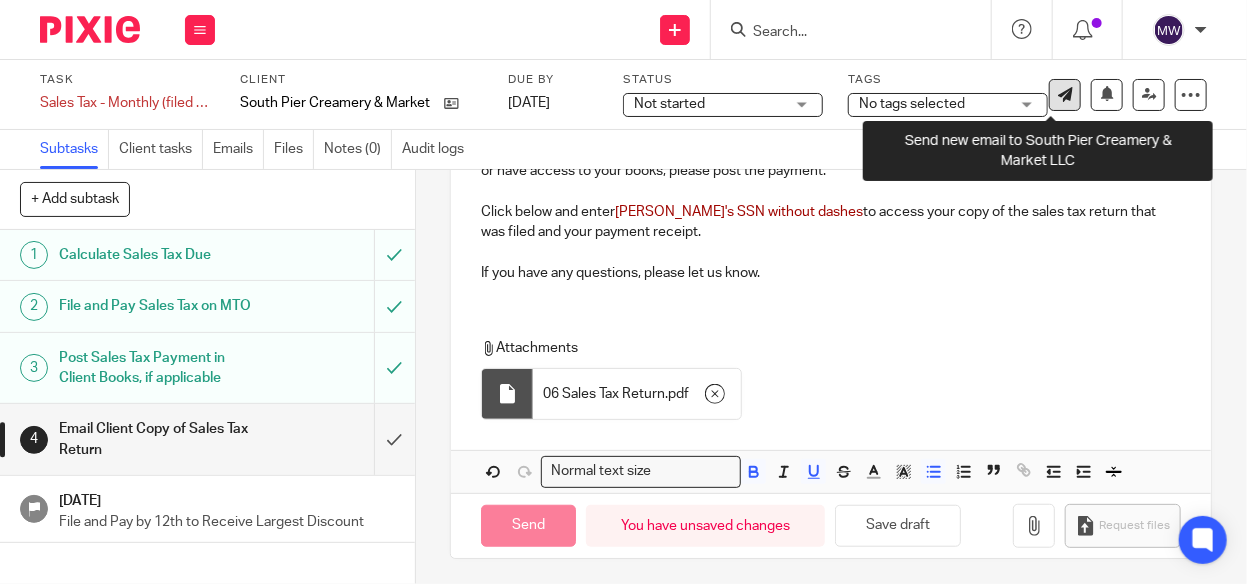 type on "Sent" 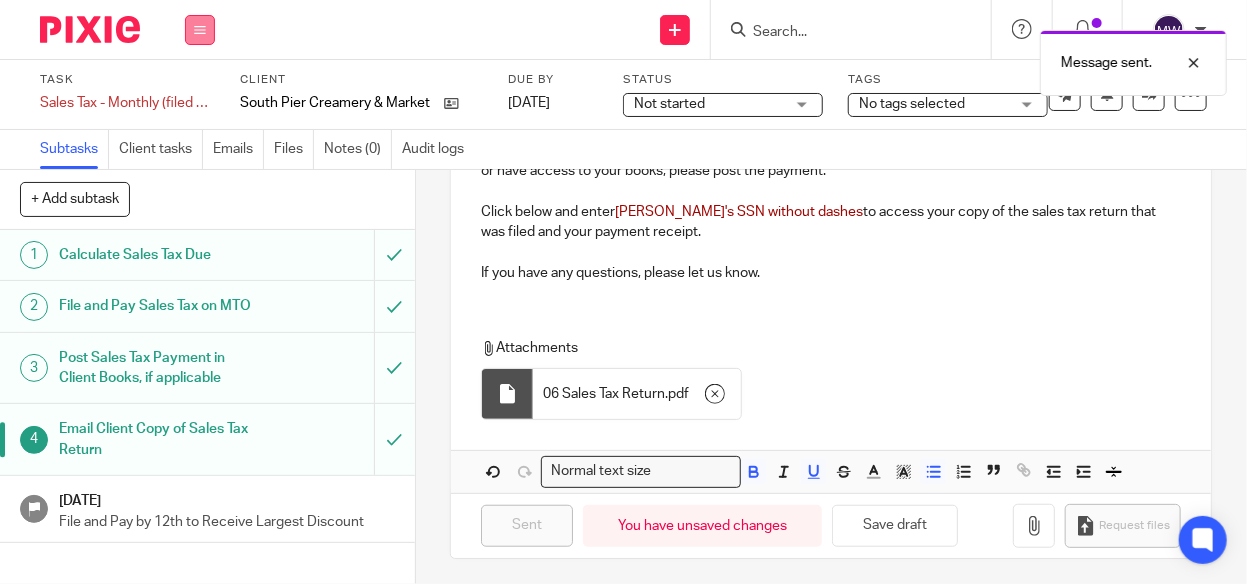 click at bounding box center (200, 30) 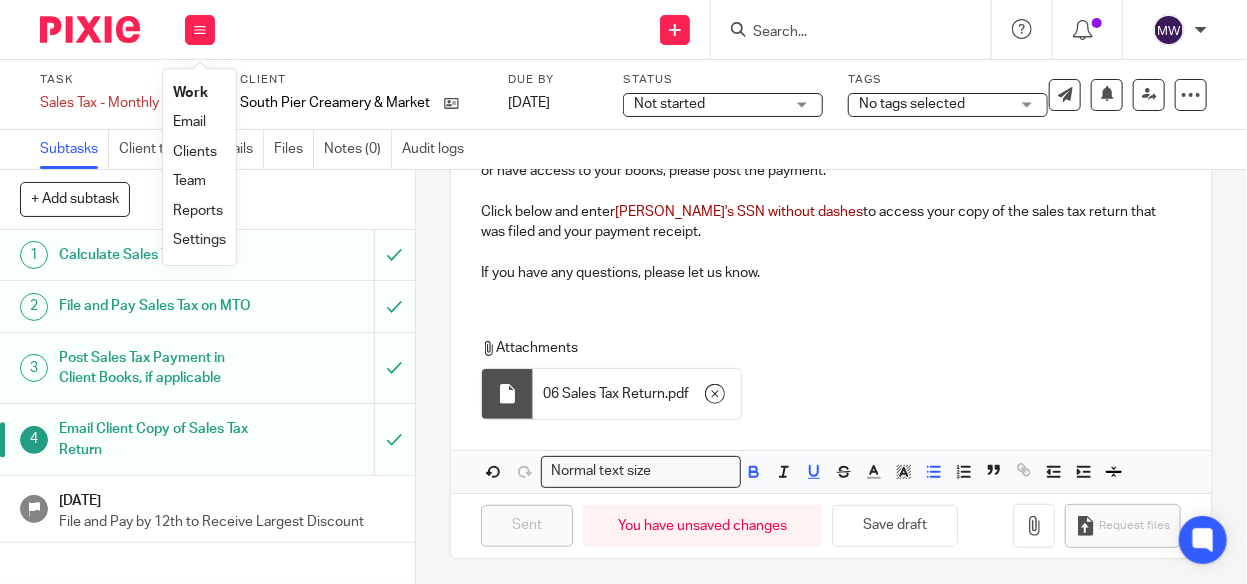 click on "Work" at bounding box center [190, 93] 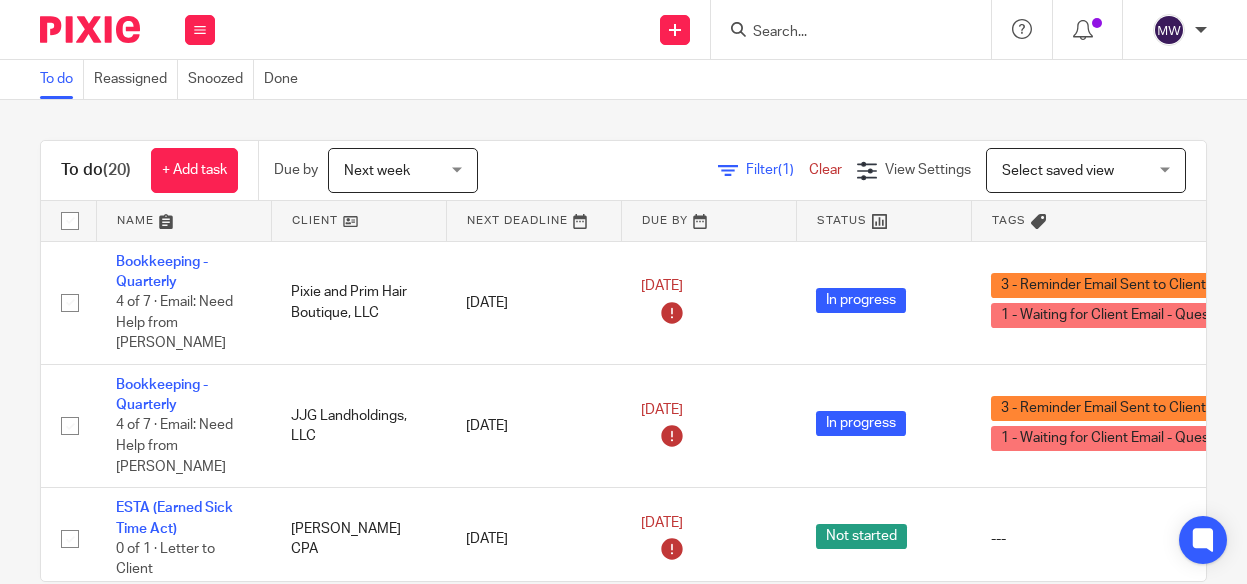 scroll, scrollTop: 0, scrollLeft: 0, axis: both 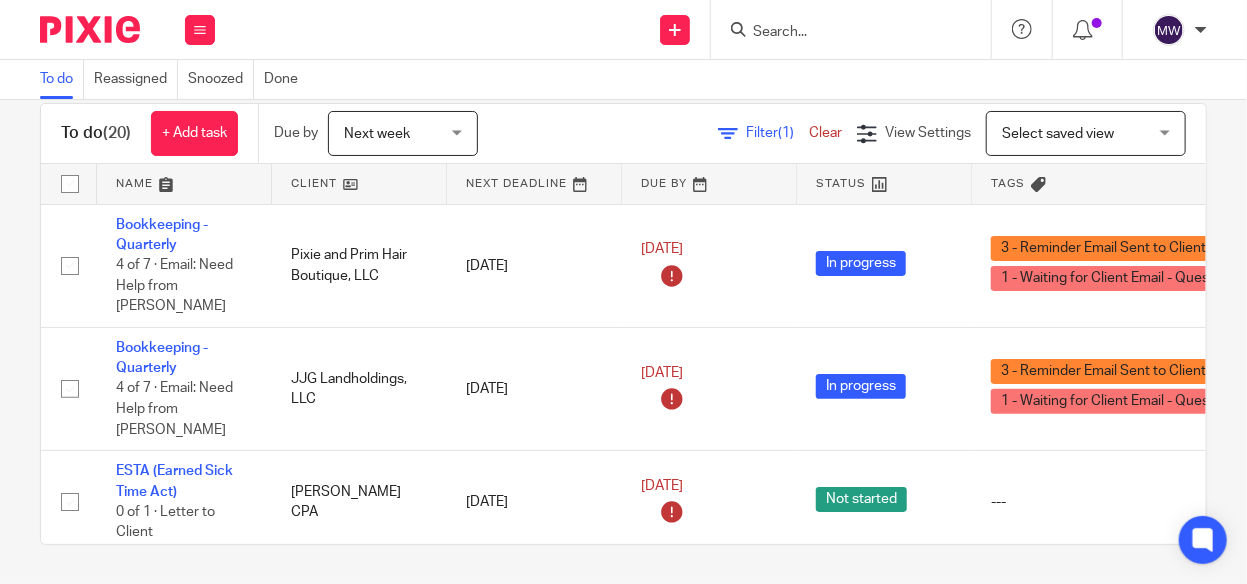 click at bounding box center [841, 33] 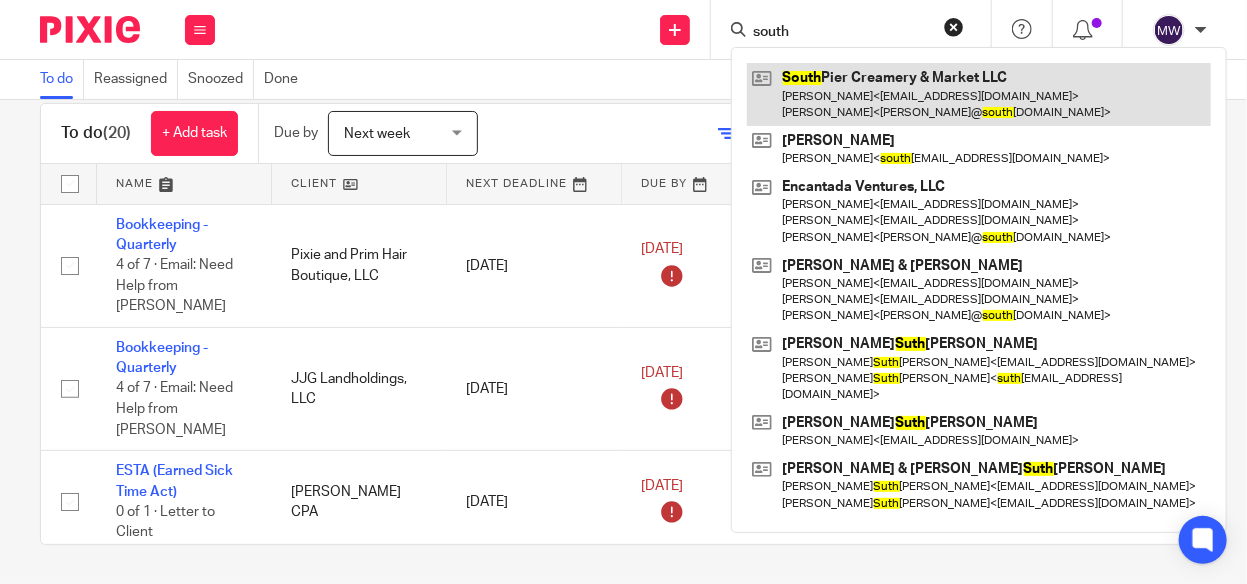 type on "south" 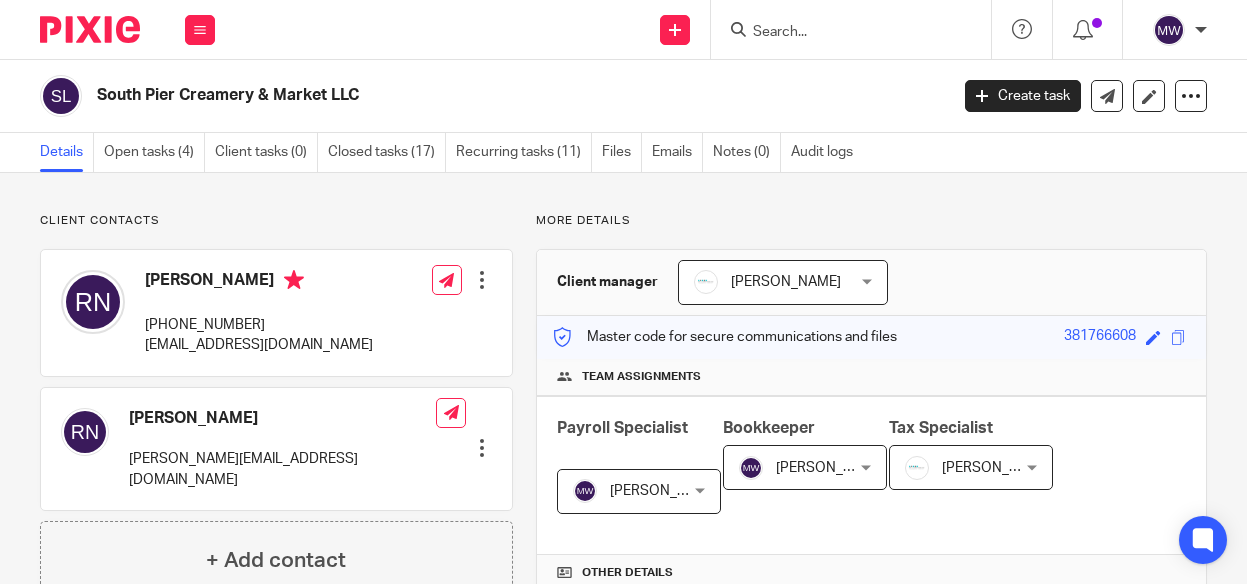 scroll, scrollTop: 0, scrollLeft: 0, axis: both 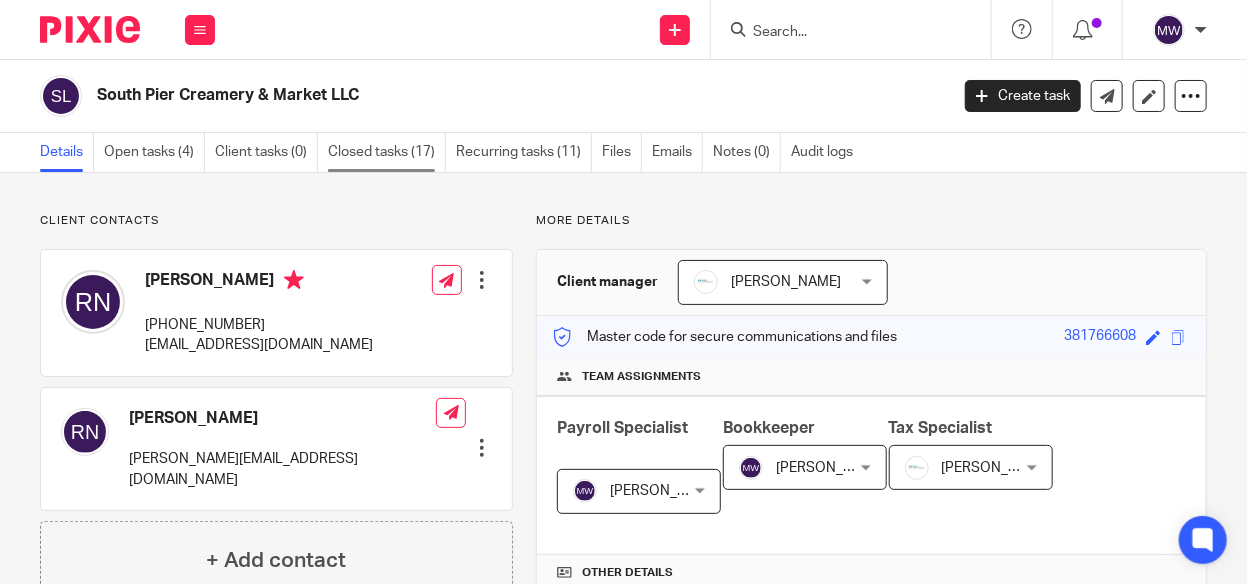 click on "Closed tasks (17)" at bounding box center (387, 152) 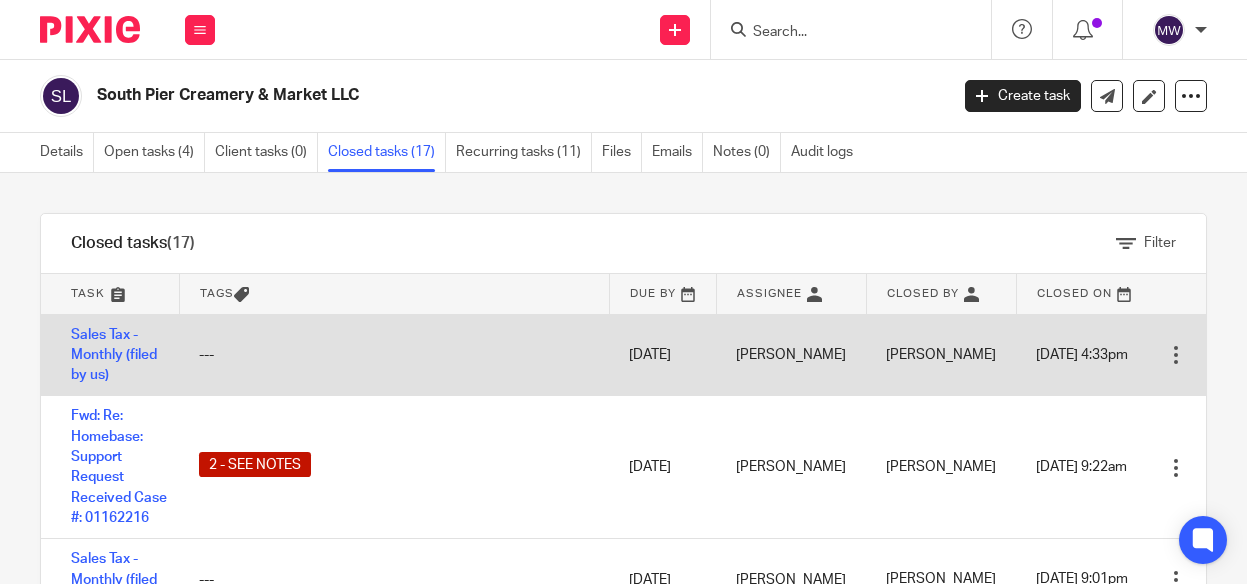 scroll, scrollTop: 0, scrollLeft: 0, axis: both 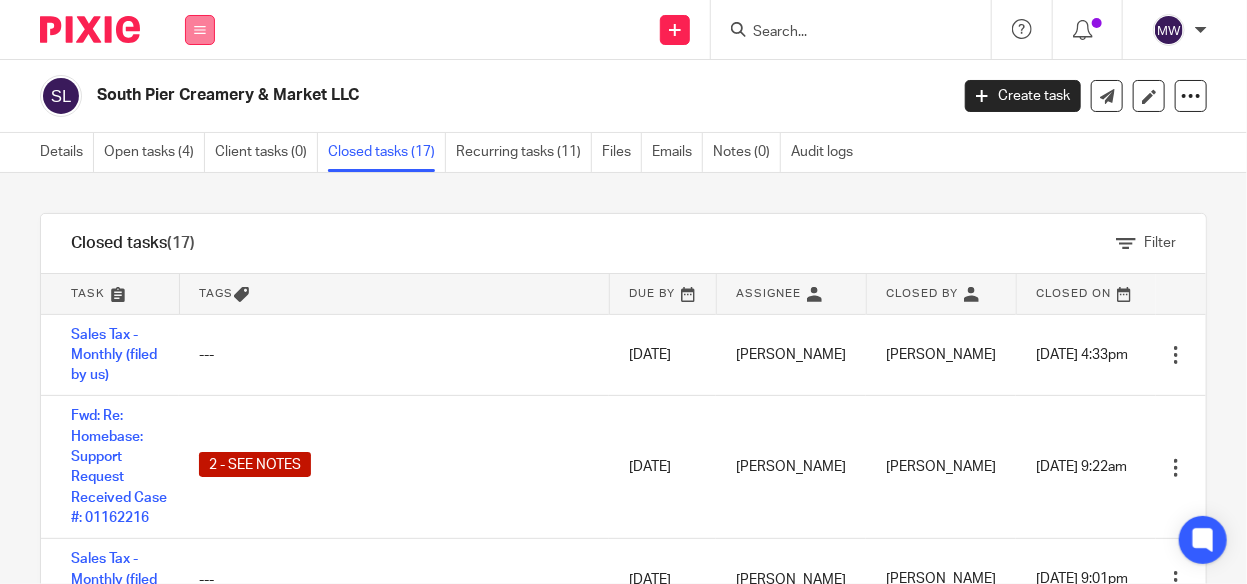 click at bounding box center [200, 30] 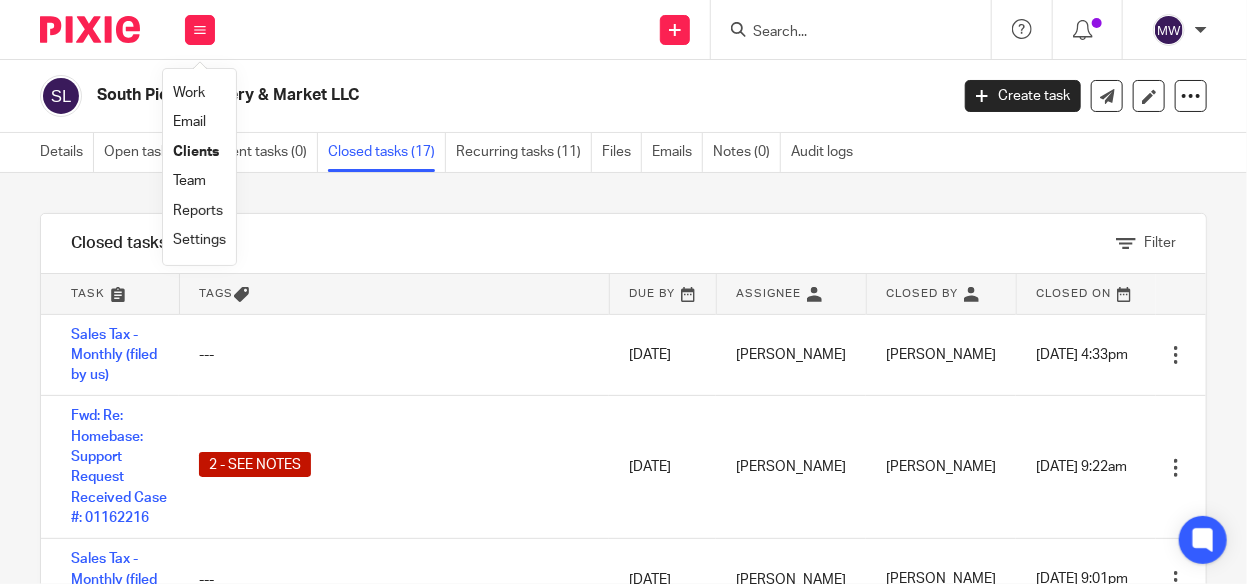 click on "Work" at bounding box center (189, 93) 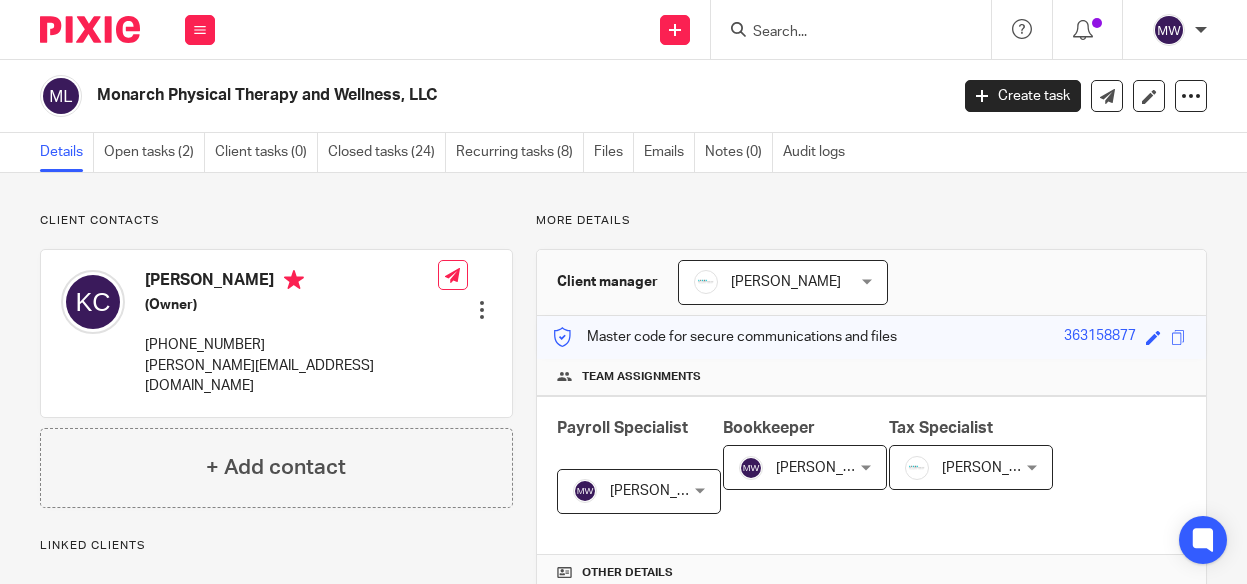 scroll, scrollTop: 0, scrollLeft: 0, axis: both 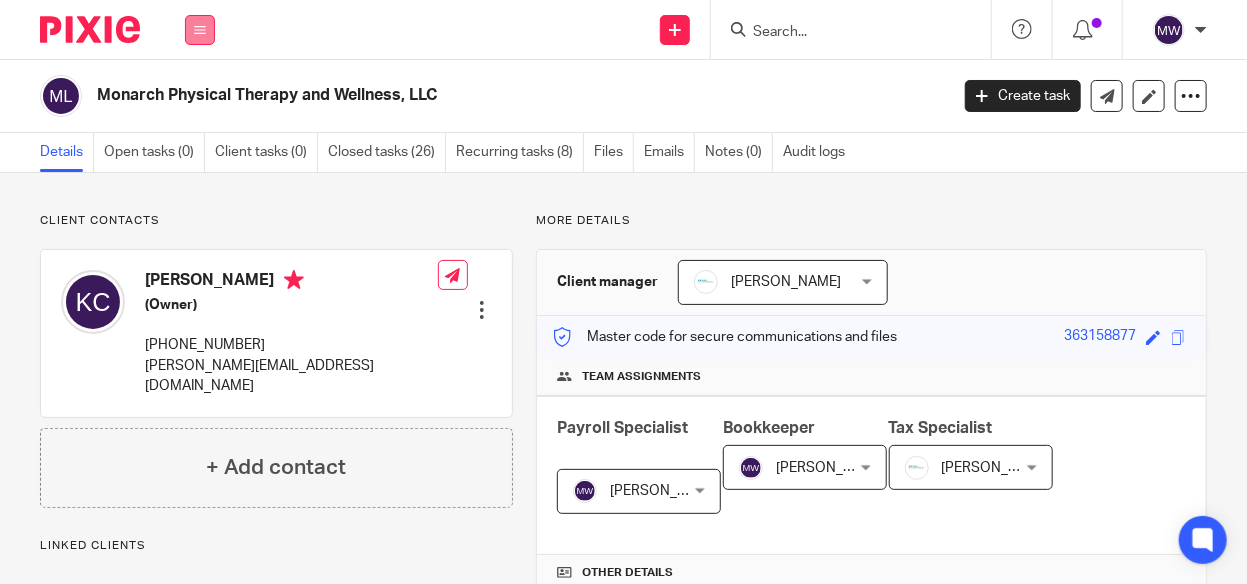 click at bounding box center [200, 30] 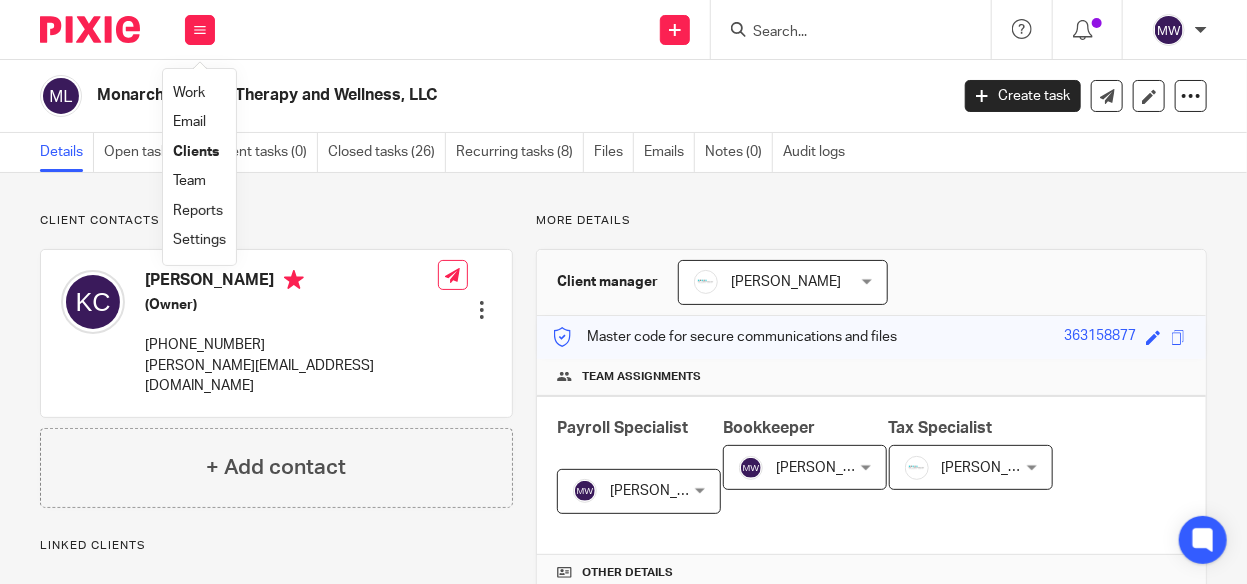 click on "Email" at bounding box center [189, 122] 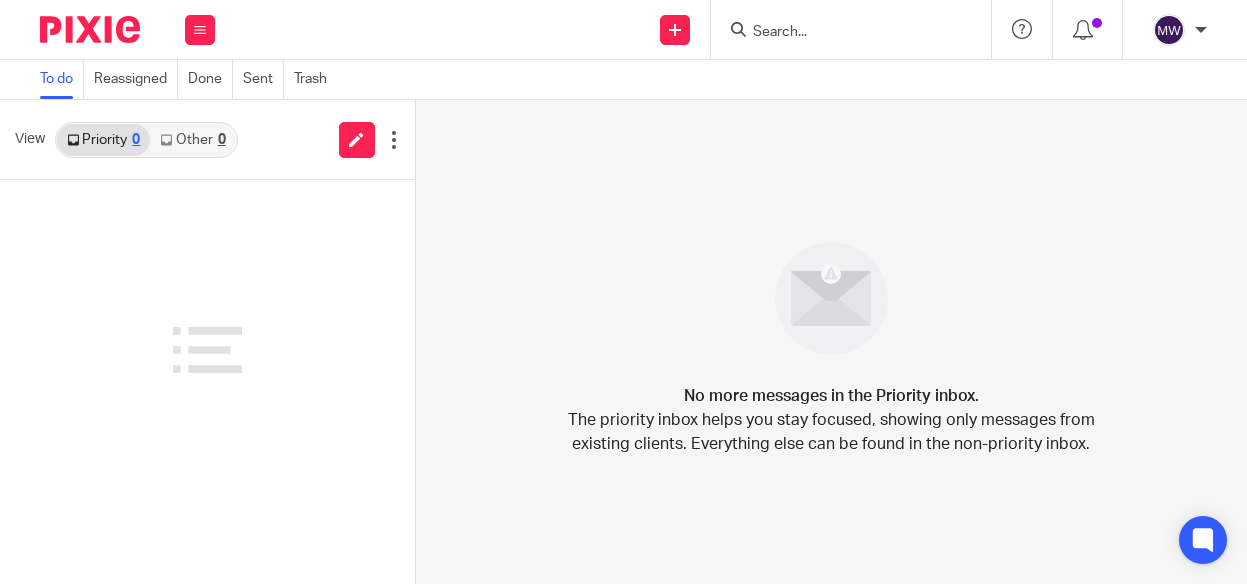 scroll, scrollTop: 0, scrollLeft: 0, axis: both 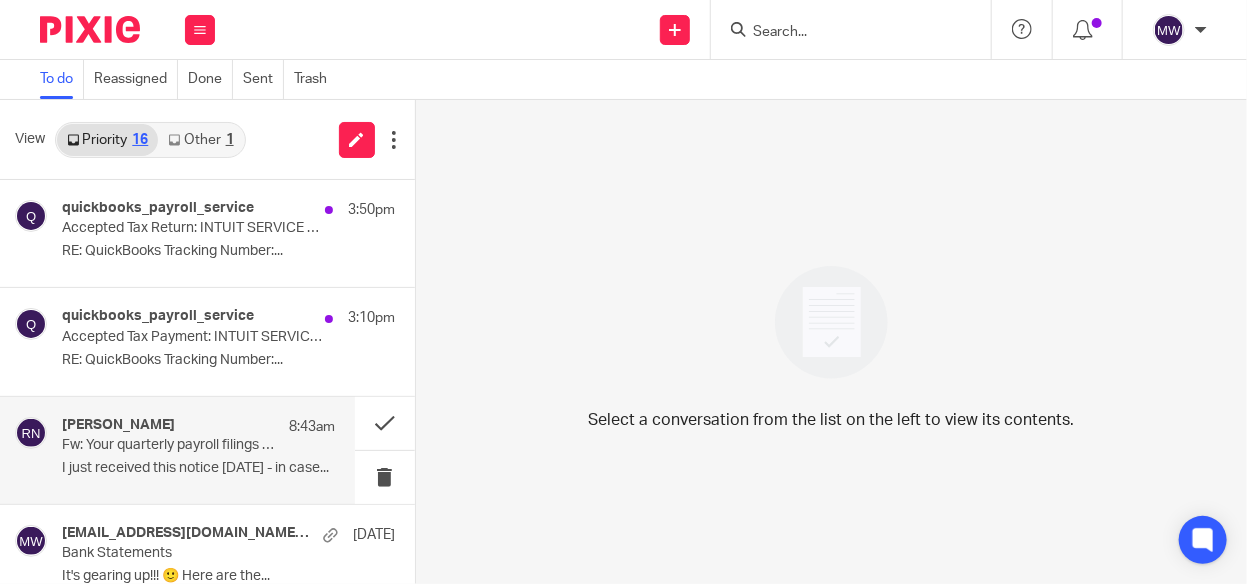 click on "I just received this notice [DATE] - in case..." at bounding box center (198, 468) 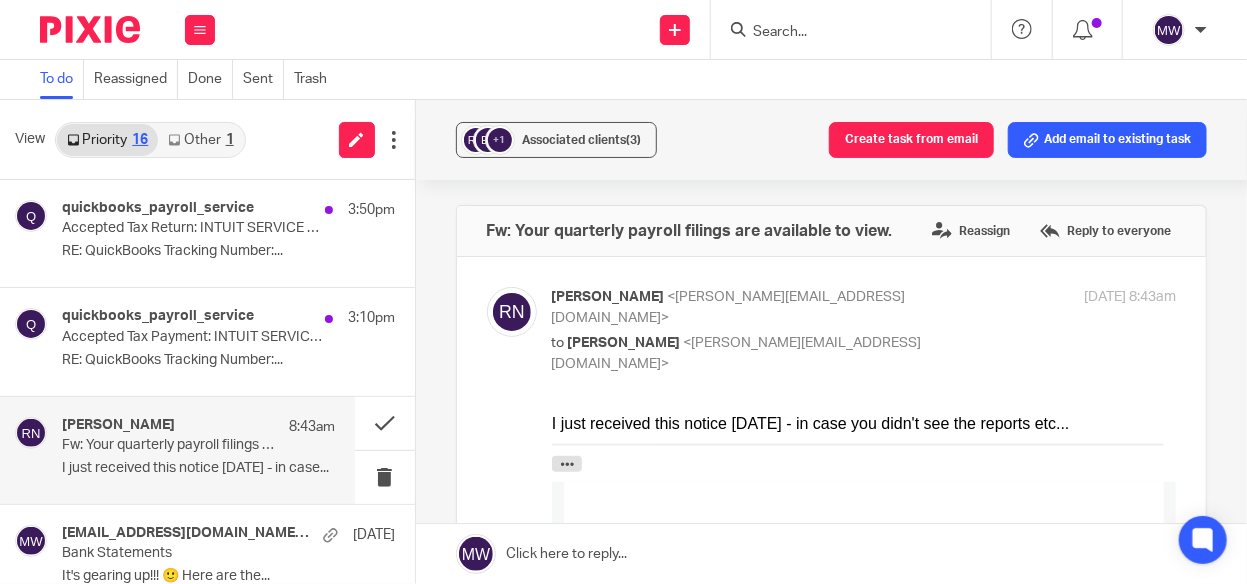 scroll, scrollTop: 0, scrollLeft: 0, axis: both 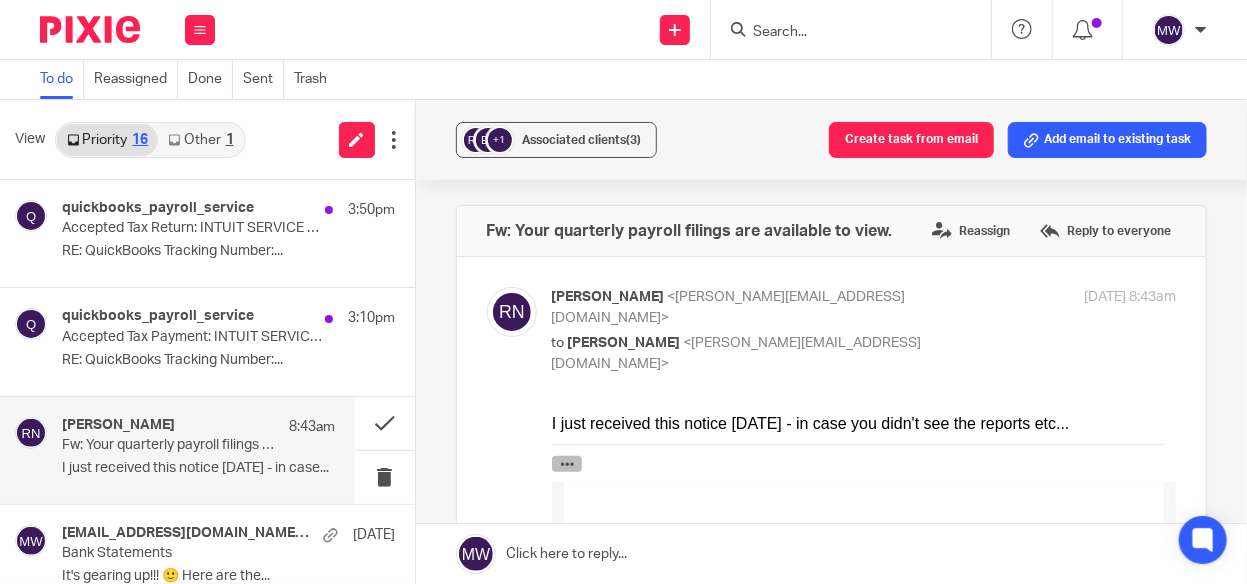 click at bounding box center [566, 464] 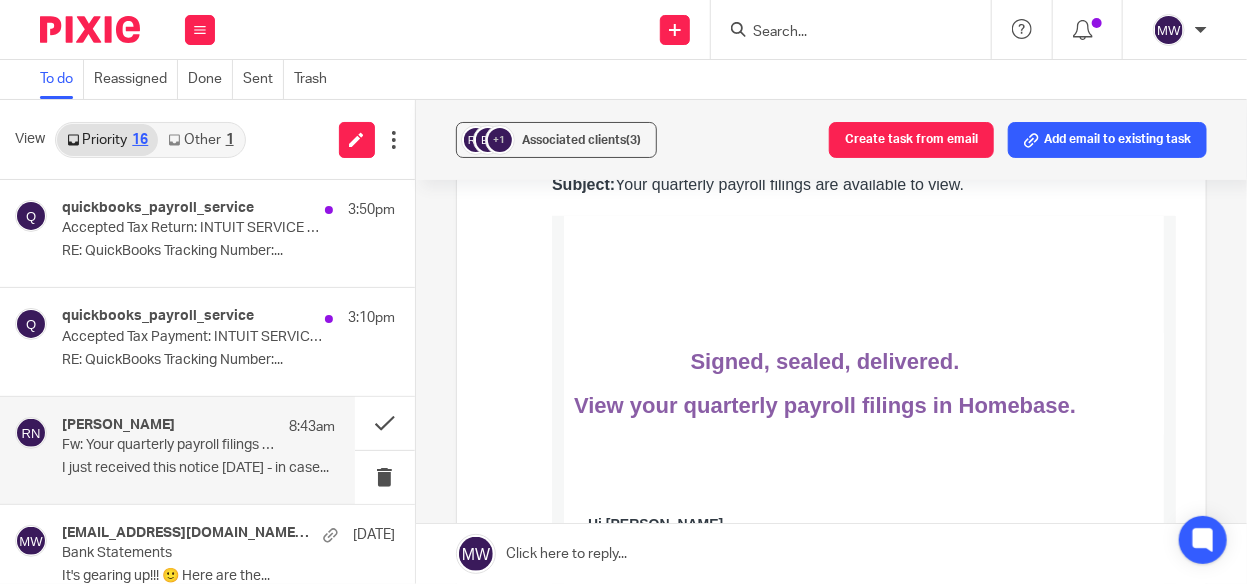 scroll, scrollTop: 228, scrollLeft: 0, axis: vertical 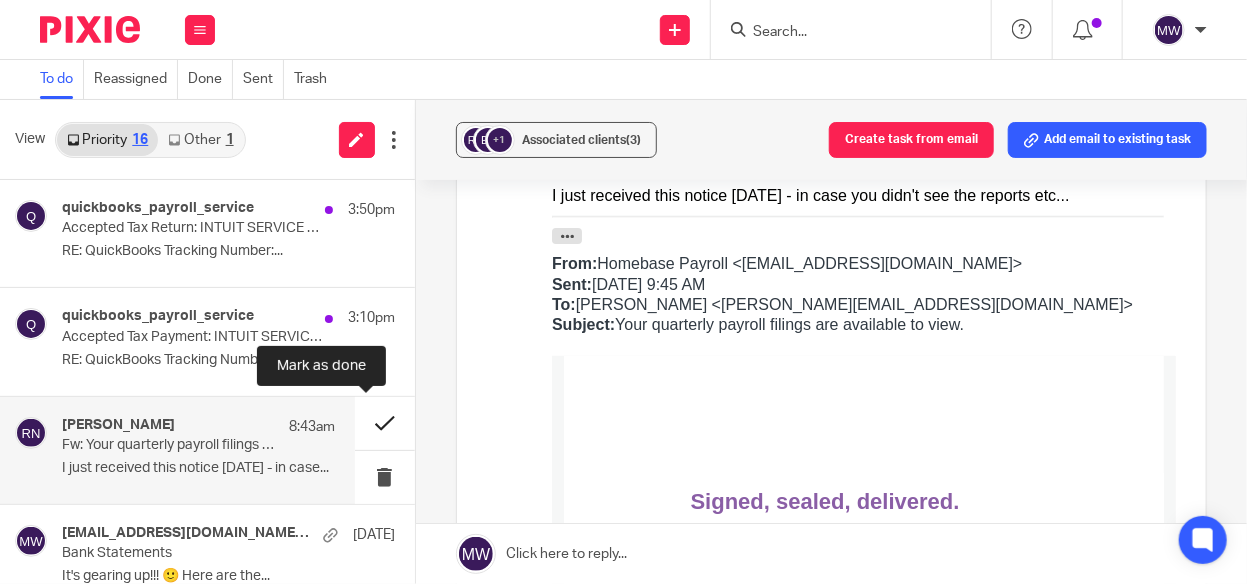 click at bounding box center [385, 423] 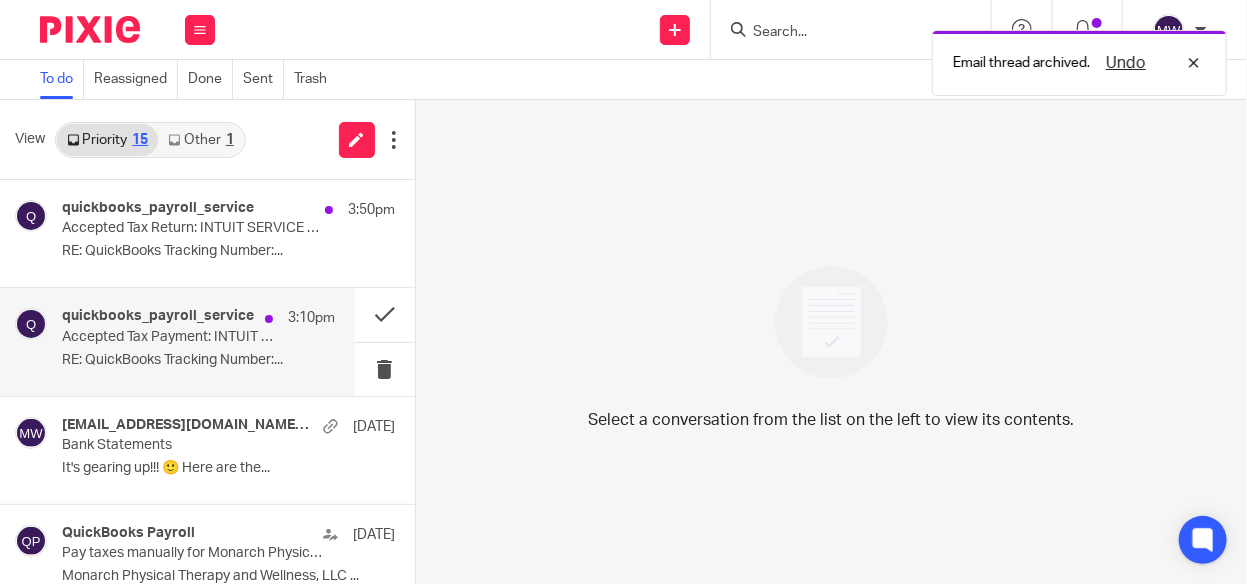click on "Accepted Tax Payment: INTUIT SERVICE NOTICE" at bounding box center [171, 337] 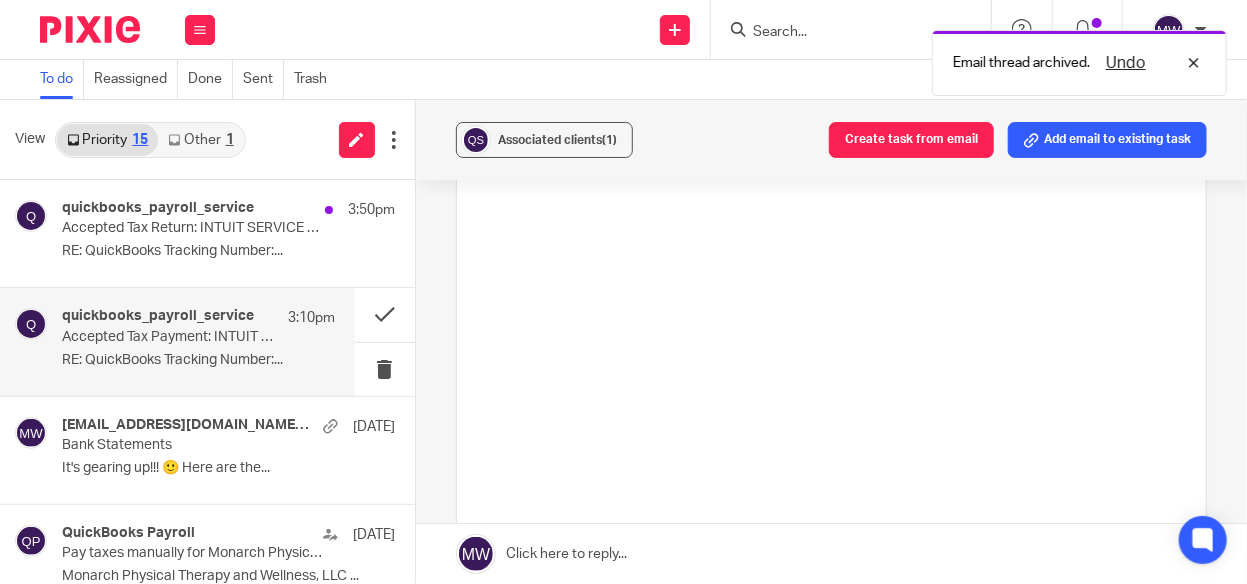 scroll, scrollTop: 0, scrollLeft: 0, axis: both 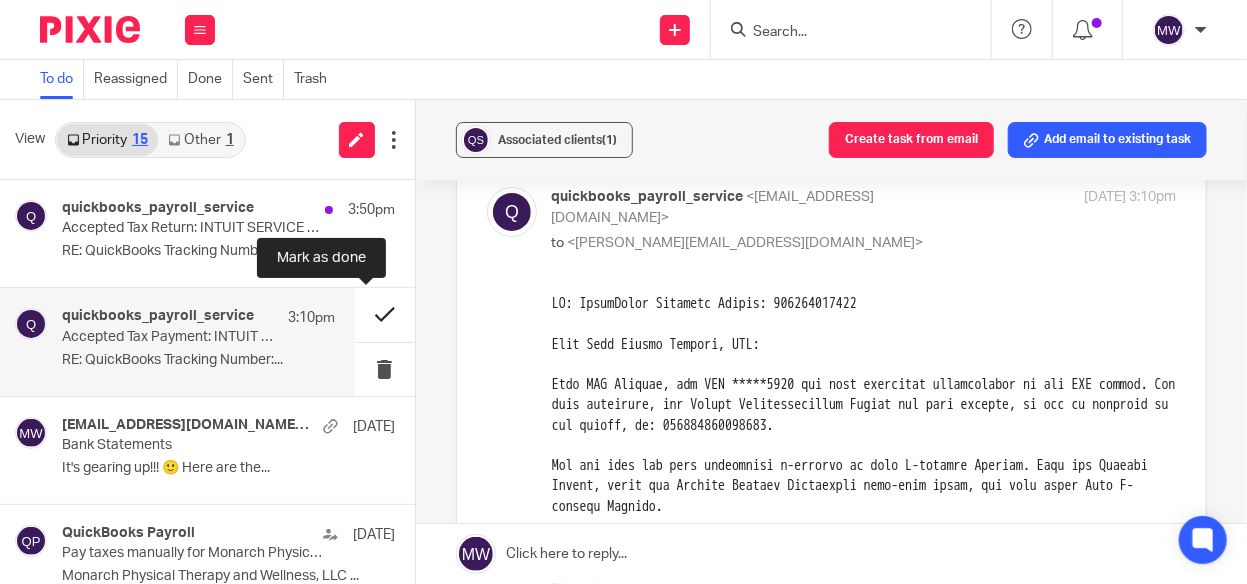 click at bounding box center [385, 314] 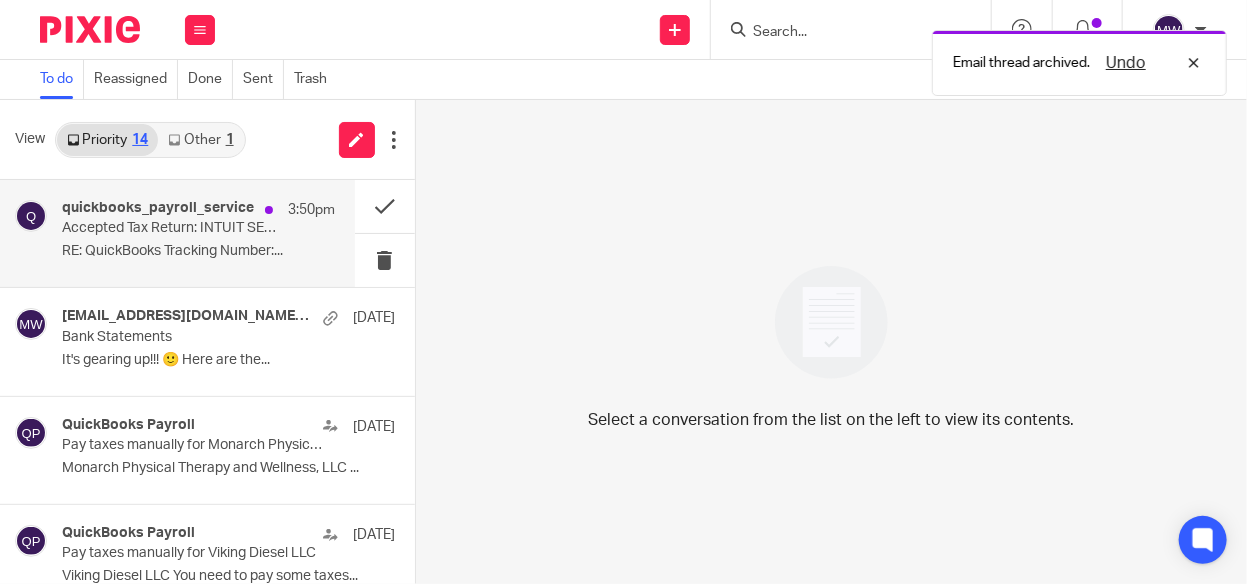 click on "quickbooks_payroll_service
3:50pm   Accepted Tax Return: INTUIT SERVICE NOTICE   RE: QuickBooks Tracking Number:..." at bounding box center [198, 233] 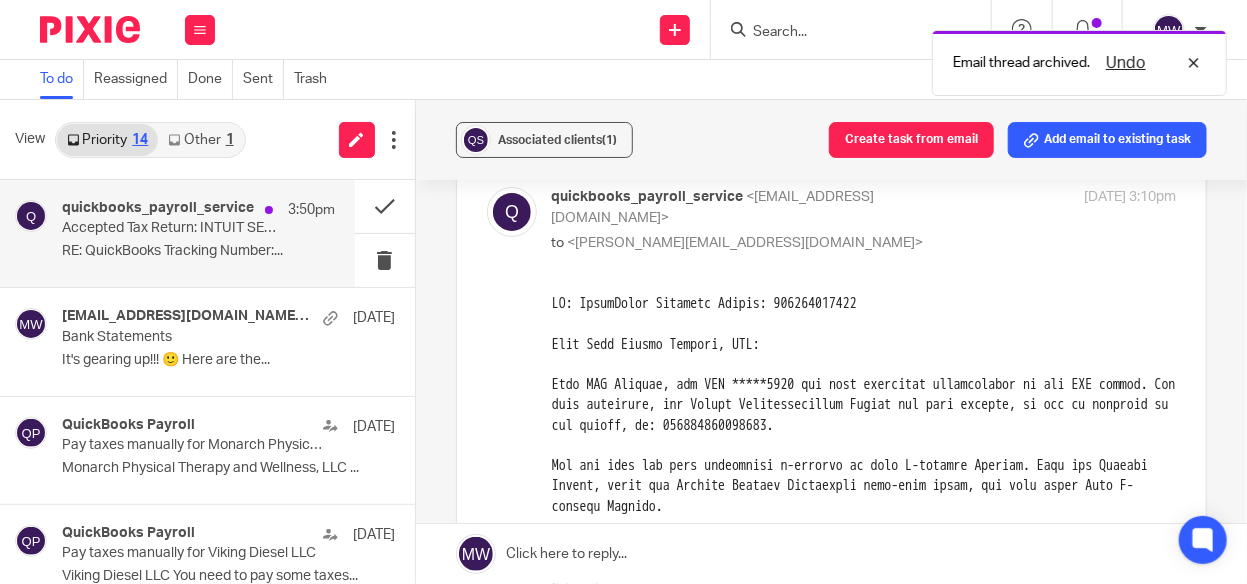 scroll, scrollTop: 0, scrollLeft: 0, axis: both 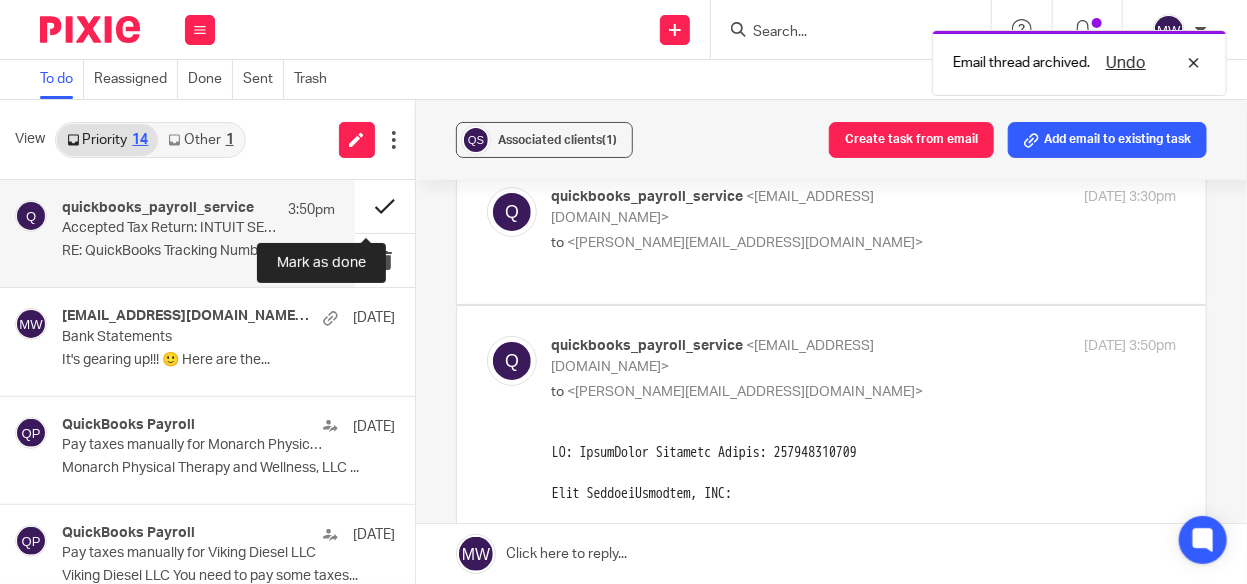 click at bounding box center [385, 206] 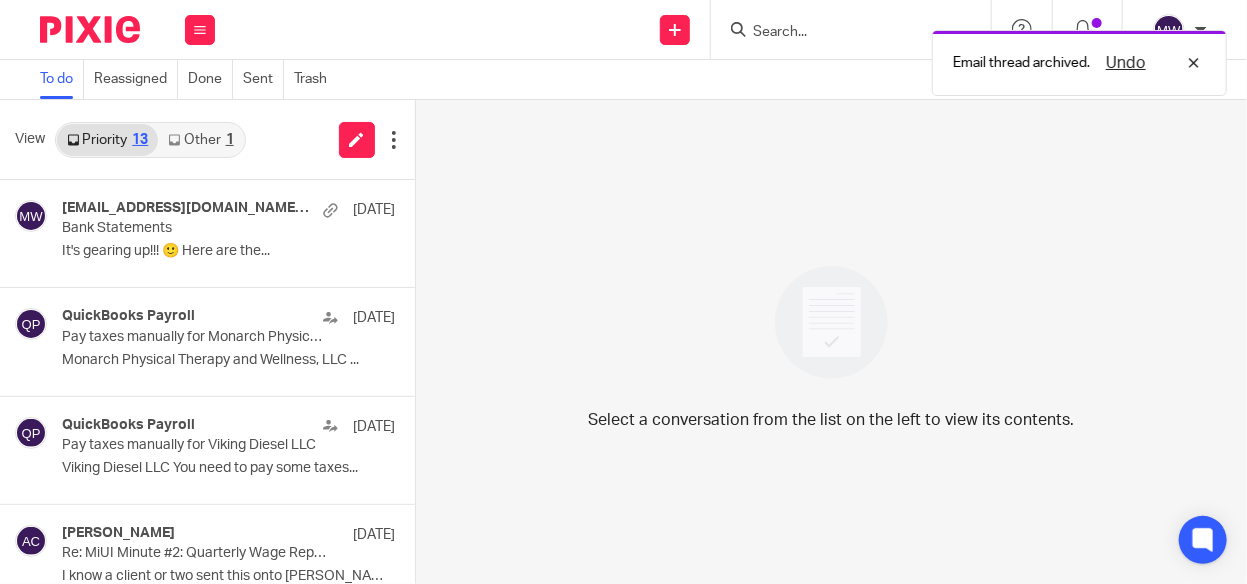 click on "Other
1" at bounding box center [200, 140] 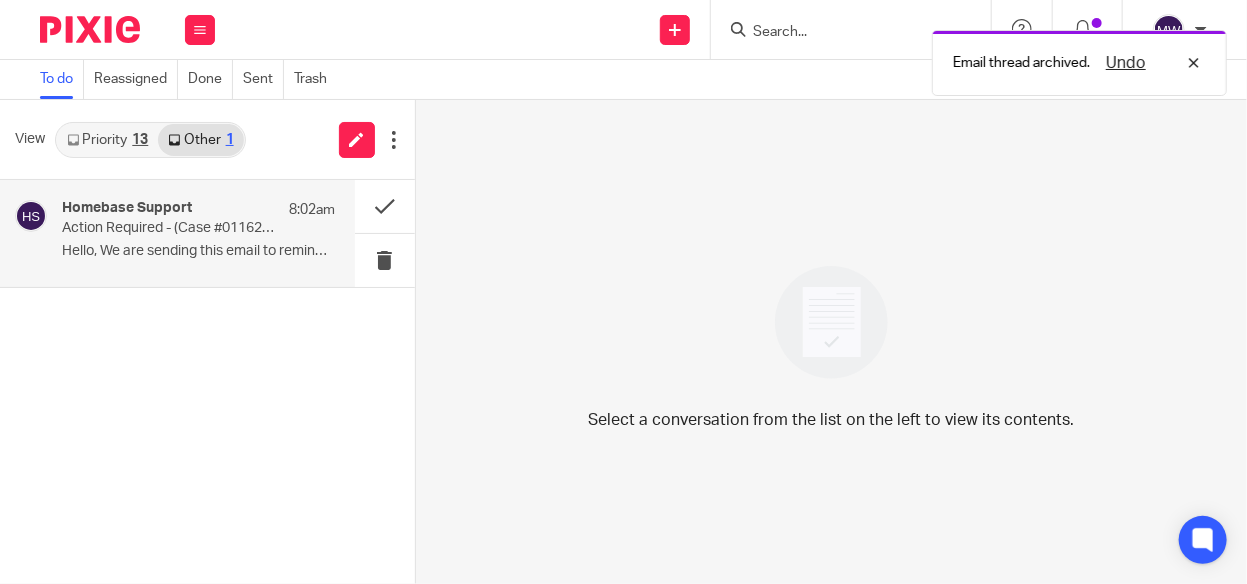 click on "Action Required - (Case #01162216)" at bounding box center [171, 228] 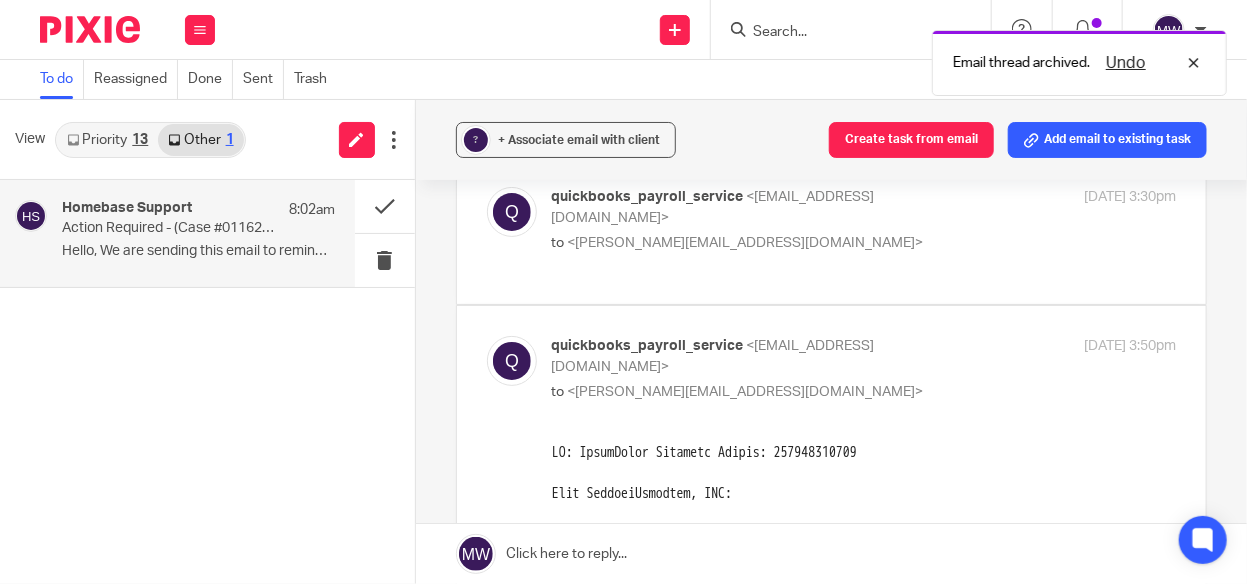 scroll, scrollTop: 0, scrollLeft: 0, axis: both 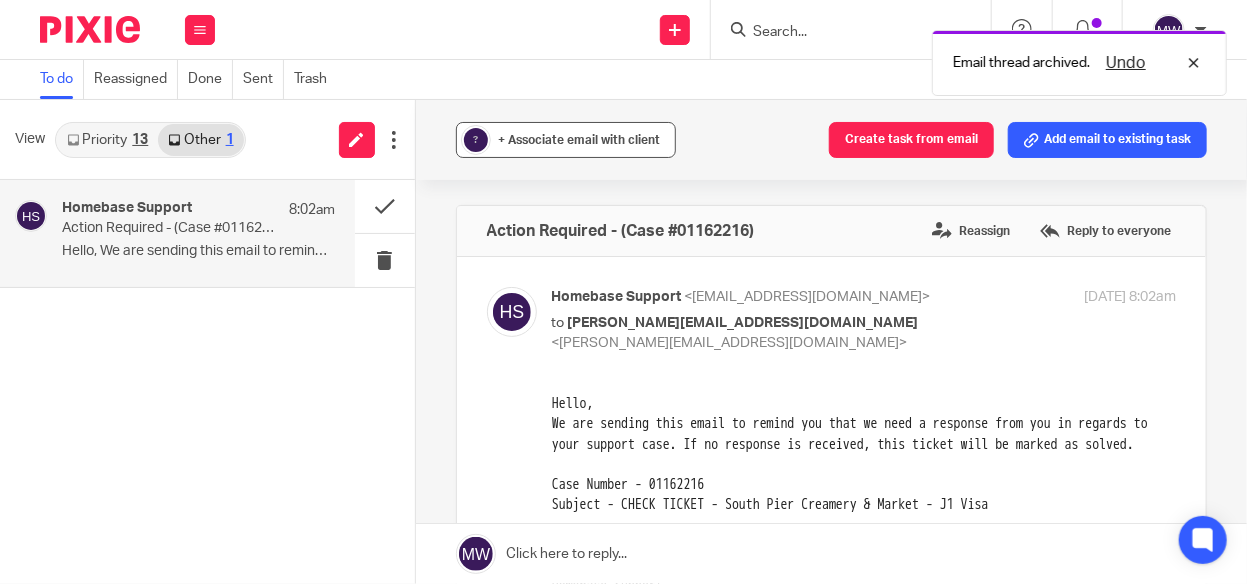 click on "+ Associate email with client" at bounding box center [580, 140] 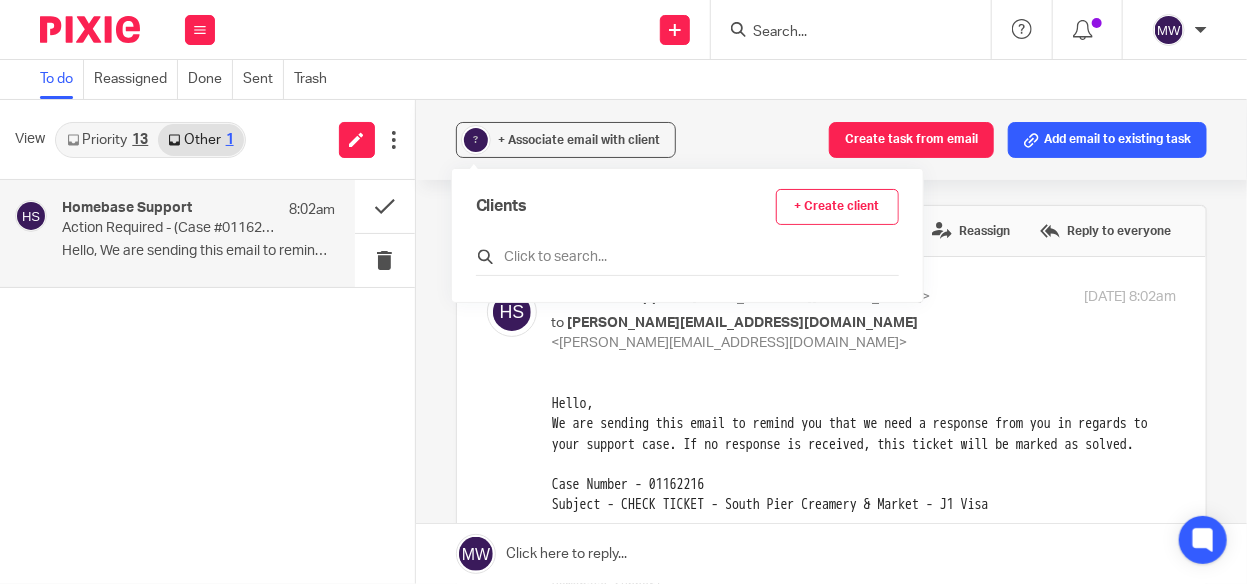click at bounding box center (687, 257) 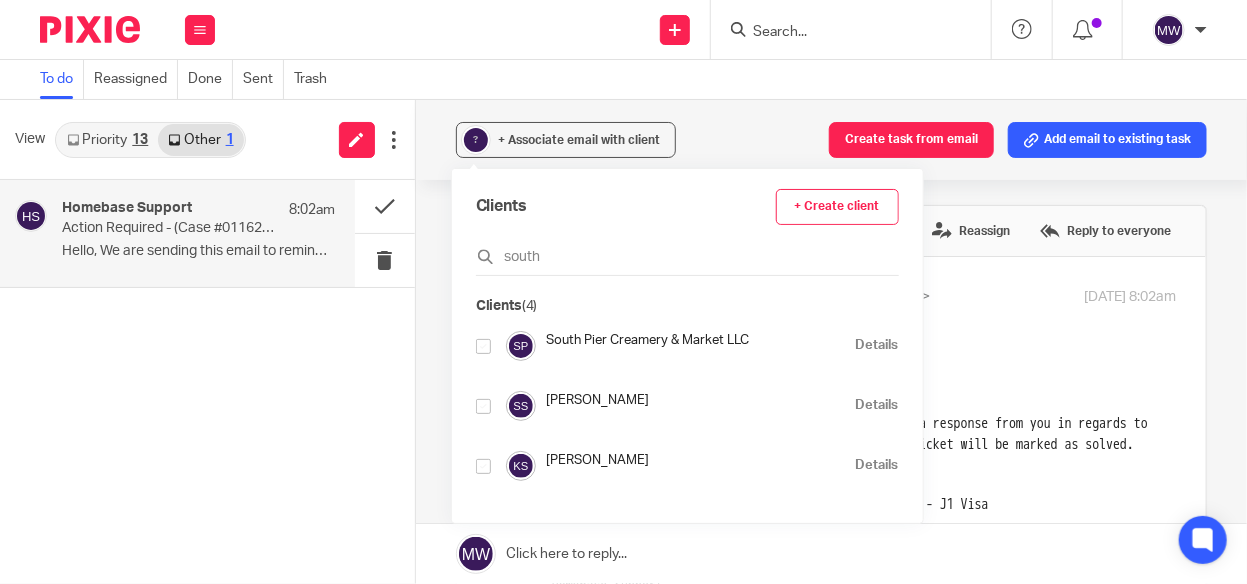 type on "south" 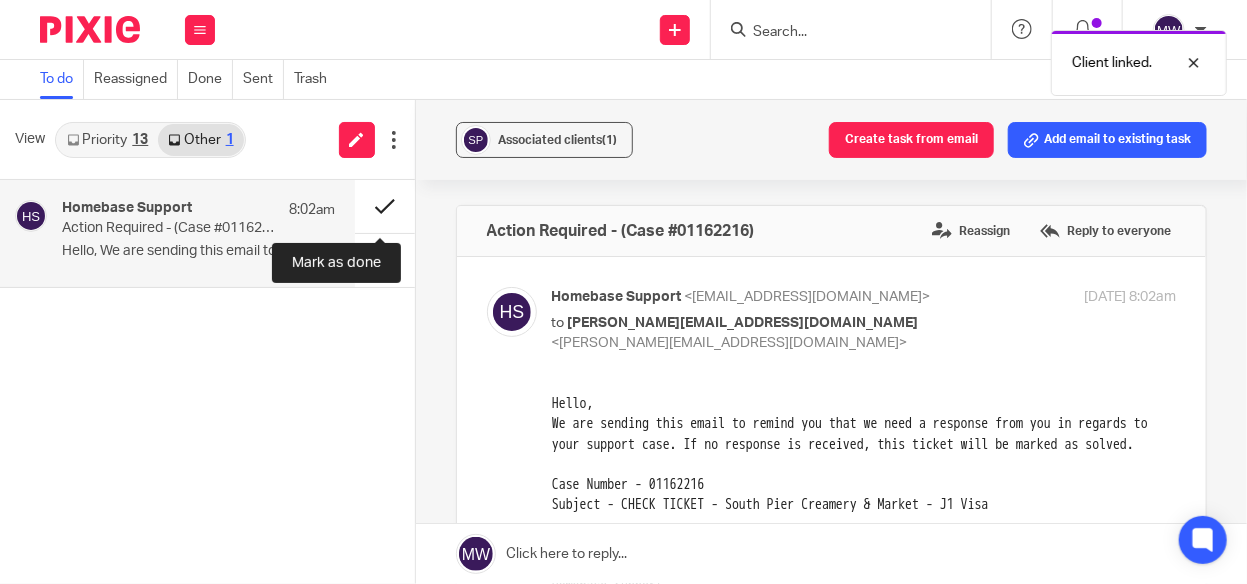 click at bounding box center [385, 206] 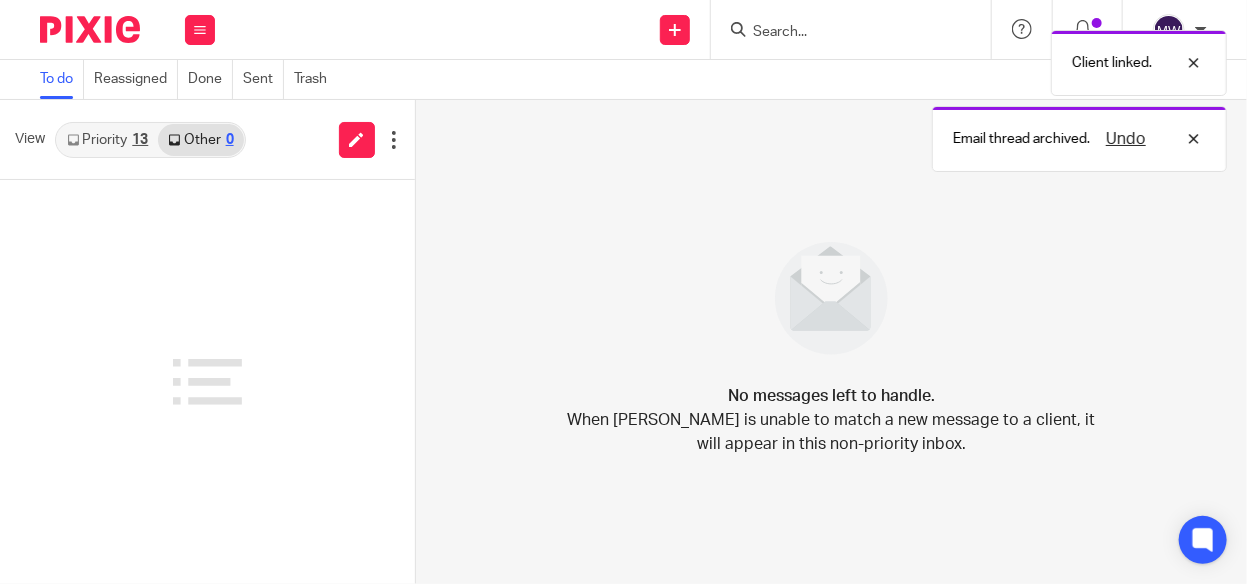 click on "Priority
13" at bounding box center [107, 140] 